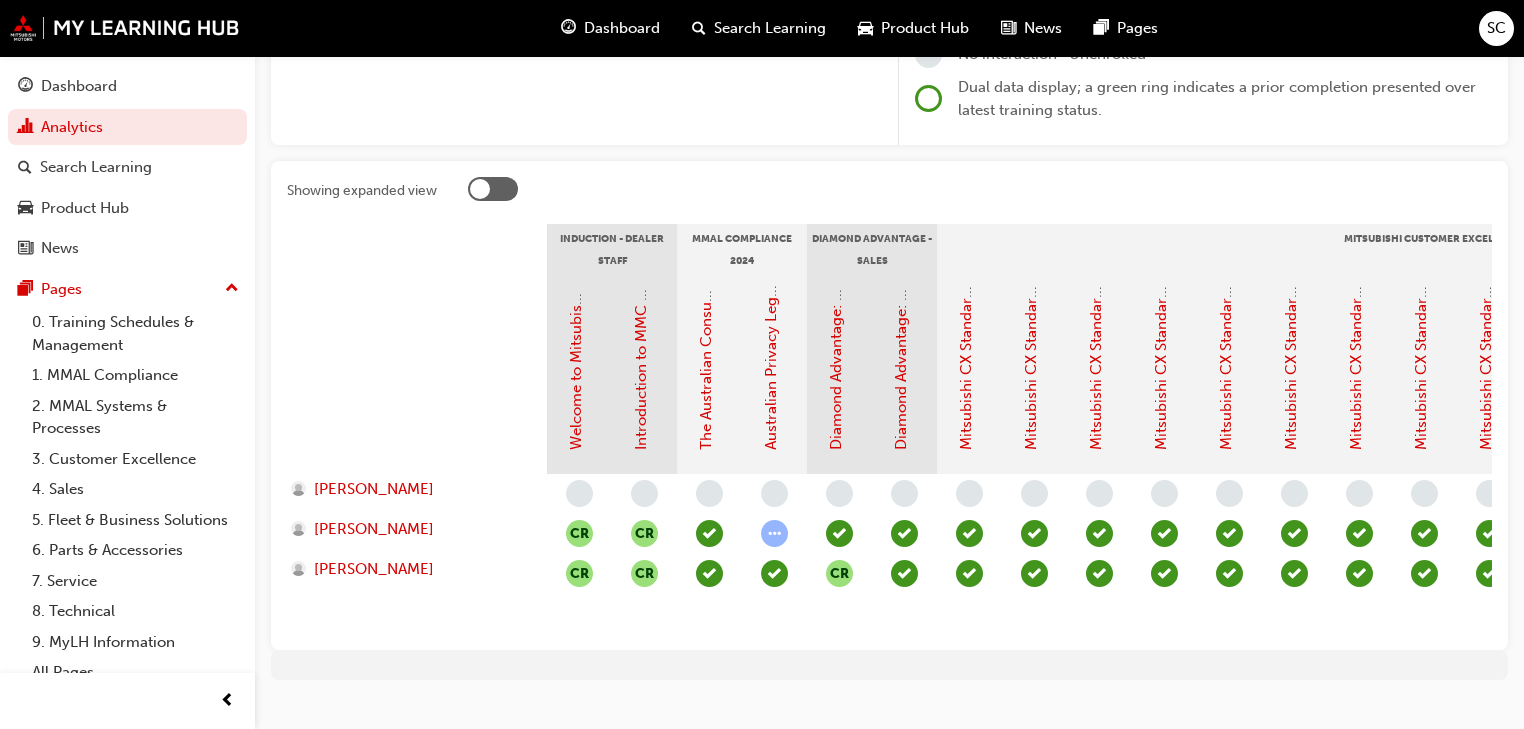 scroll, scrollTop: 364, scrollLeft: 0, axis: vertical 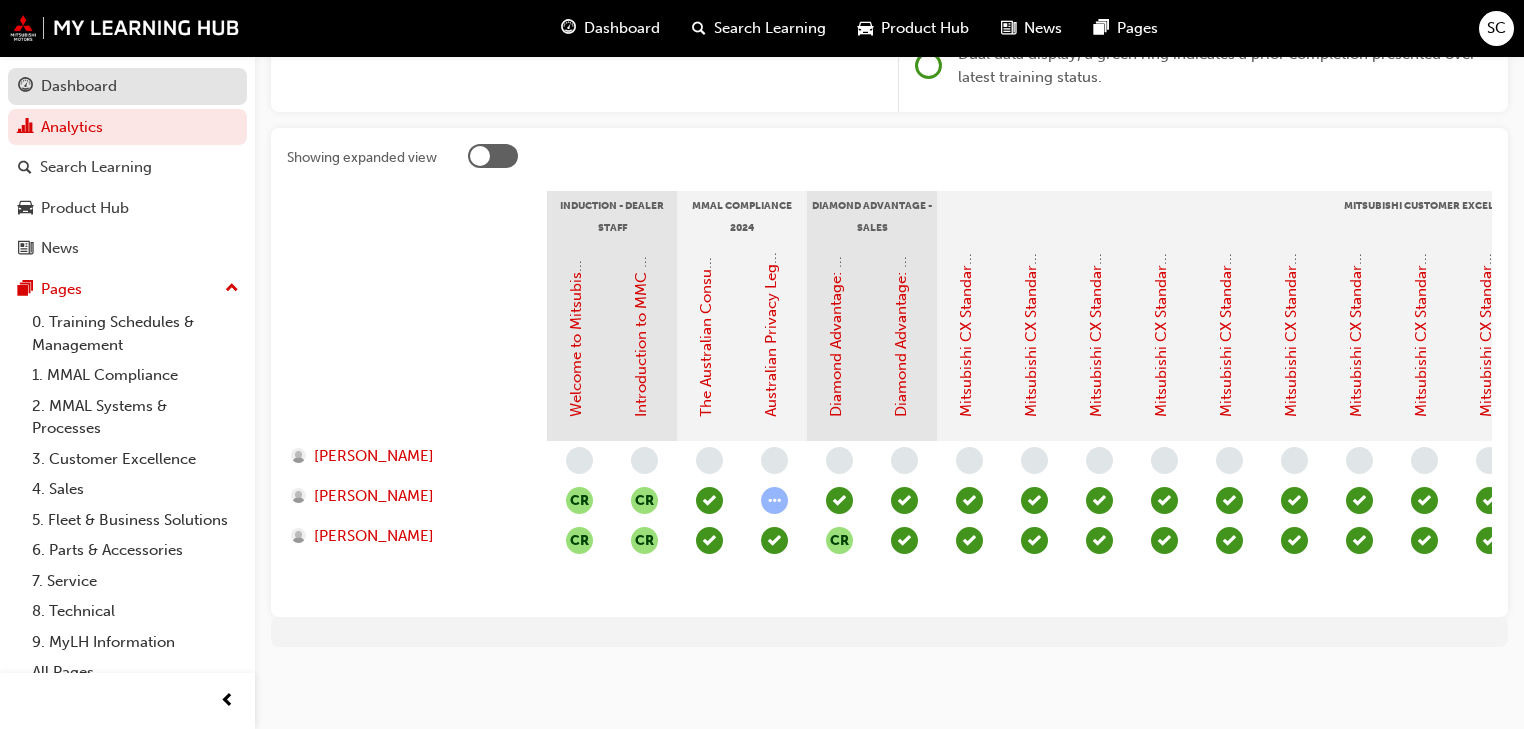 click on "Dashboard" at bounding box center [79, 86] 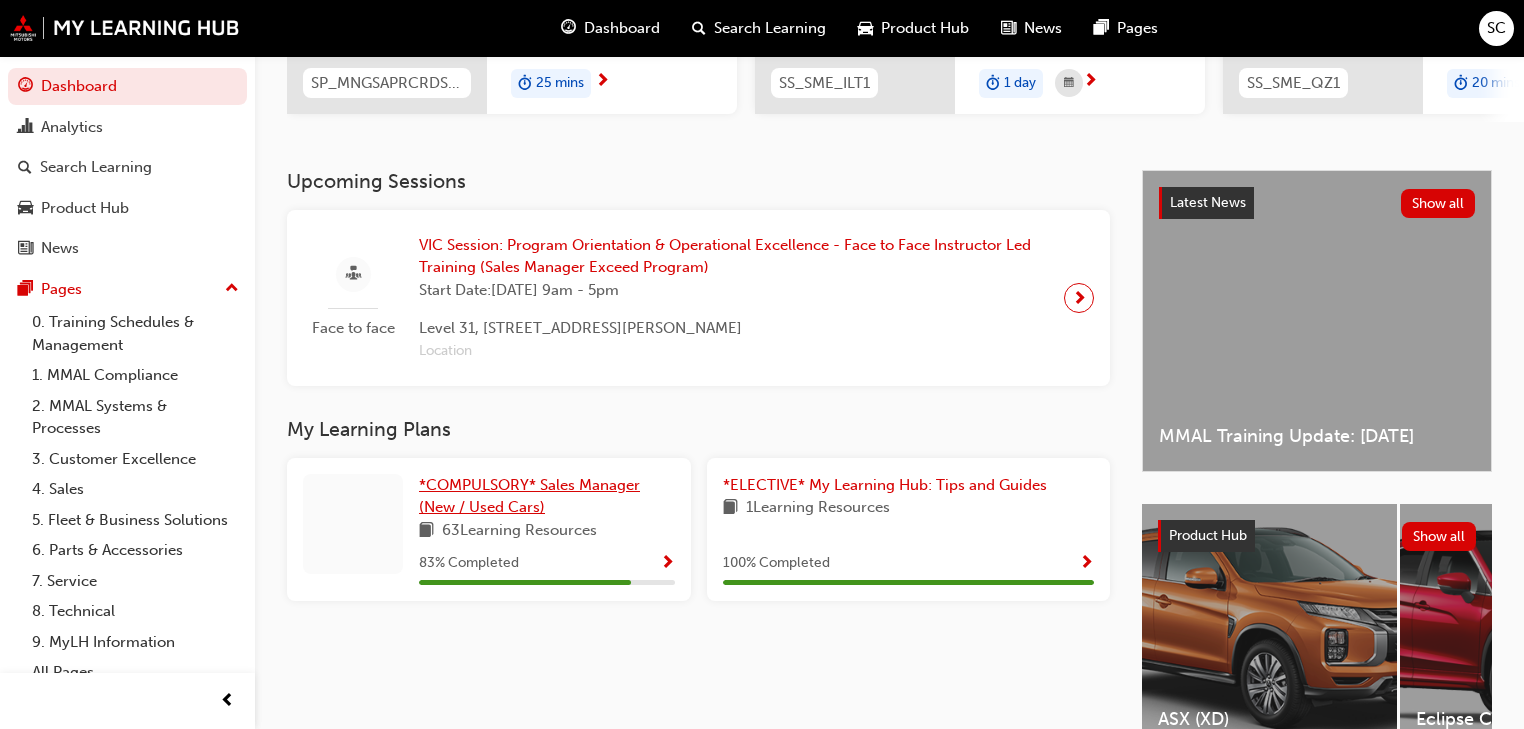 scroll, scrollTop: 400, scrollLeft: 0, axis: vertical 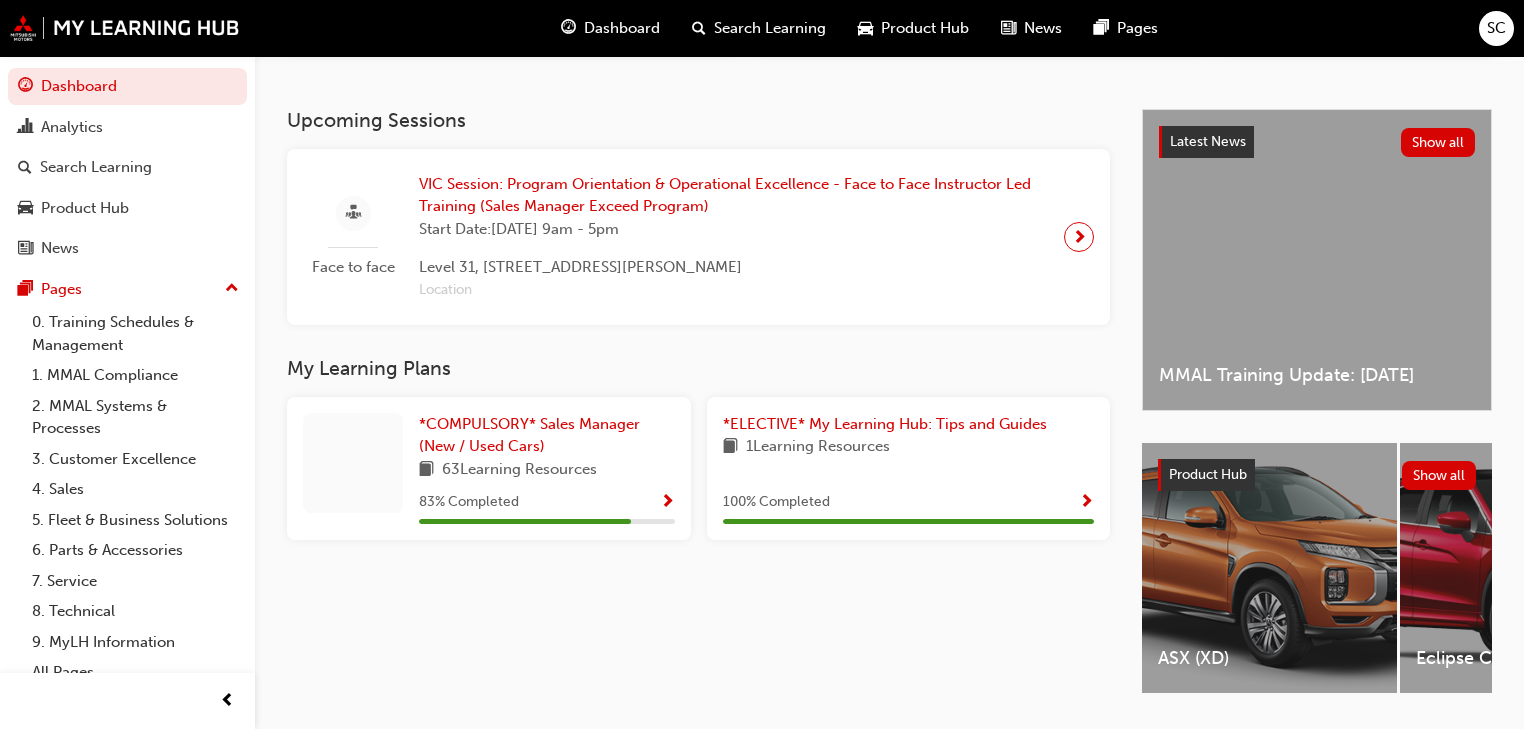 click at bounding box center (667, 503) 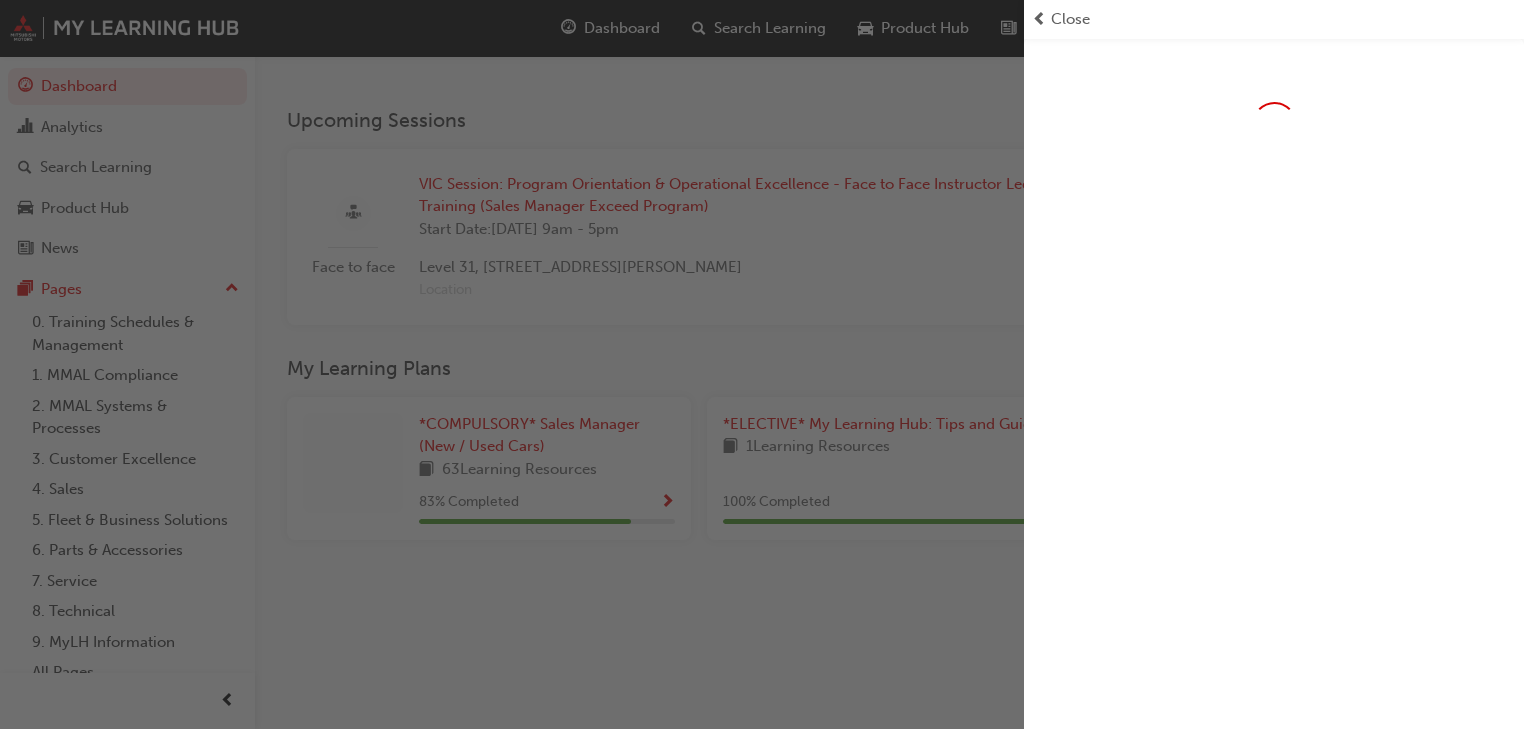 click on "Close" at bounding box center [1274, 19] 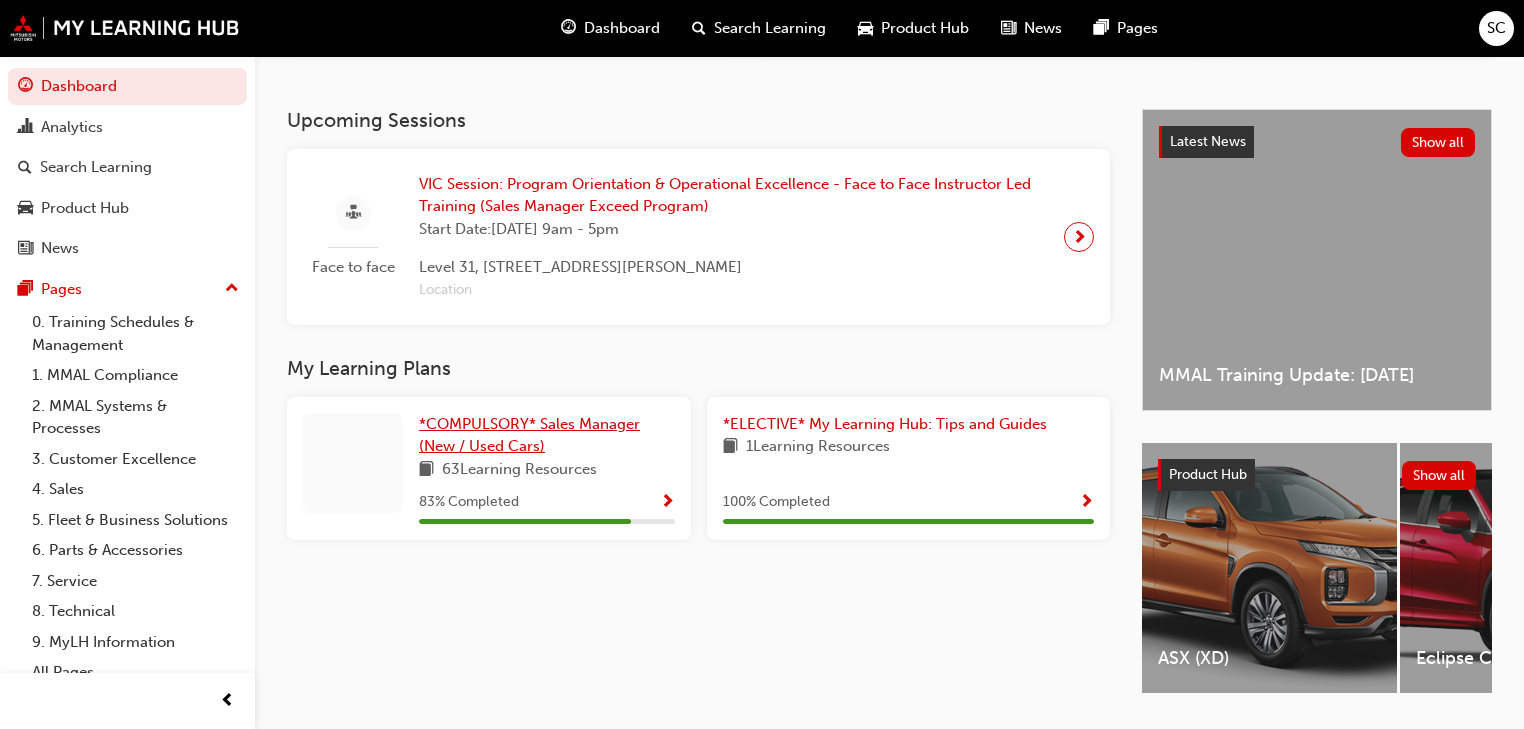 click on "*COMPULSORY* Sales Manager (New / Used Cars)" at bounding box center (529, 435) 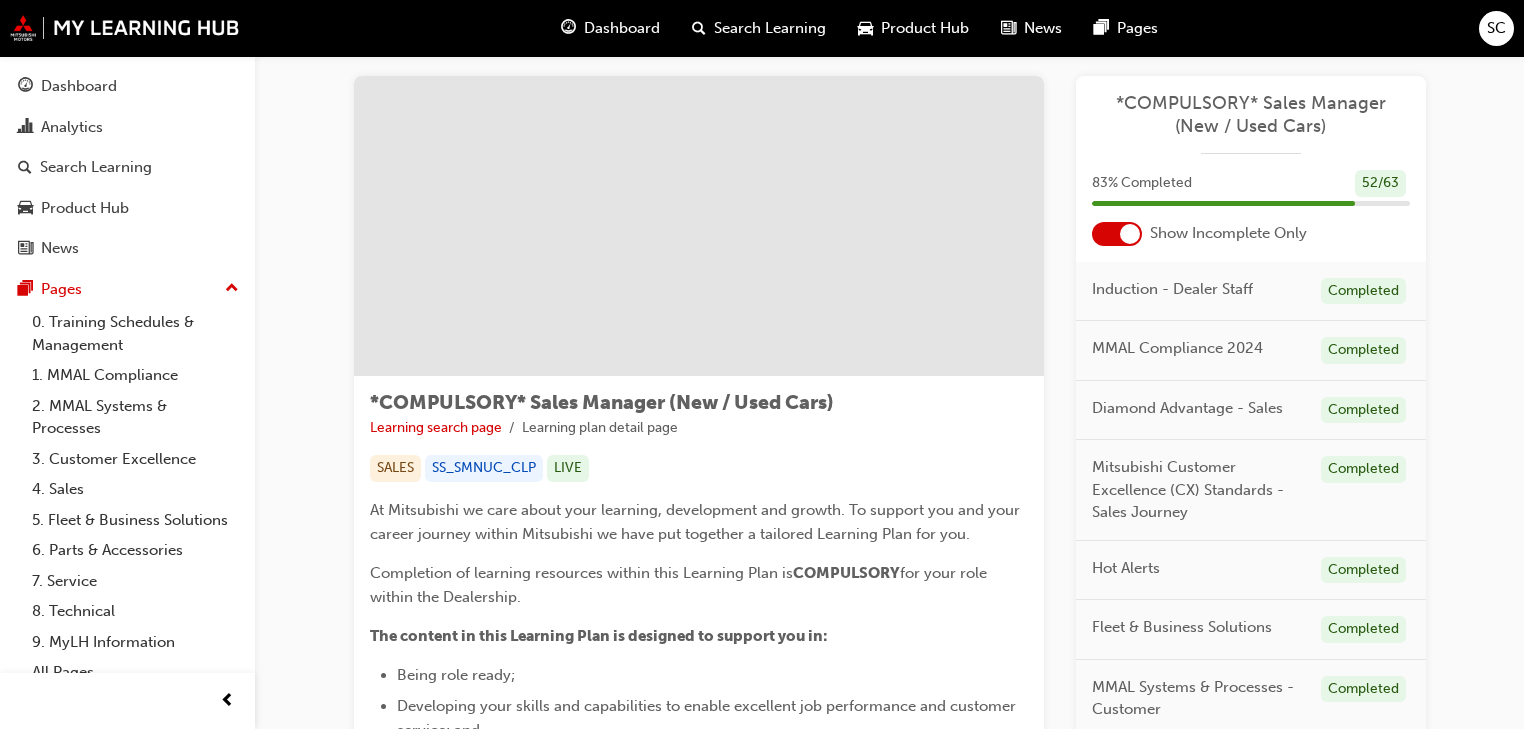 scroll, scrollTop: 0, scrollLeft: 0, axis: both 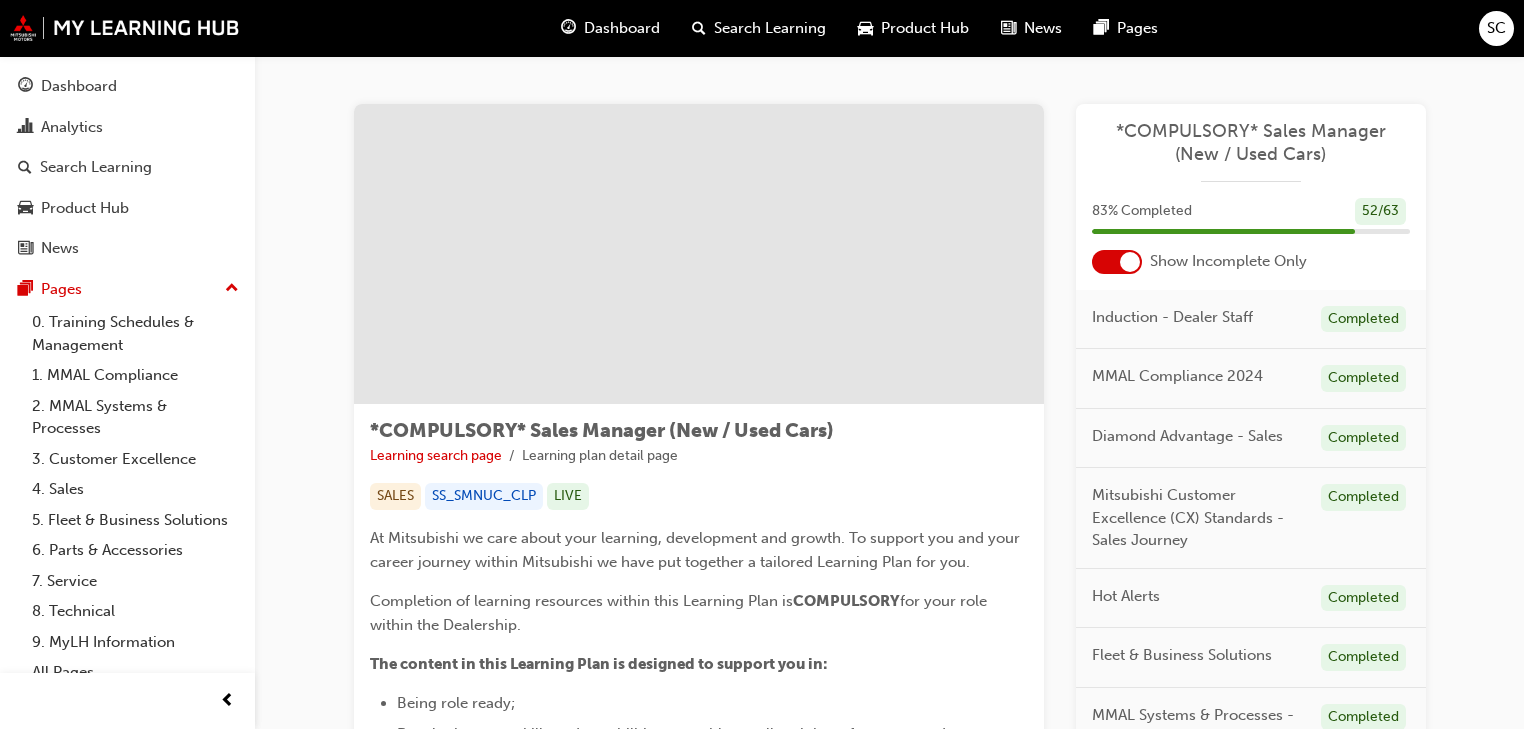 click at bounding box center (1130, 262) 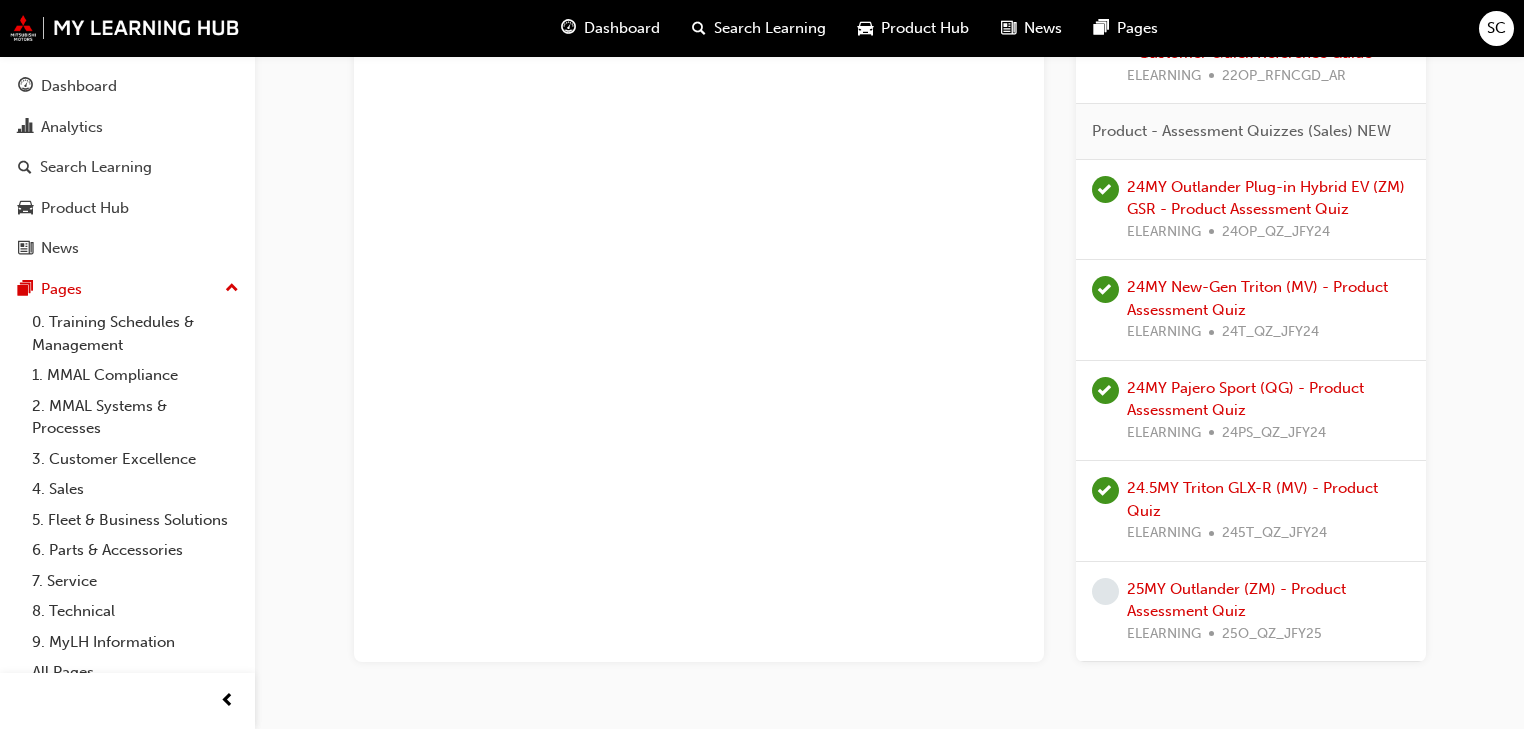 scroll, scrollTop: 7085, scrollLeft: 0, axis: vertical 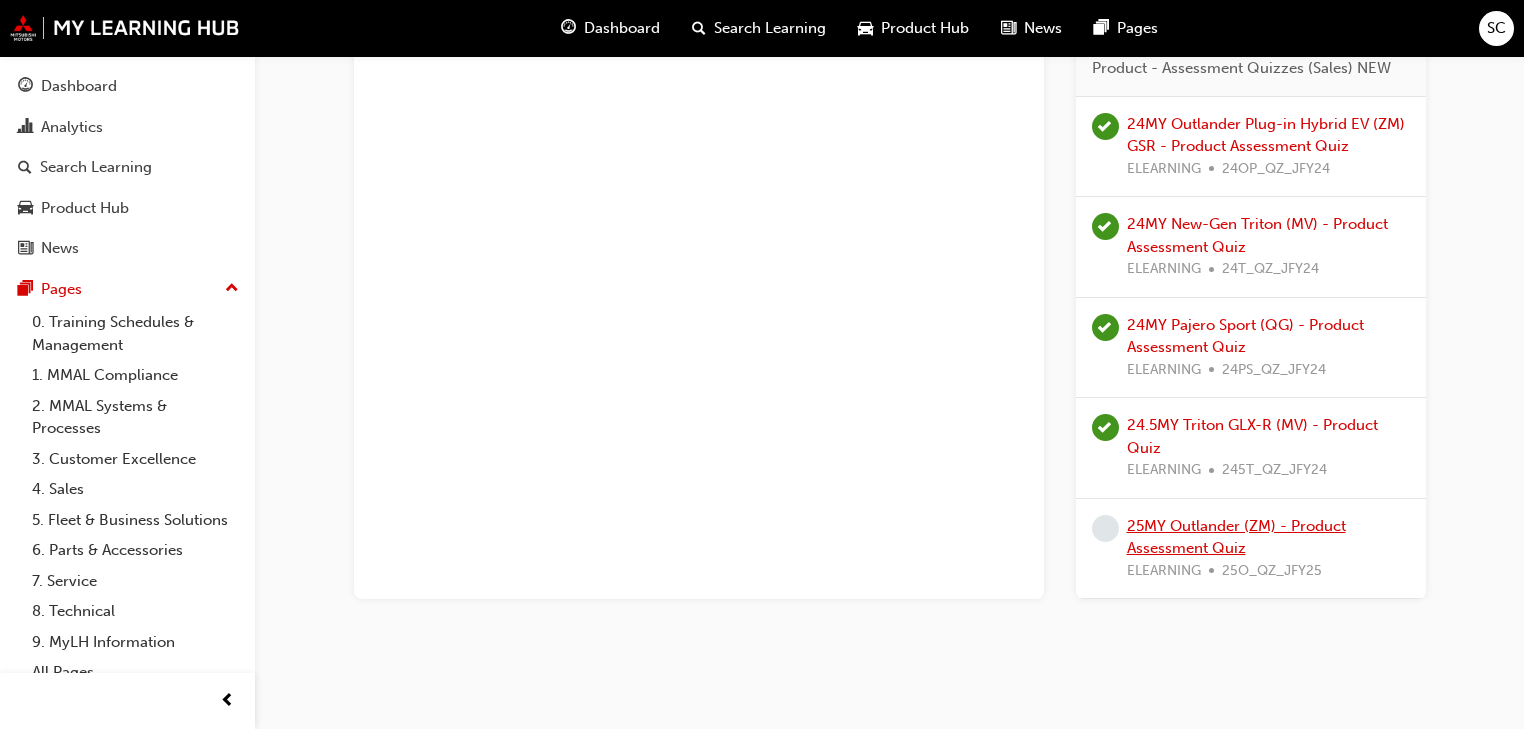click on "25MY Outlander (ZM) - Product Assessment Quiz" at bounding box center [1236, 537] 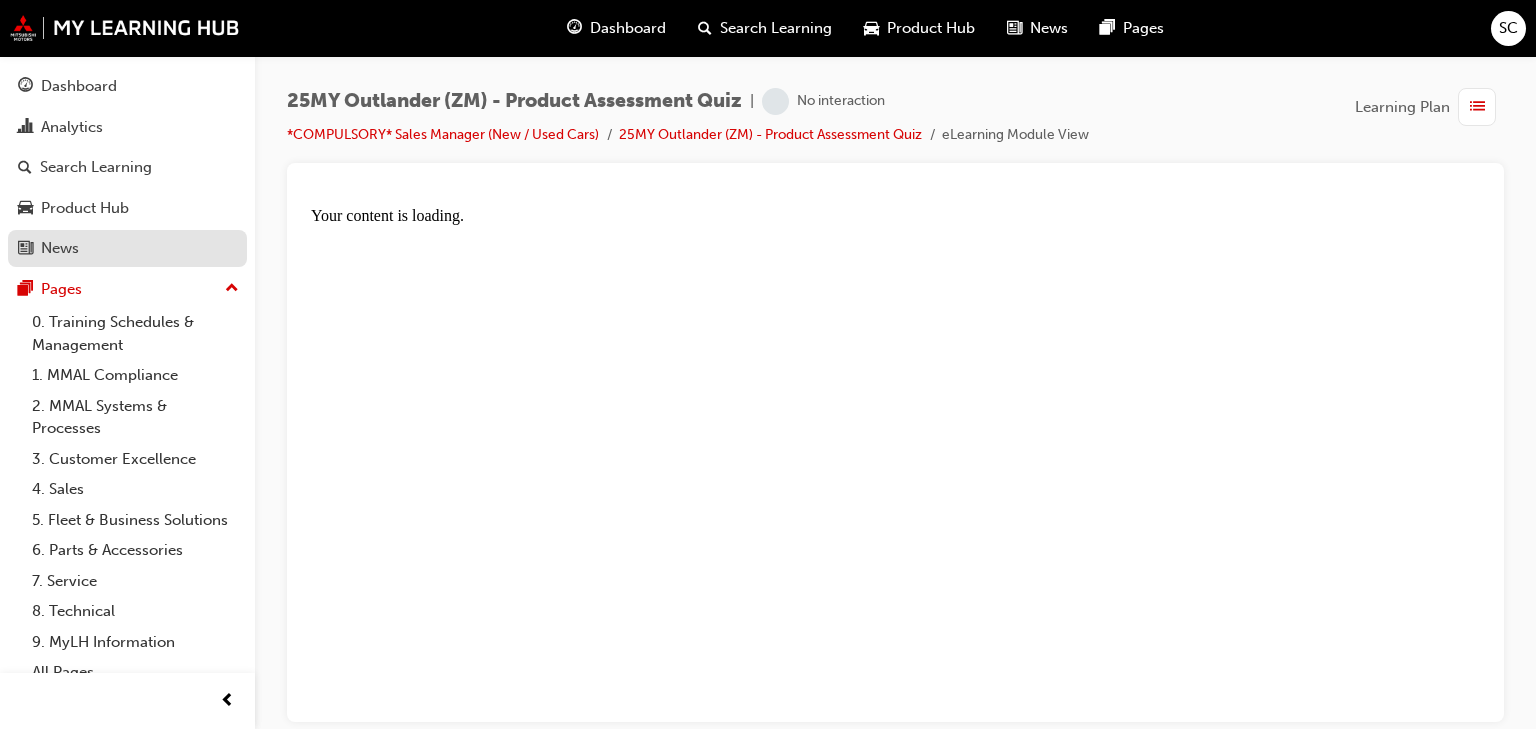 scroll, scrollTop: 0, scrollLeft: 0, axis: both 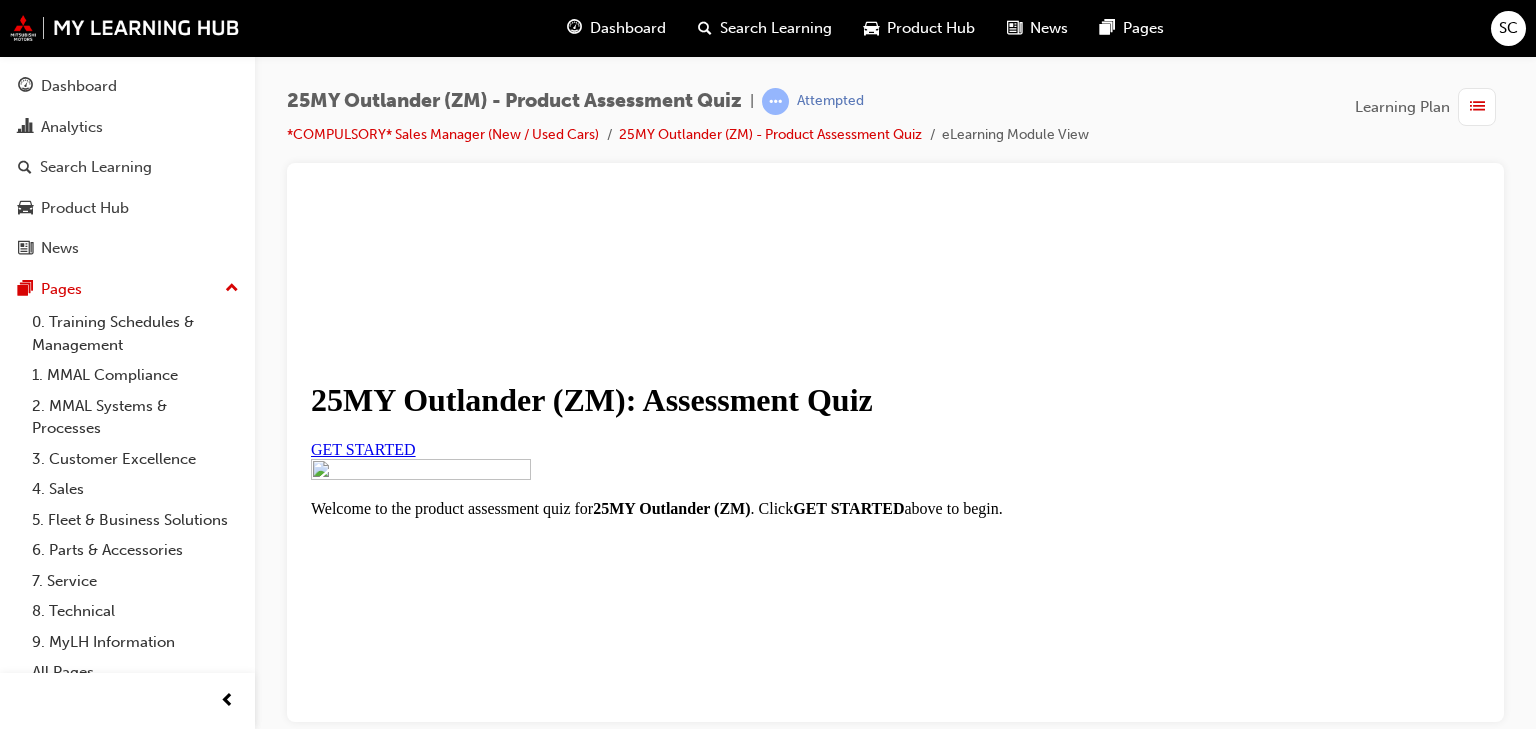 click on "GET STARTED" at bounding box center (363, 448) 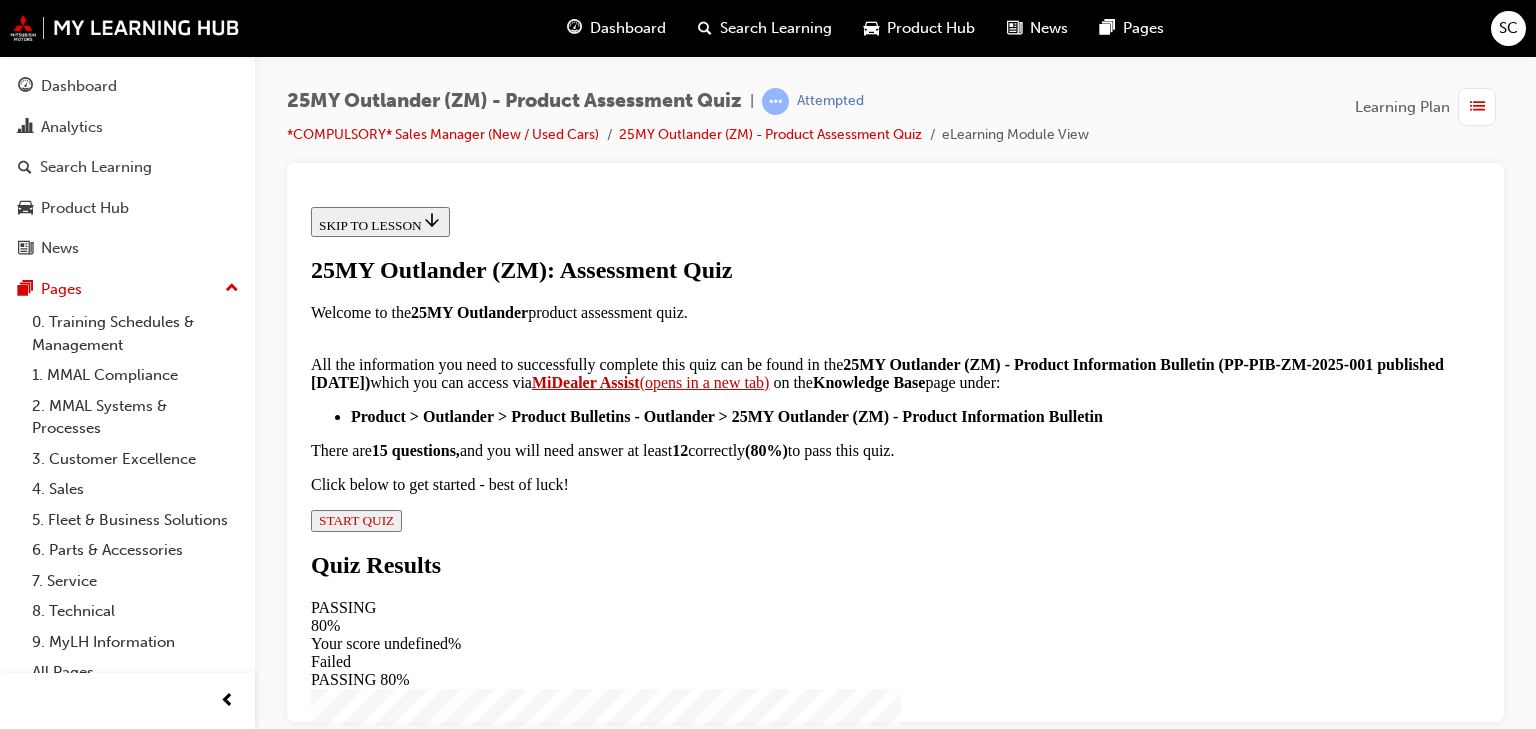 scroll, scrollTop: 480, scrollLeft: 0, axis: vertical 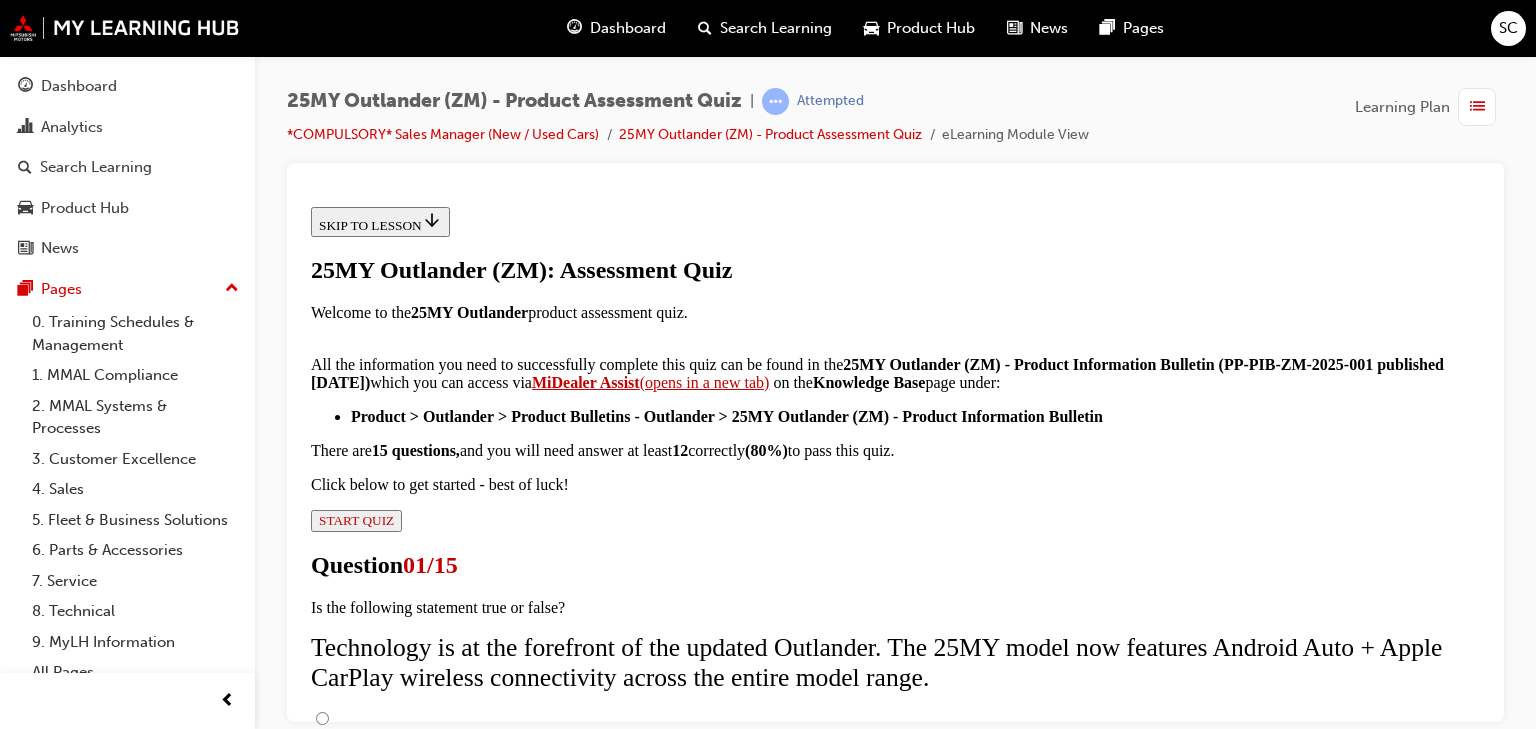 click at bounding box center (895, 1750) 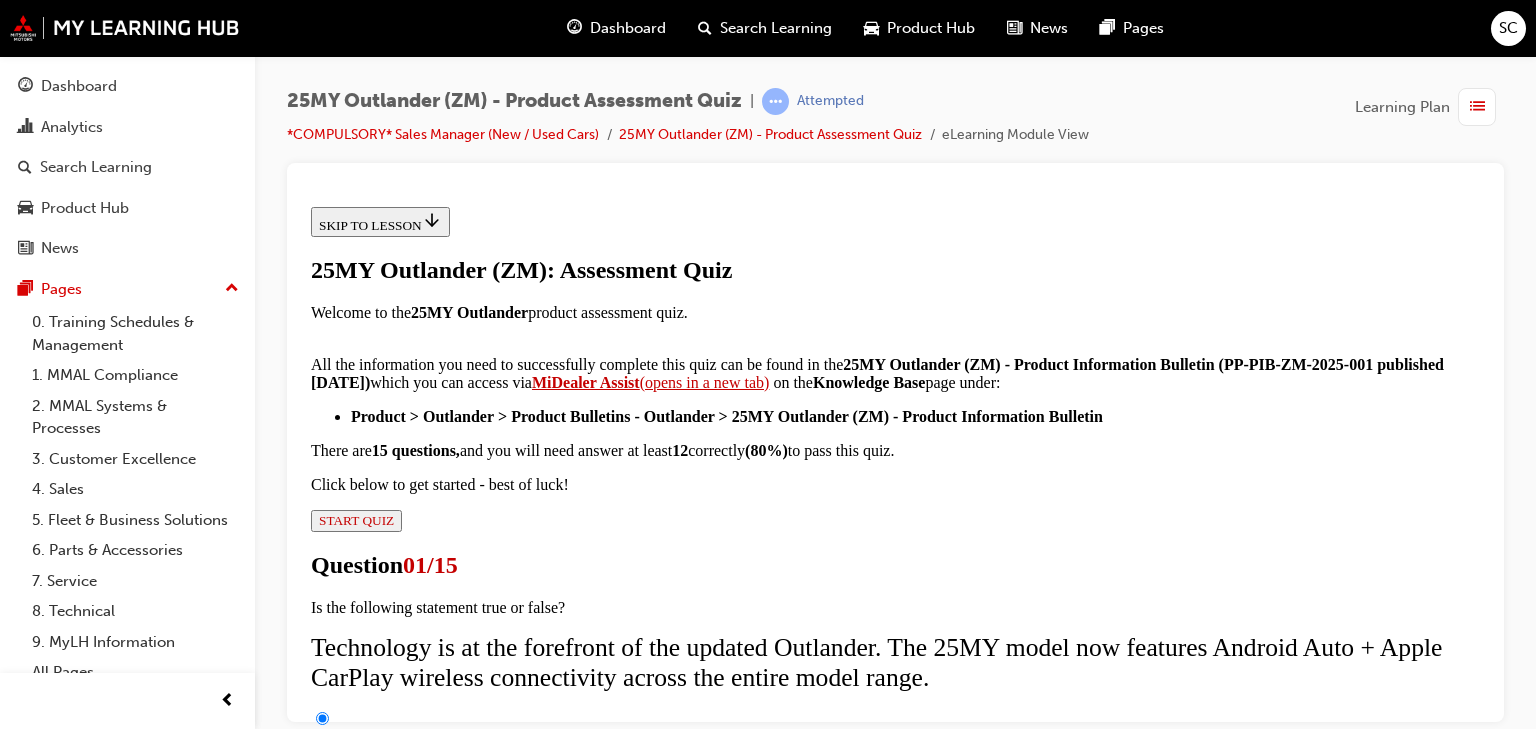 click on "SUBMIT" at bounding box center [344, 4967] 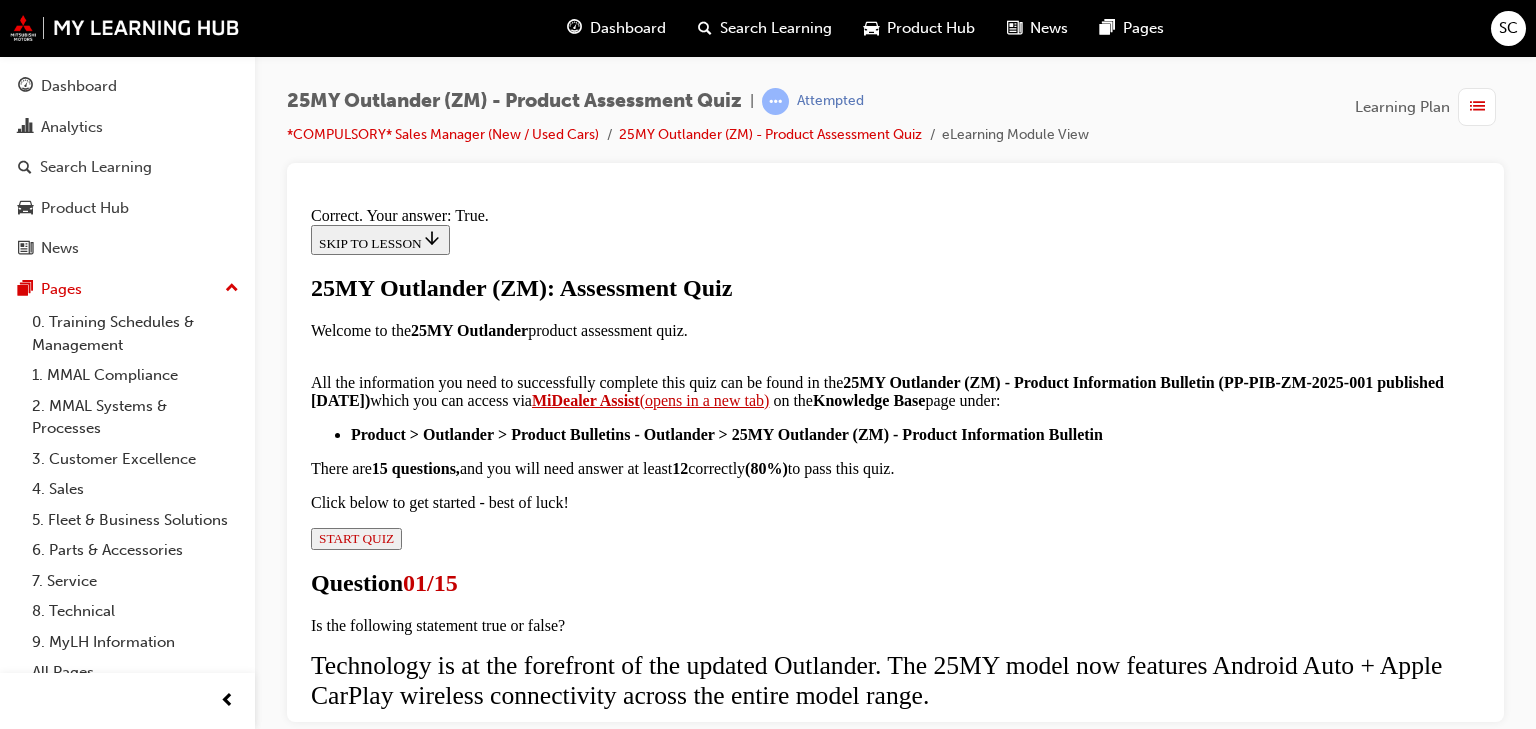 scroll, scrollTop: 424, scrollLeft: 0, axis: vertical 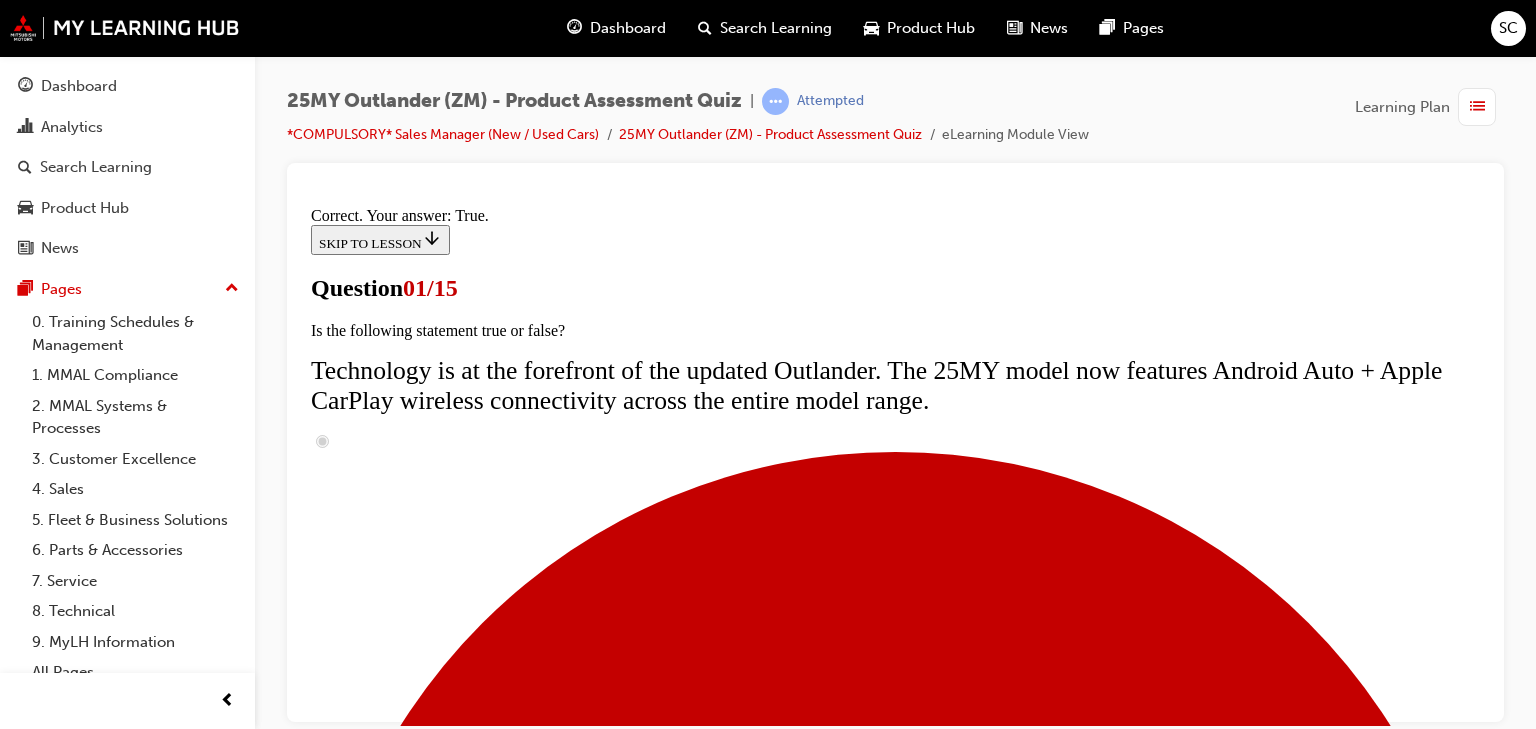 click at bounding box center [895, 12307] 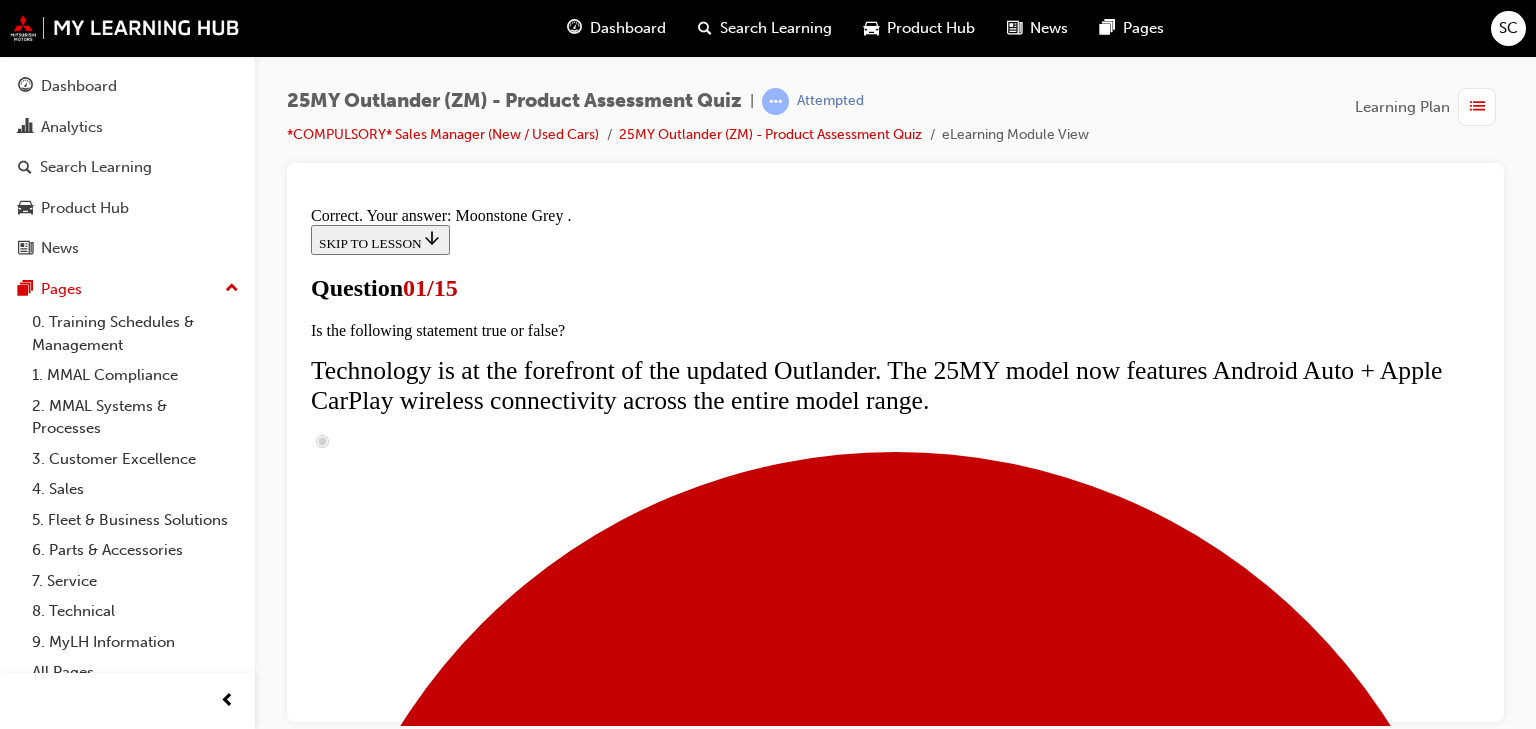 scroll, scrollTop: 676, scrollLeft: 0, axis: vertical 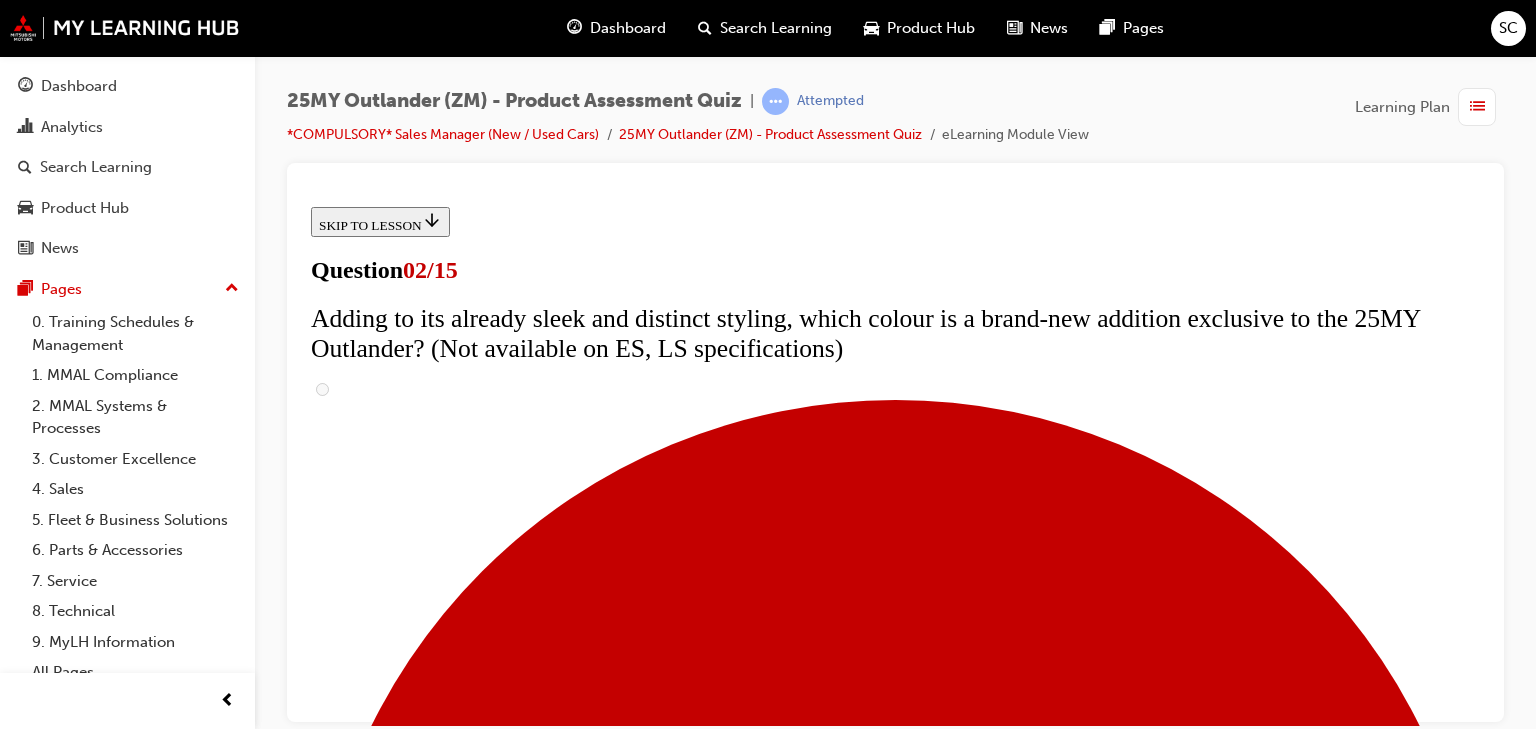 click at bounding box center (915, 14789) 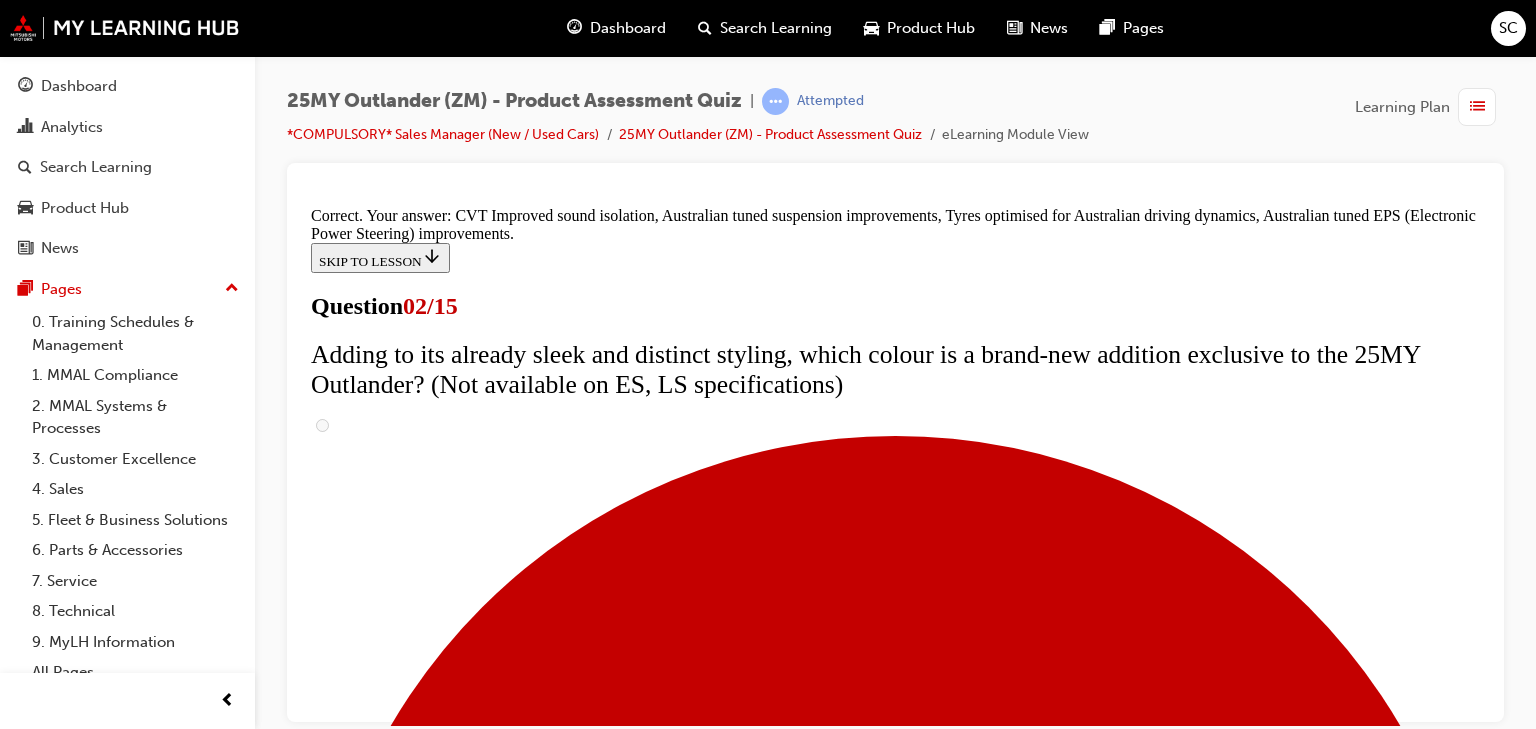 scroll, scrollTop: 664, scrollLeft: 0, axis: vertical 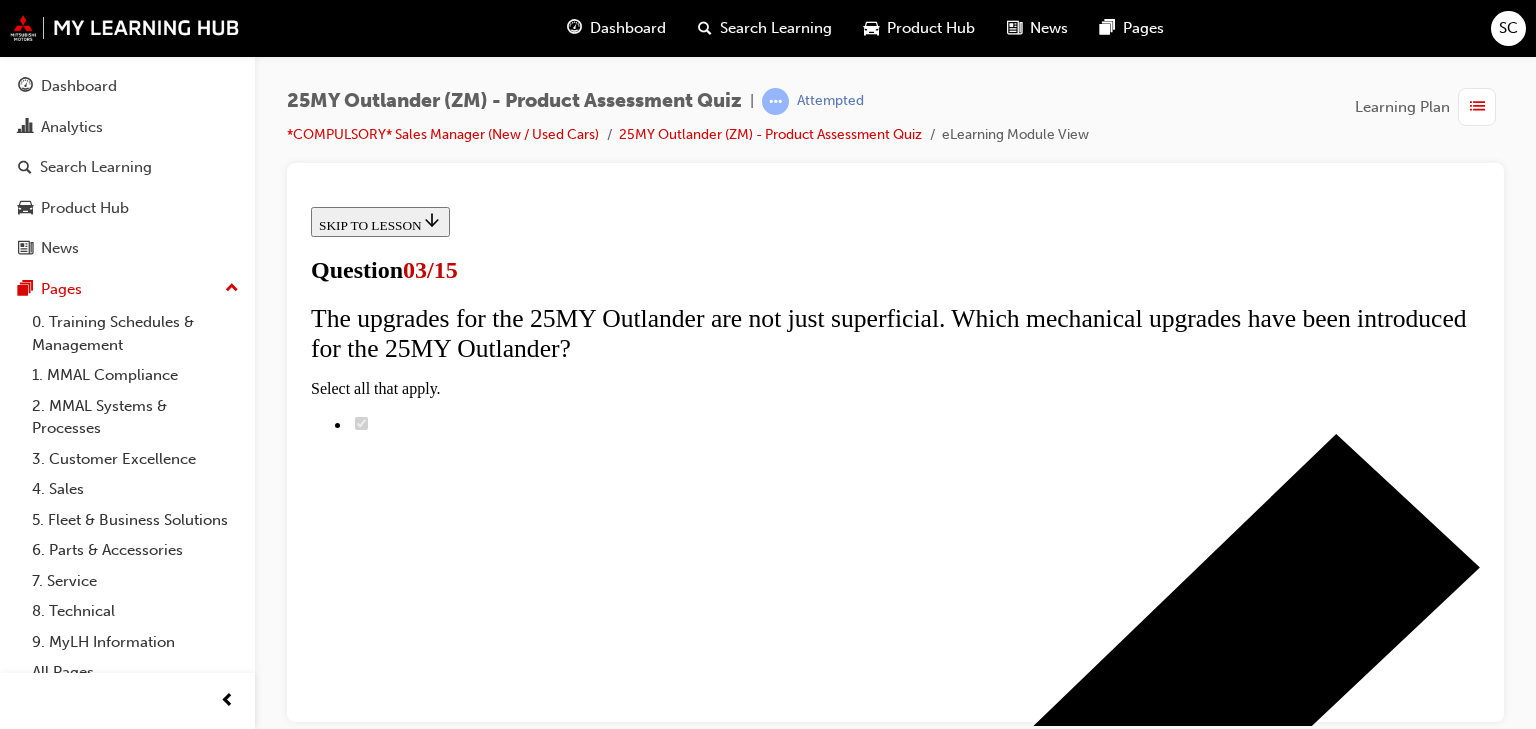 click on "Yamaha 2-speaker system with subwoofer" at bounding box center [446, 14549] 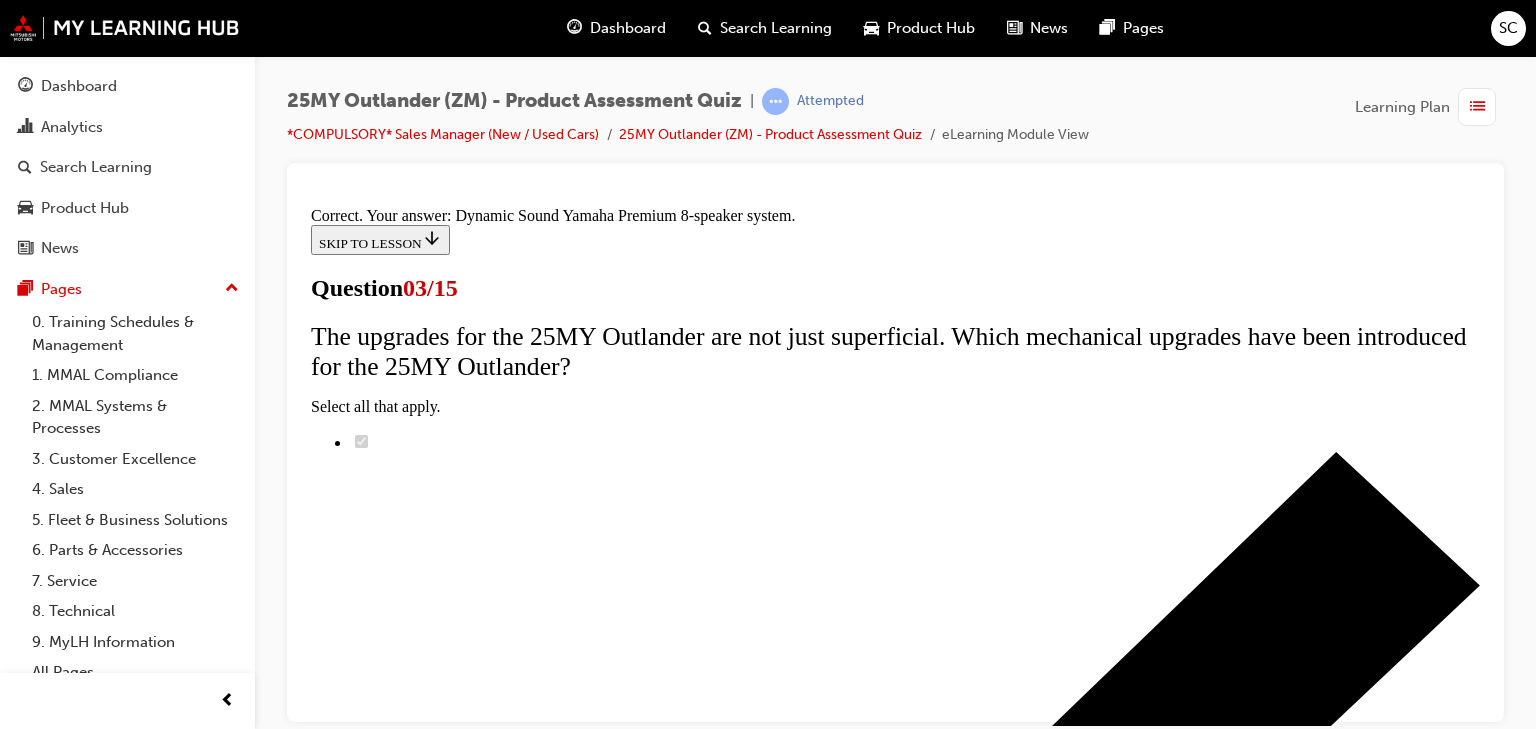 scroll, scrollTop: 516, scrollLeft: 0, axis: vertical 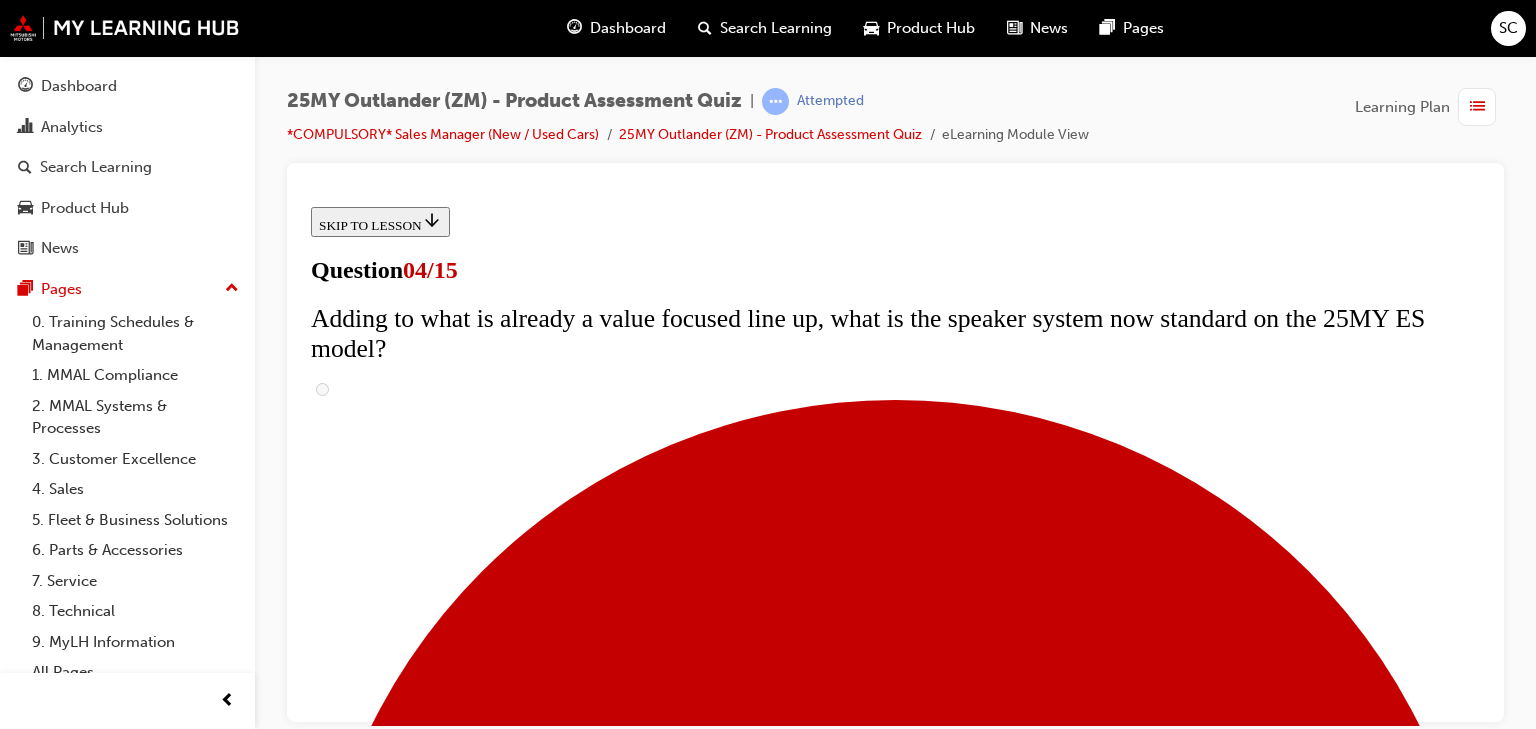 click at bounding box center [915, 9567] 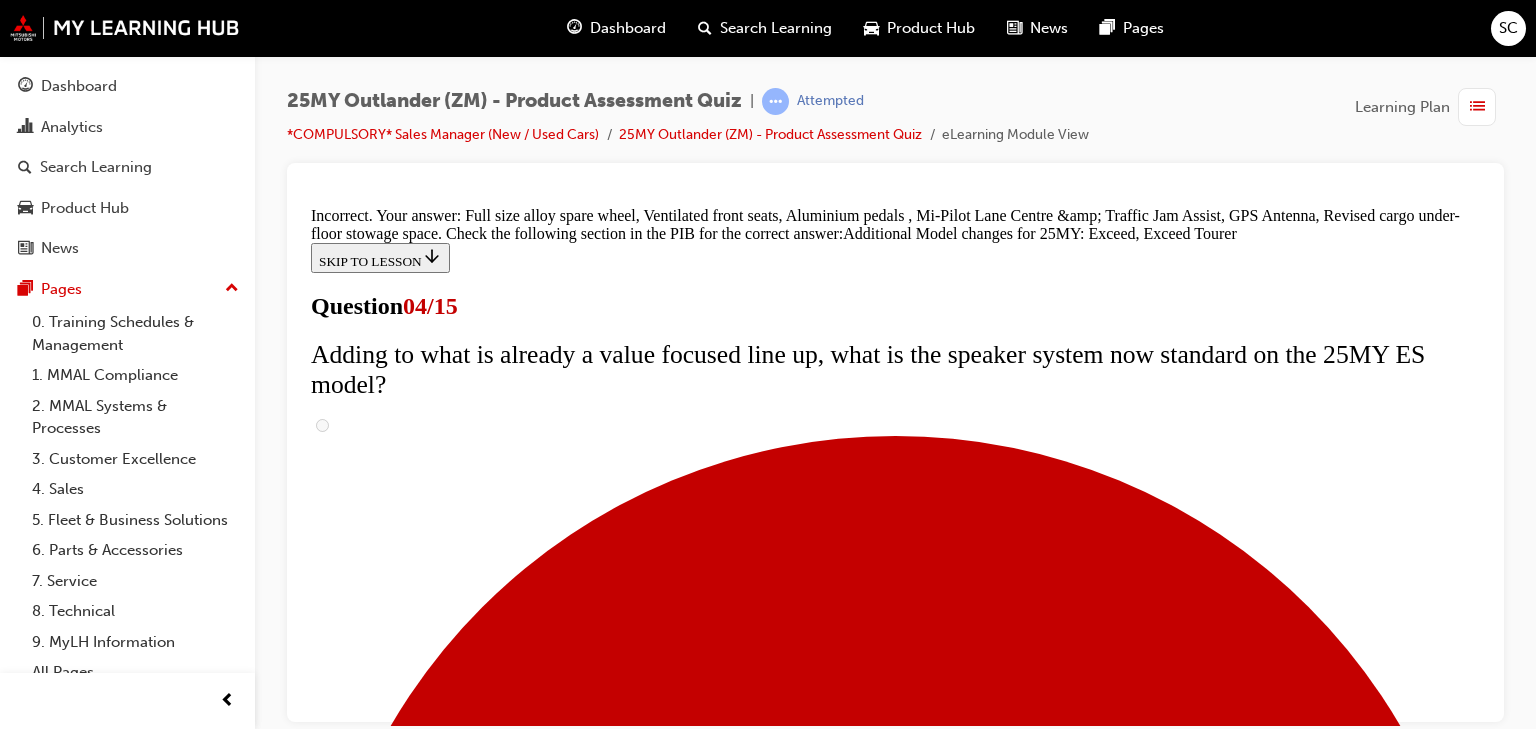 scroll, scrollTop: 946, scrollLeft: 0, axis: vertical 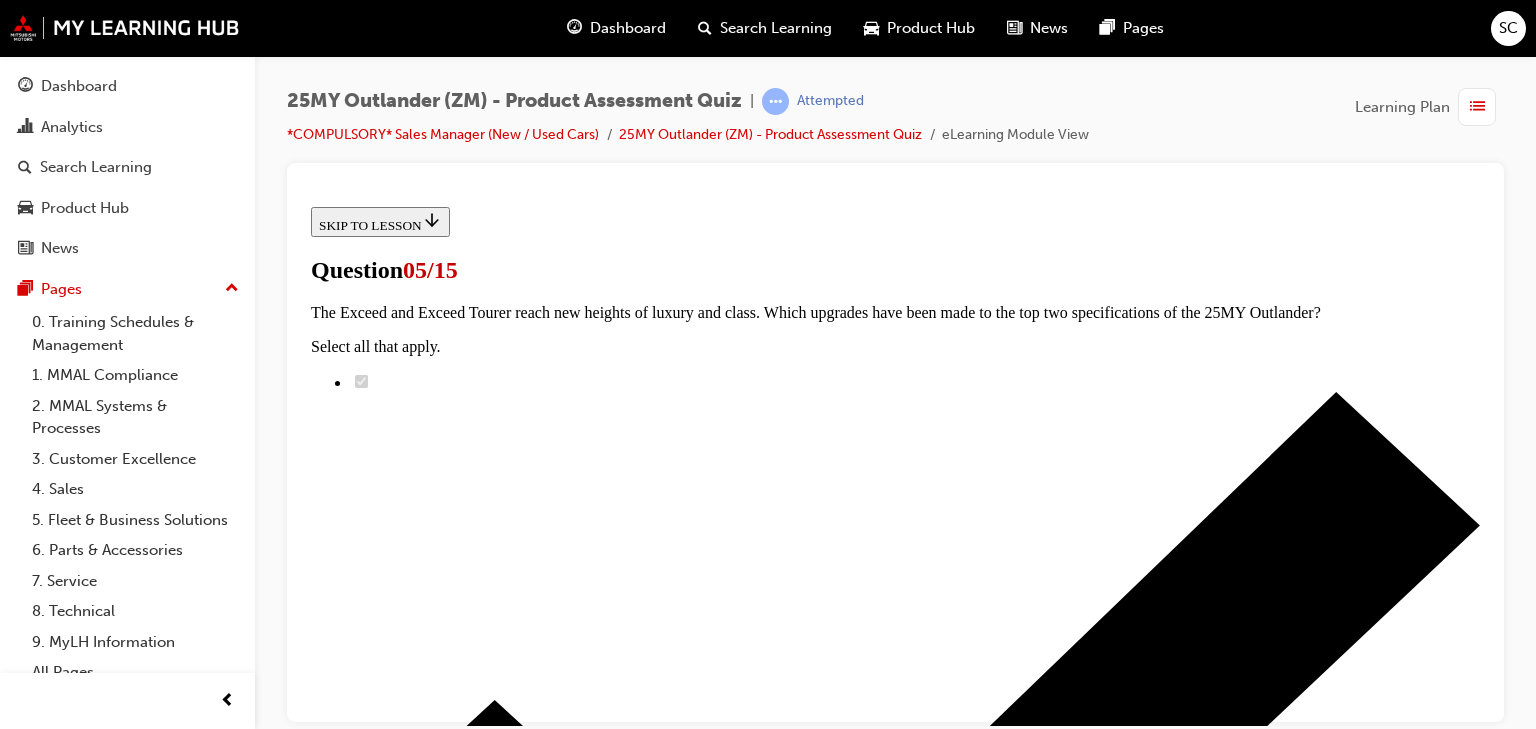 click on "All of the above" at bounding box center (895, 18653) 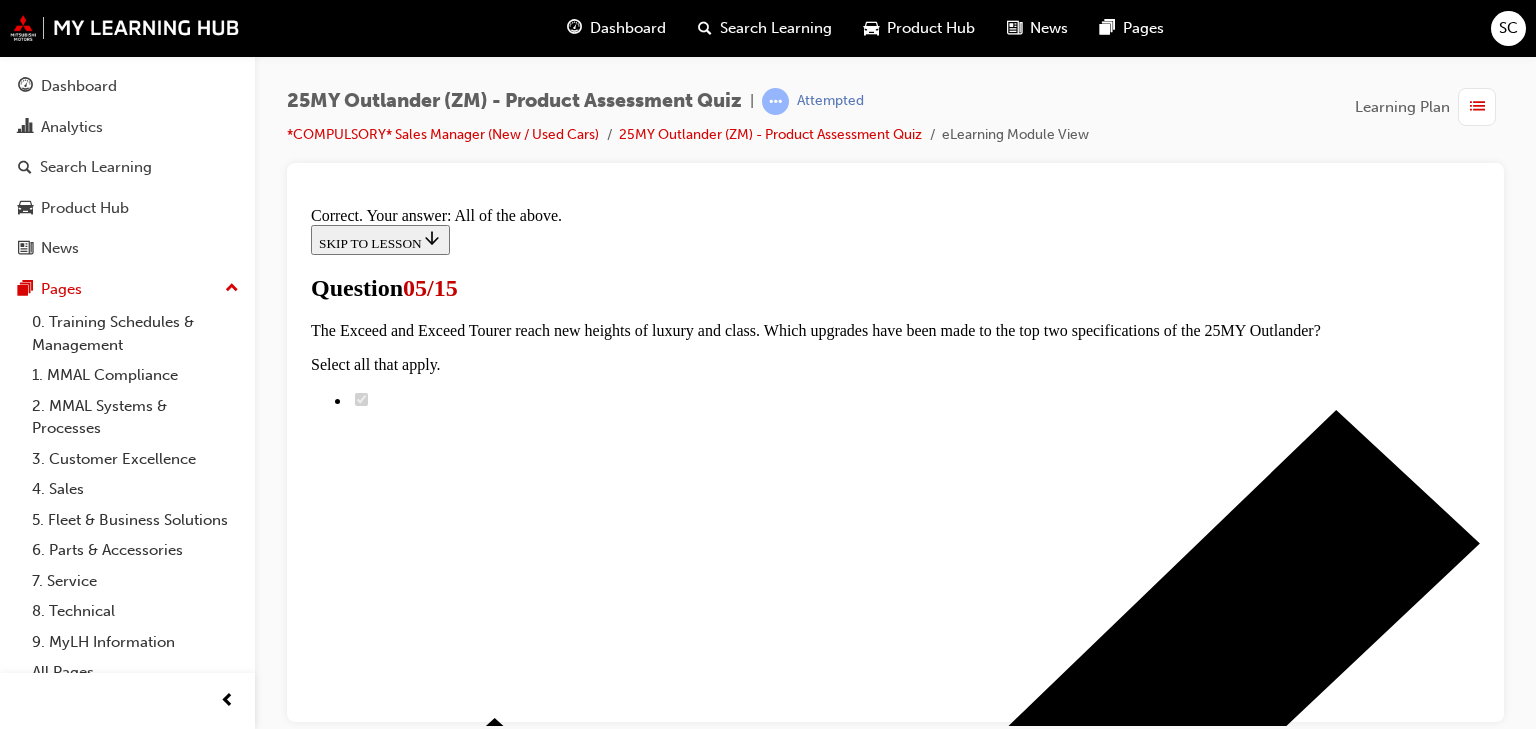 scroll, scrollTop: 676, scrollLeft: 0, axis: vertical 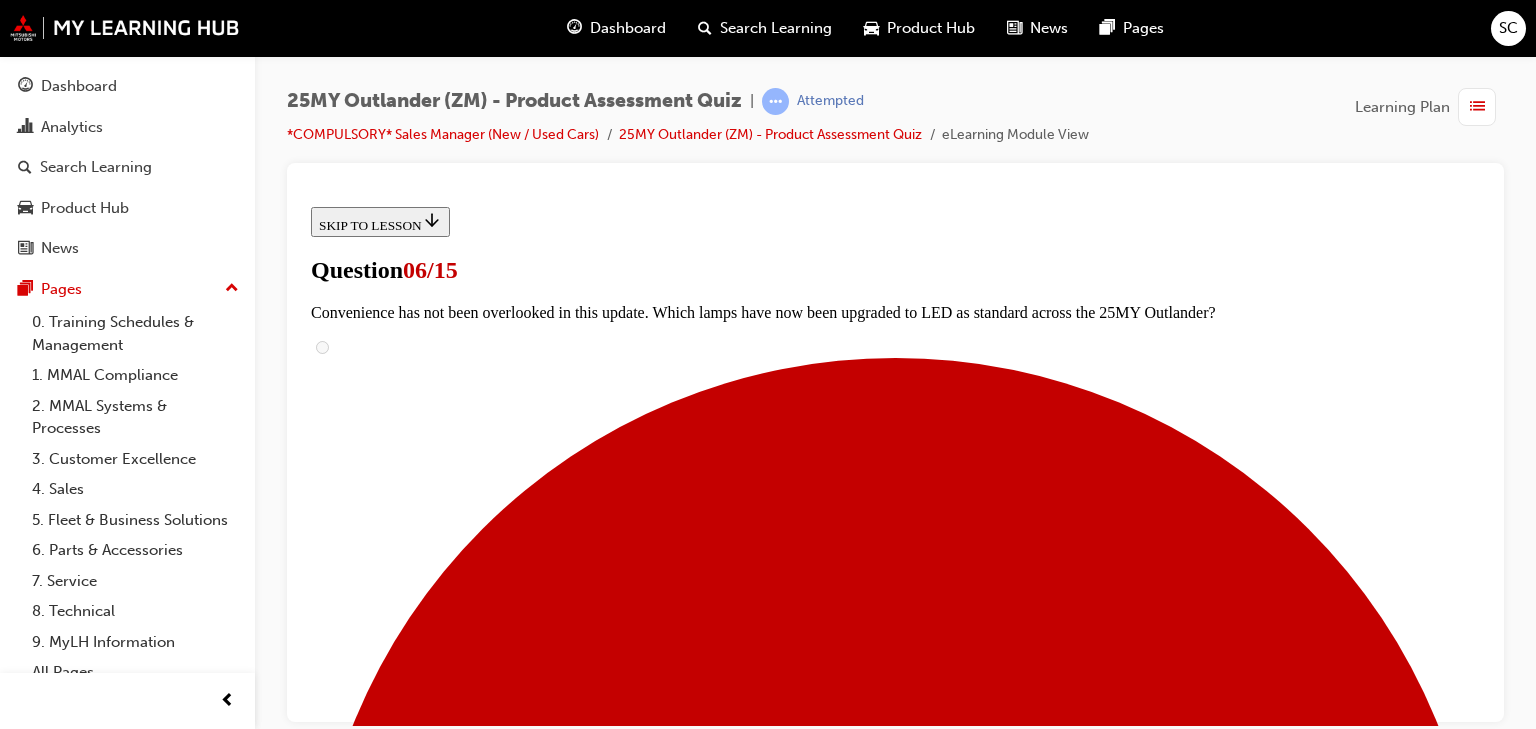 click at bounding box center (895, 15141) 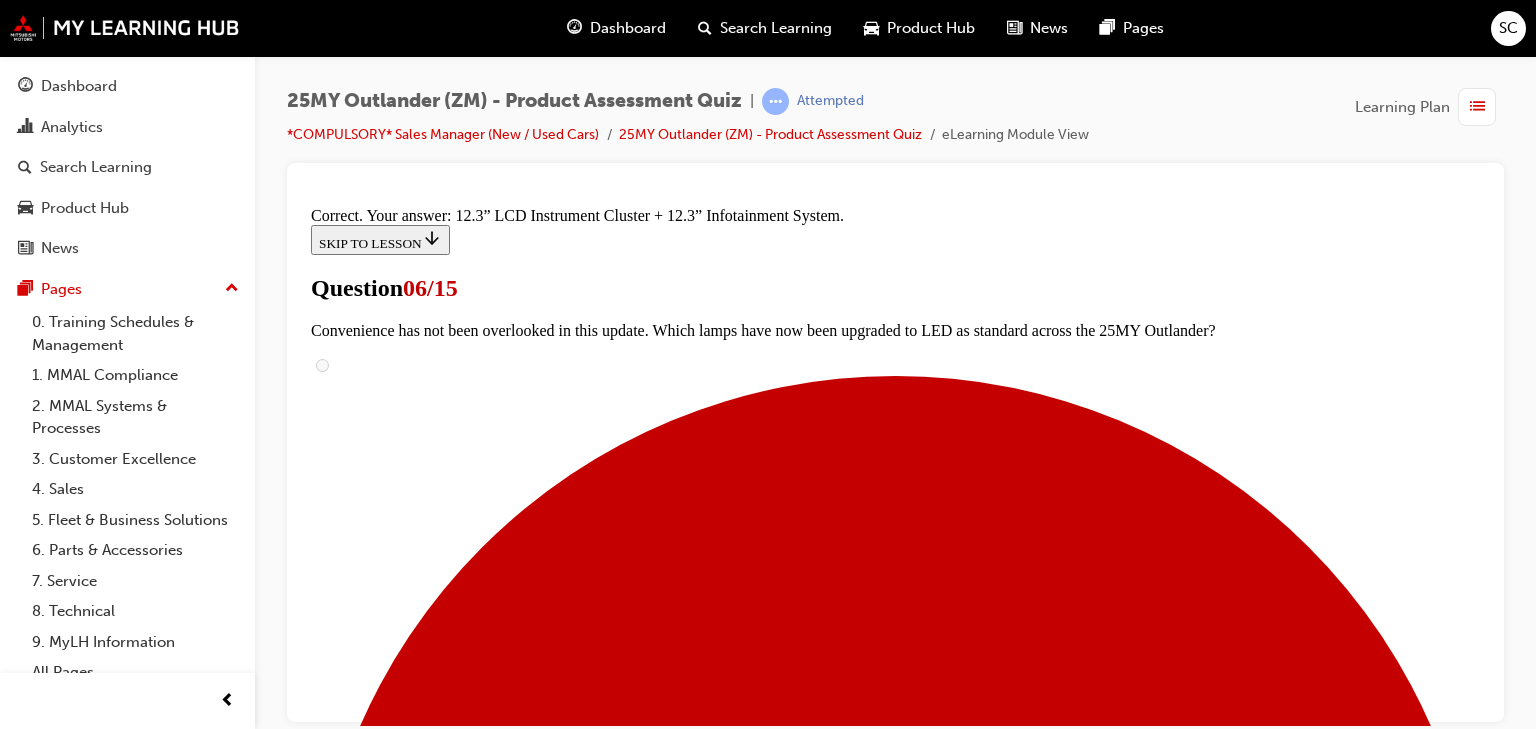 scroll, scrollTop: 864, scrollLeft: 0, axis: vertical 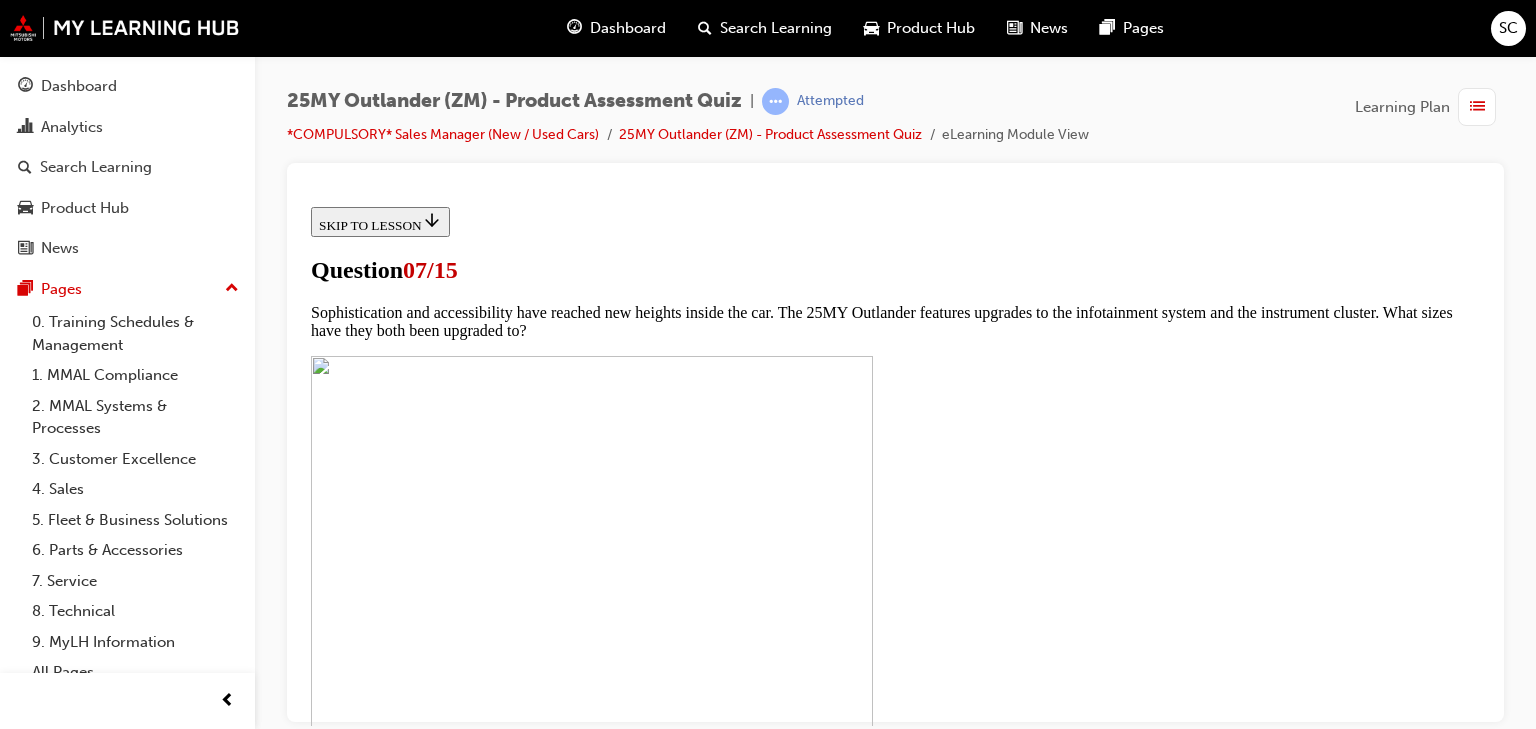 click at bounding box center [915, 9505] 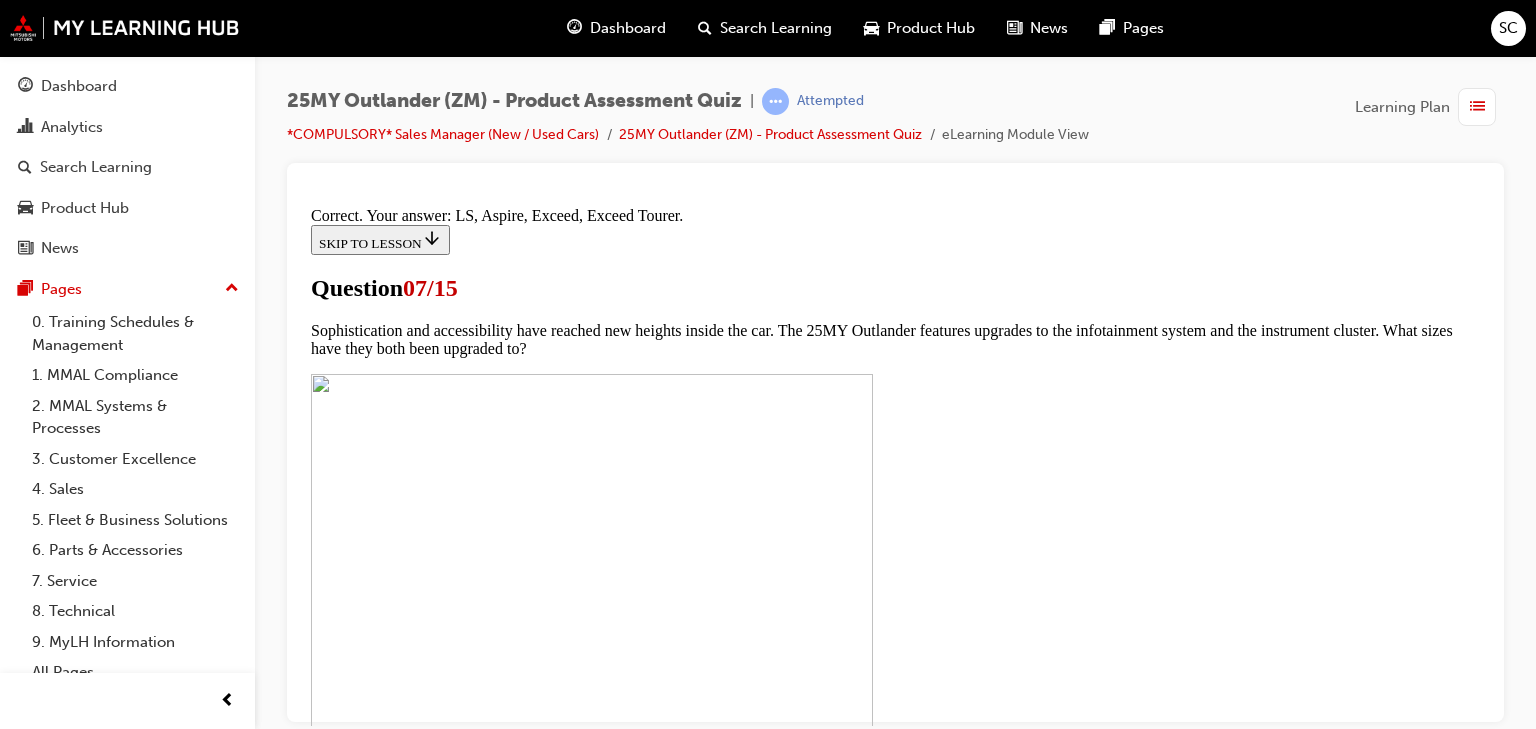 scroll, scrollTop: 1092, scrollLeft: 0, axis: vertical 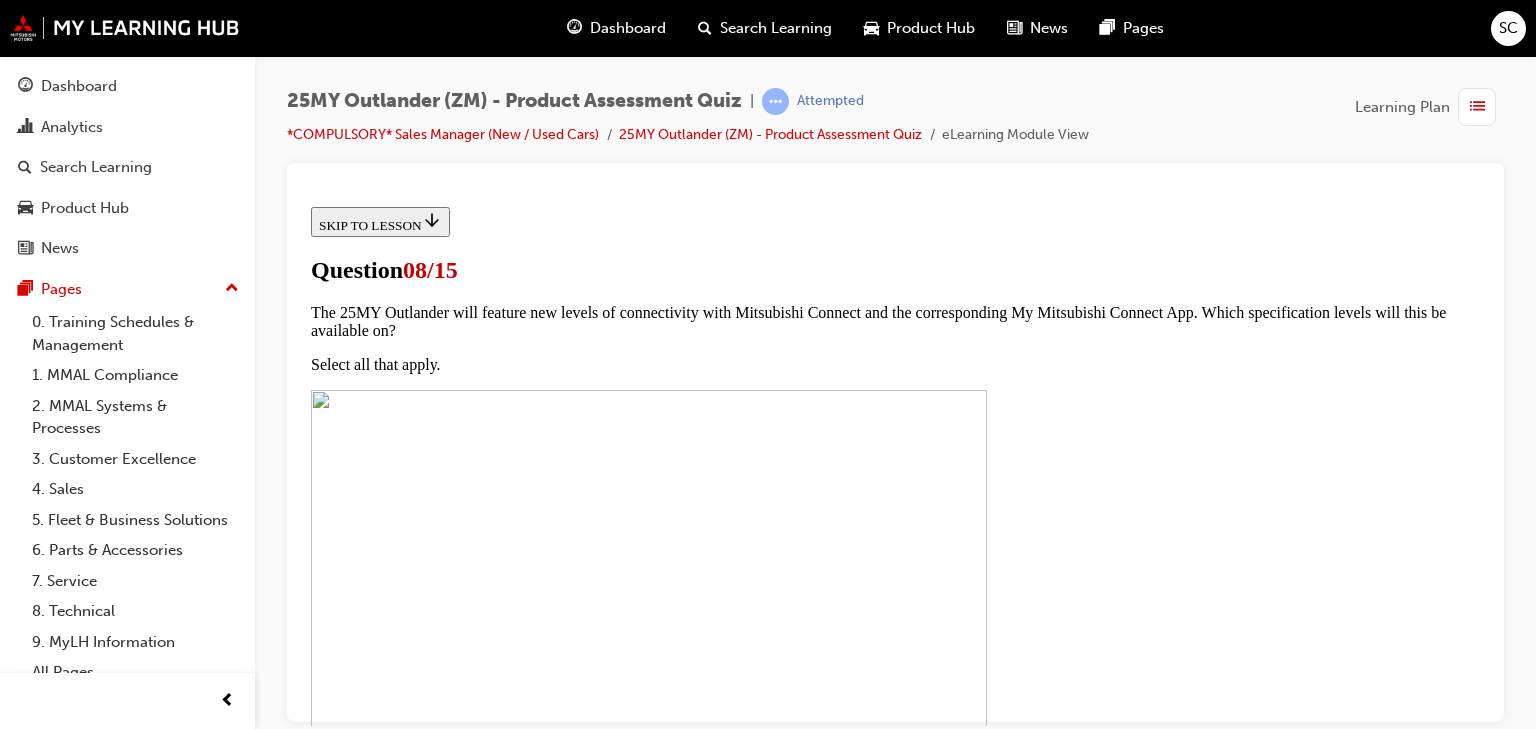 click at bounding box center [895, 12965] 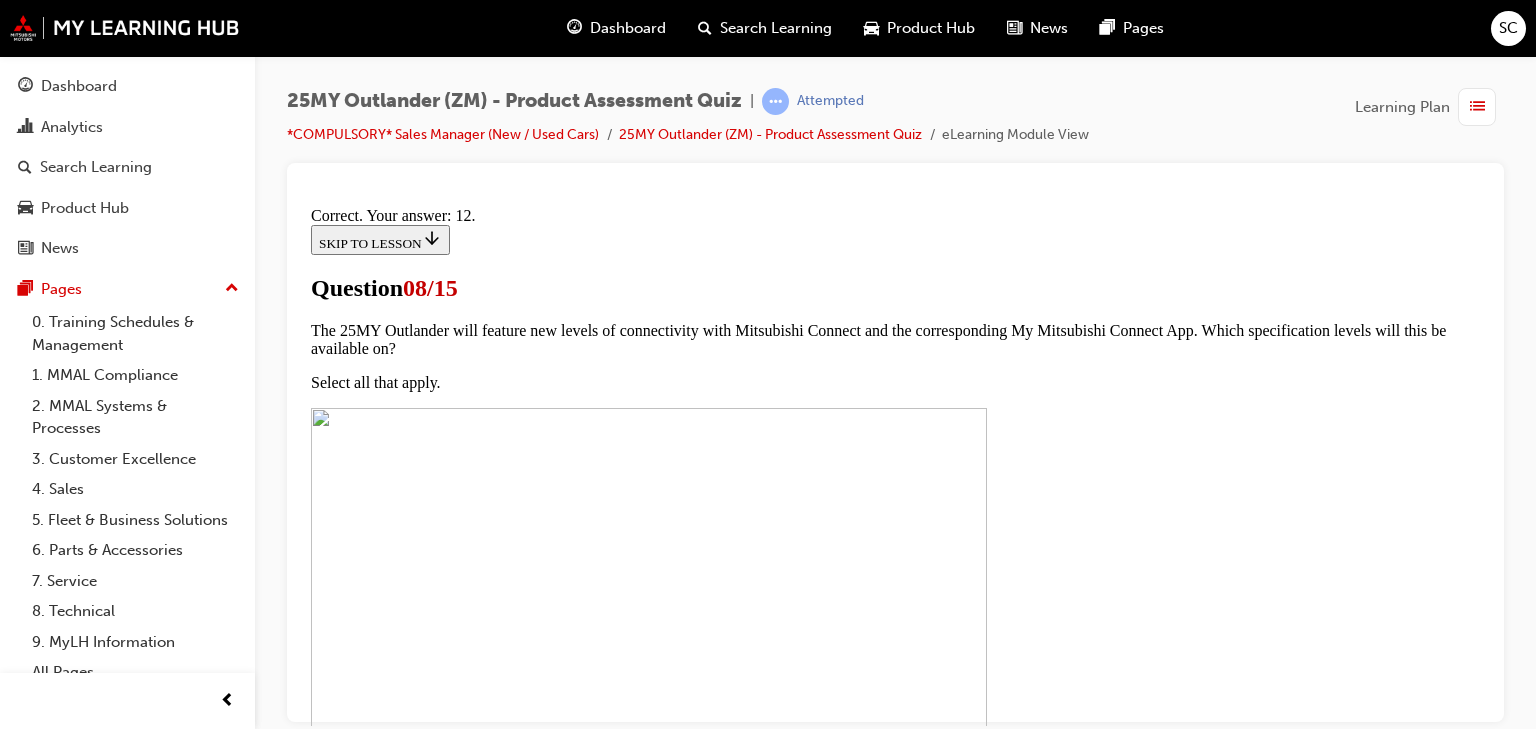 scroll, scrollTop: 516, scrollLeft: 0, axis: vertical 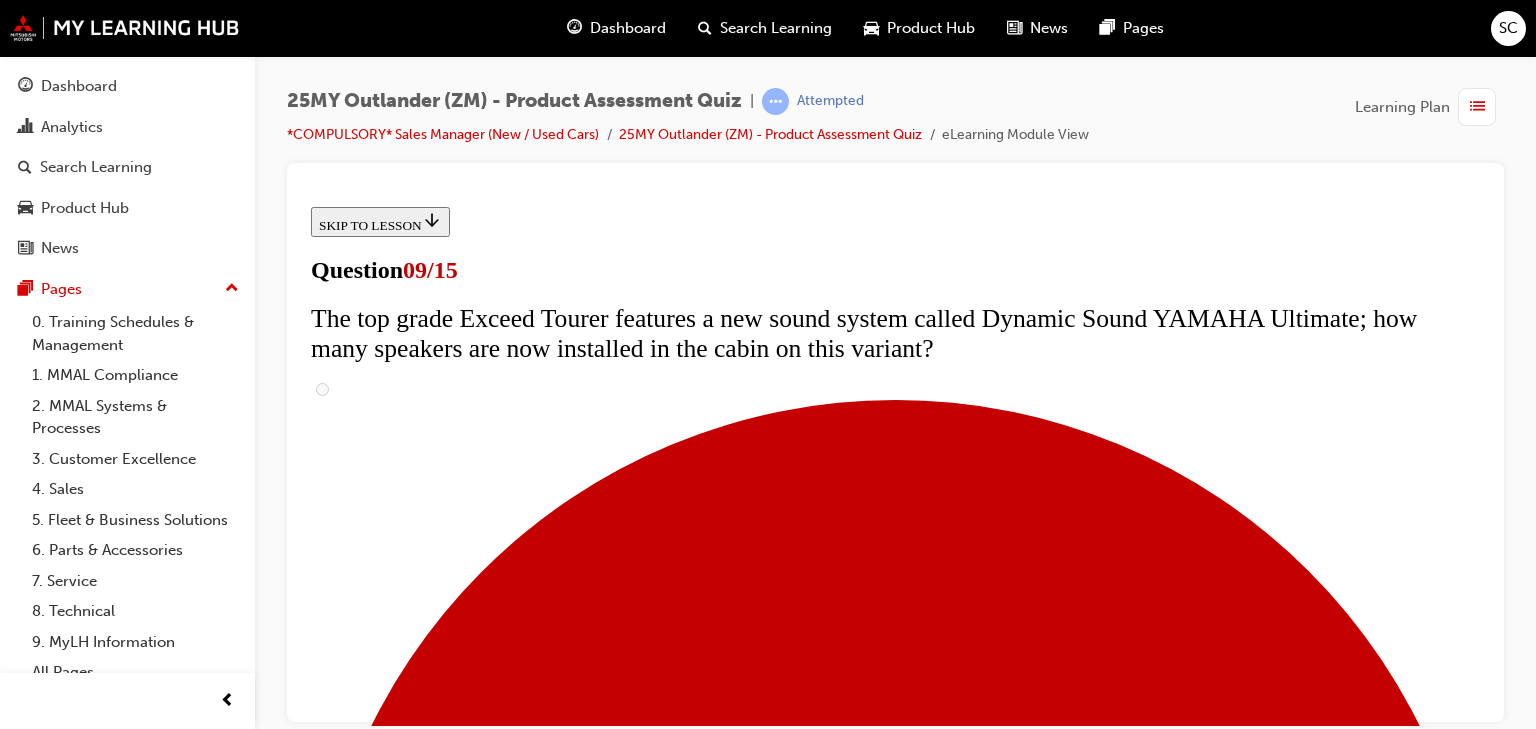 click on "FCM (forward collision mitigation) haptic brake warning" at bounding box center (895, 10906) 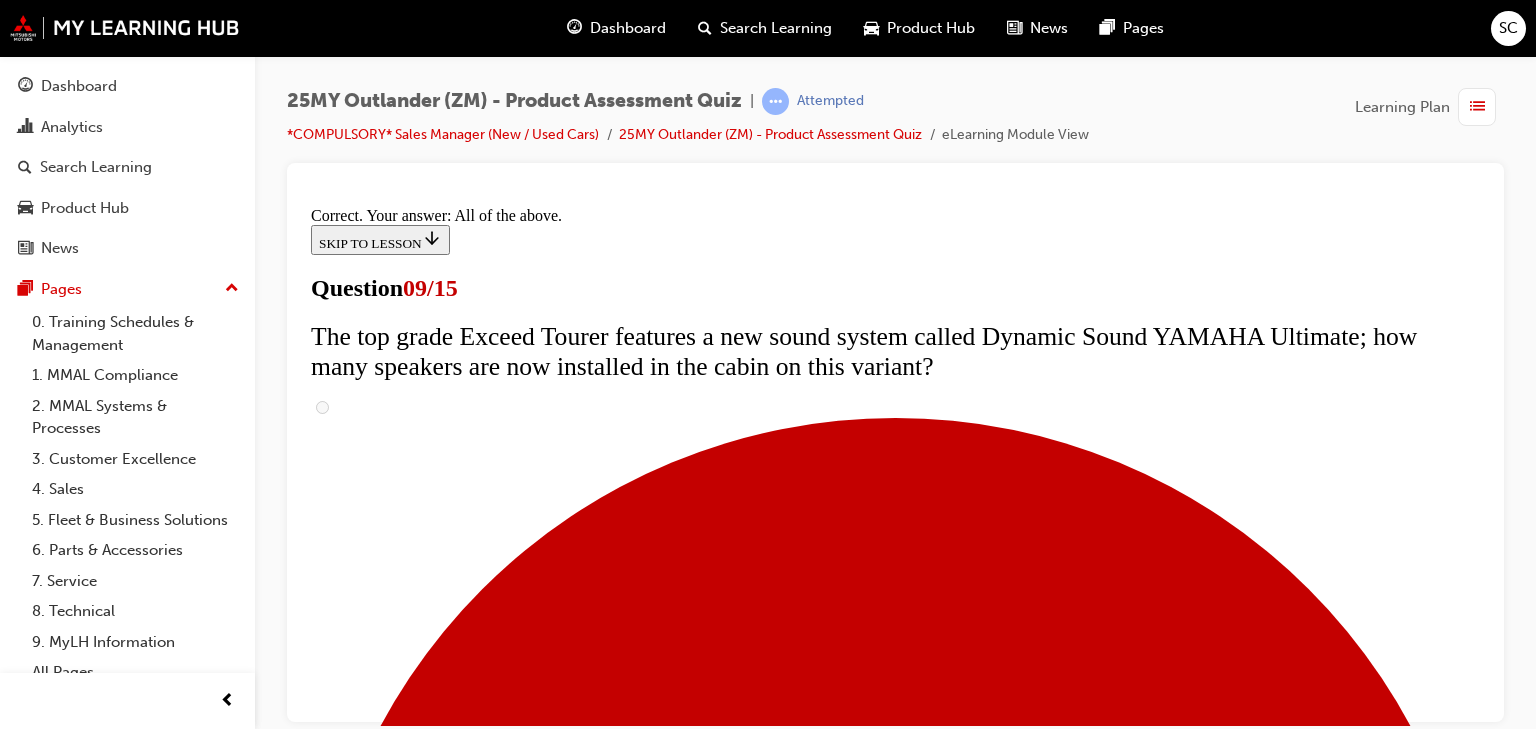 scroll, scrollTop: 1230, scrollLeft: 0, axis: vertical 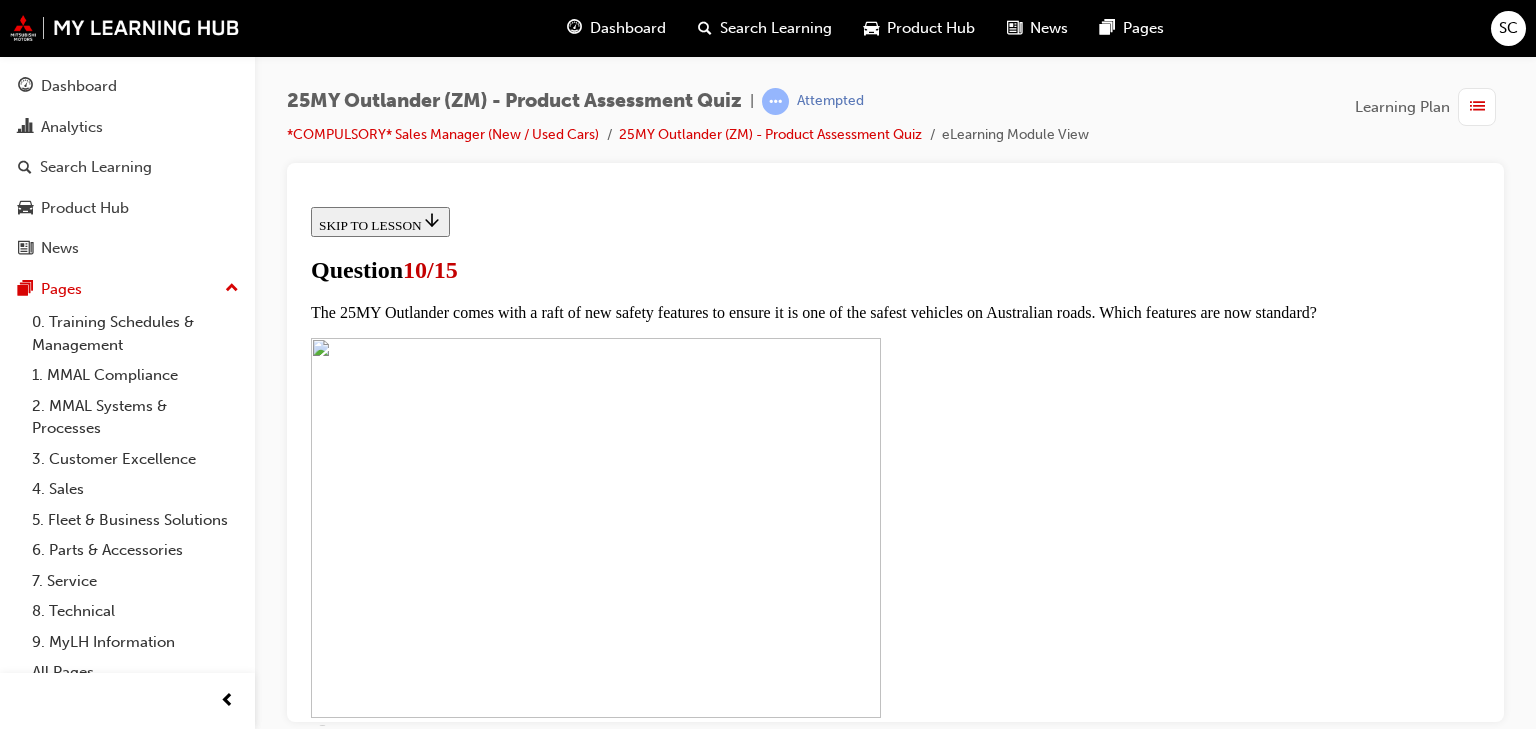 click on "Cup holders repositioned to side of gear shifter" at bounding box center [915, 19097] 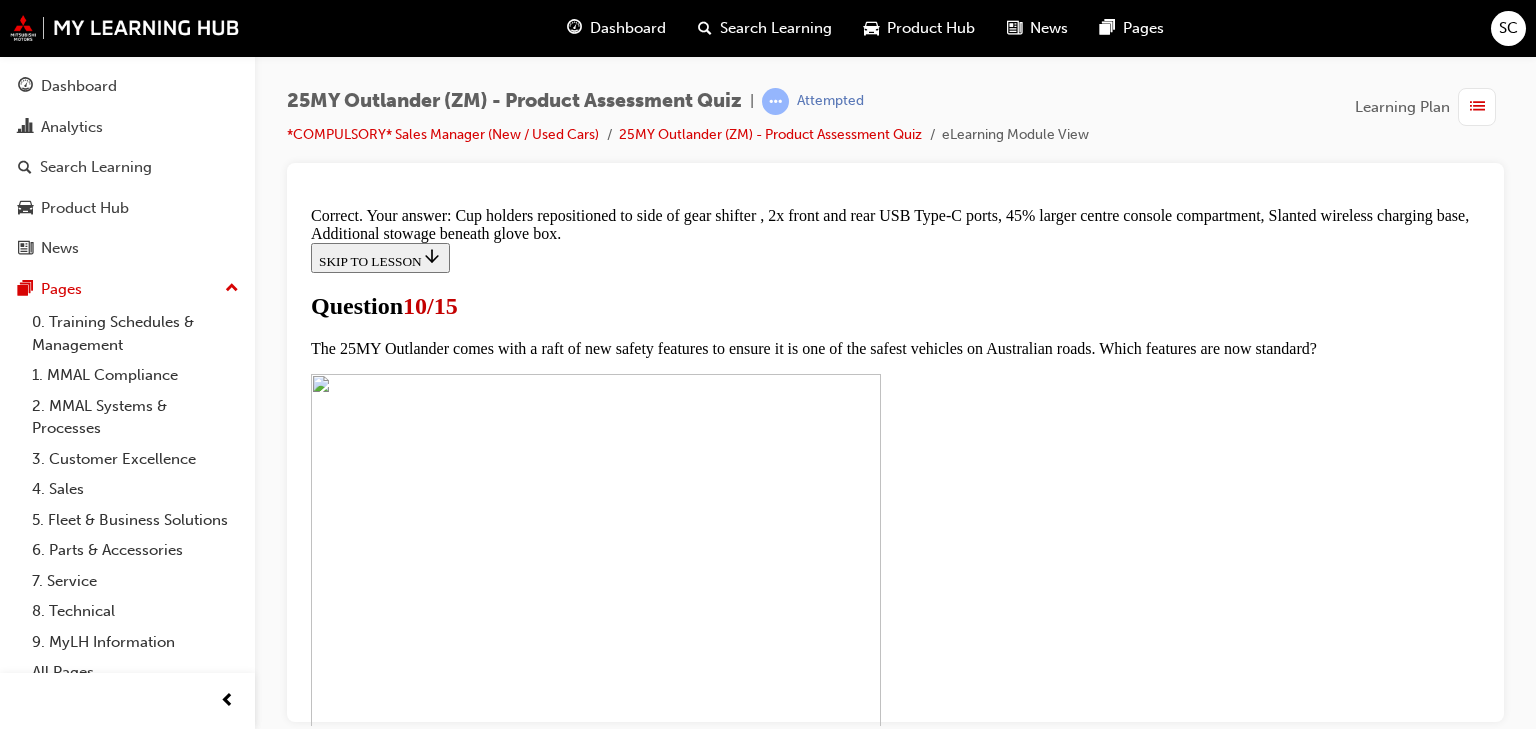 scroll, scrollTop: 1044, scrollLeft: 0, axis: vertical 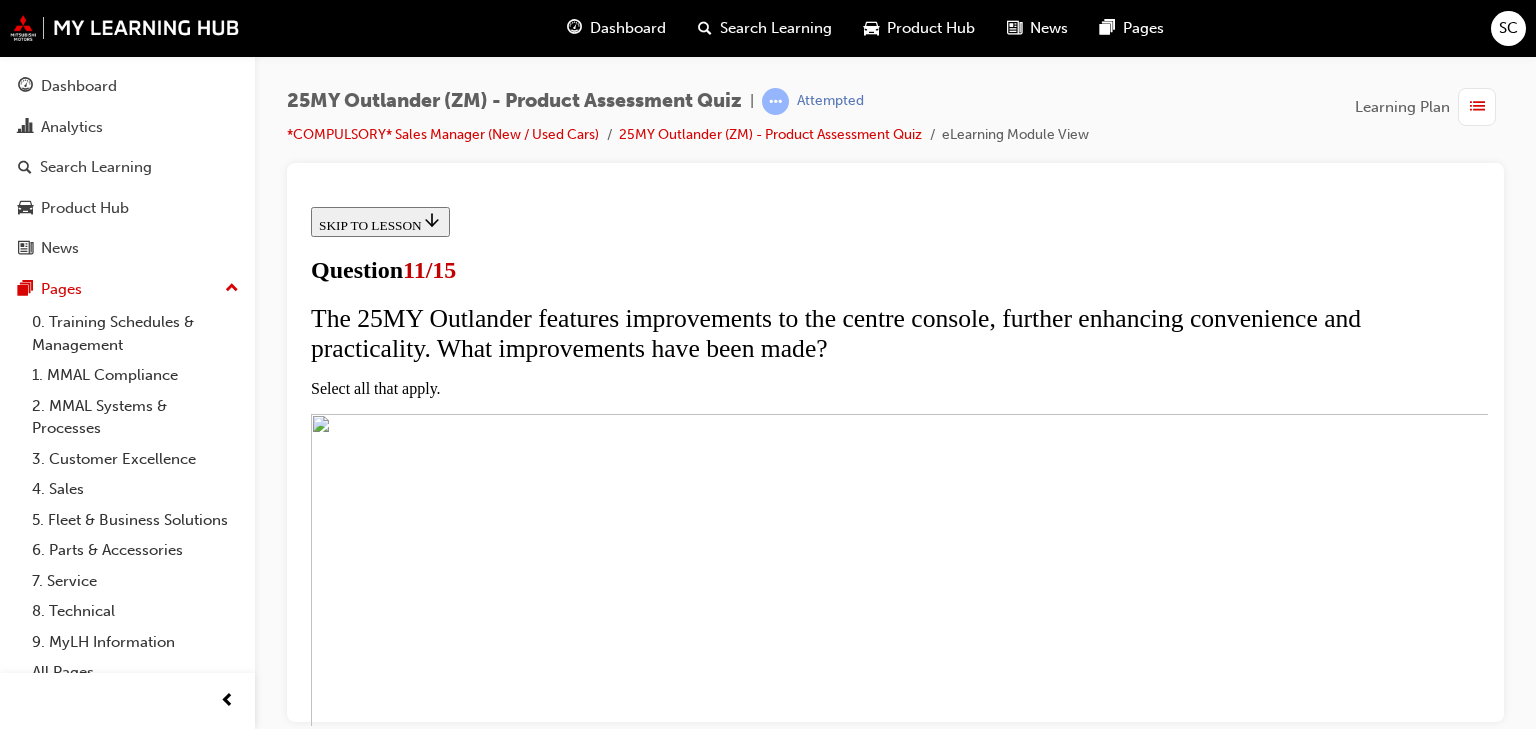 click at bounding box center [915, 7872] 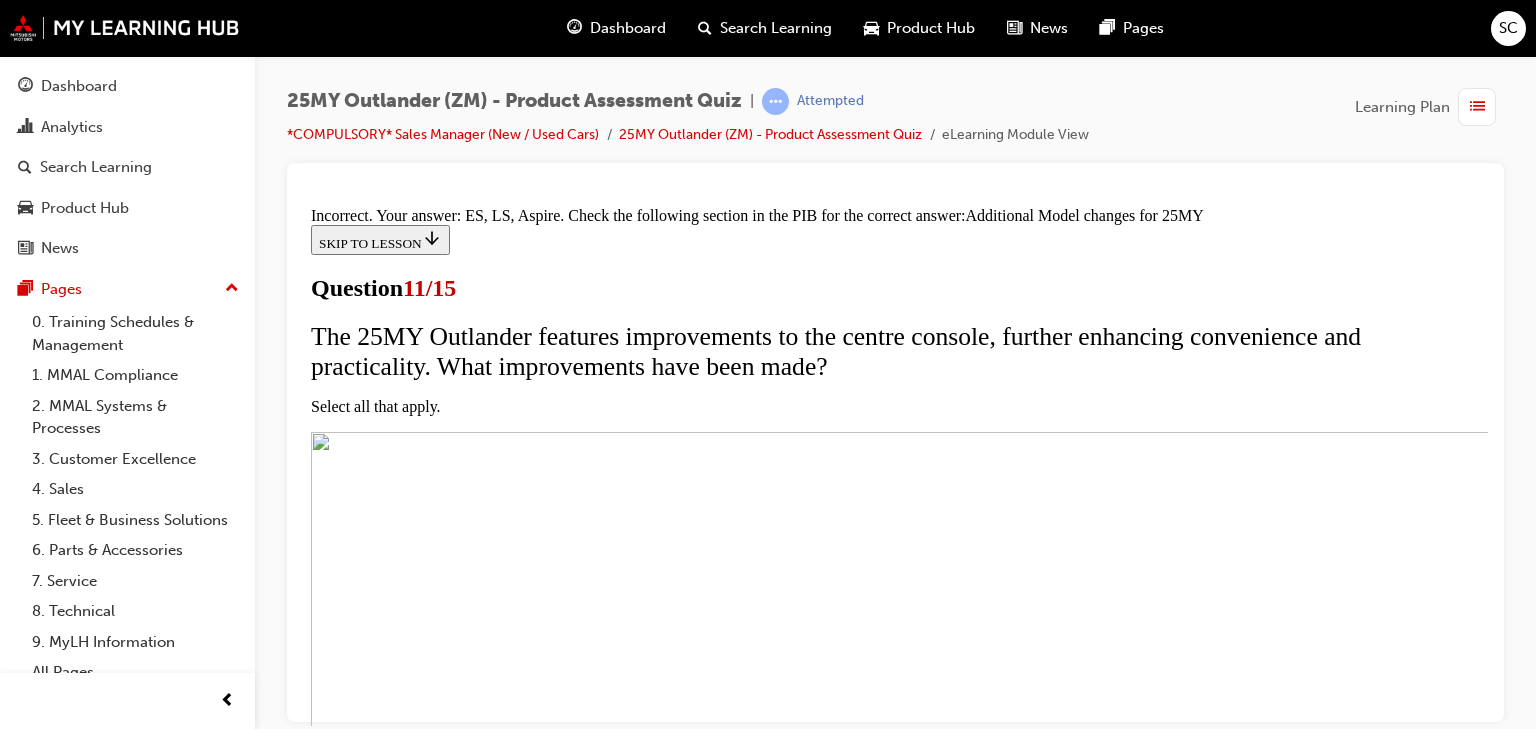 scroll, scrollTop: 786, scrollLeft: 0, axis: vertical 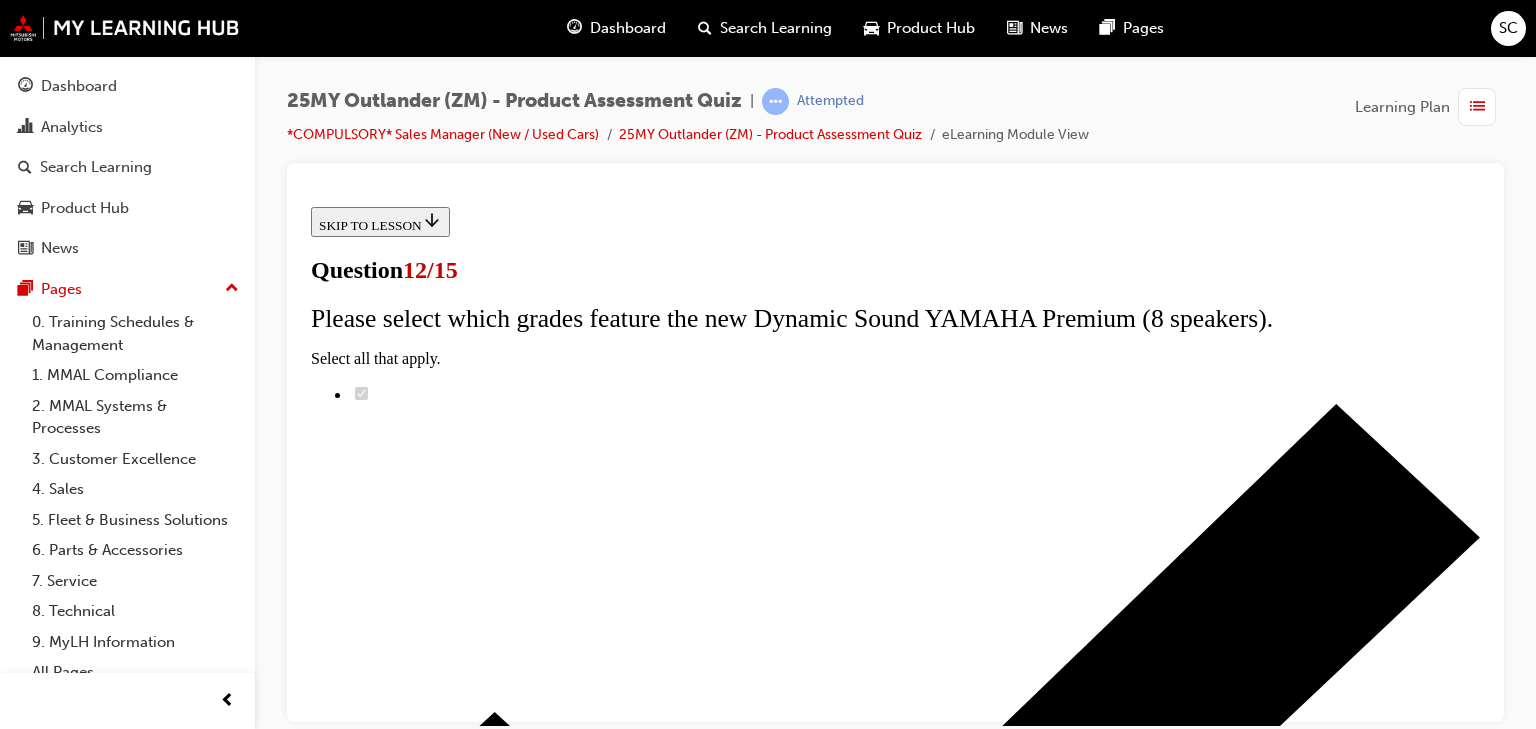 click on "True" at bounding box center [895, 7391] 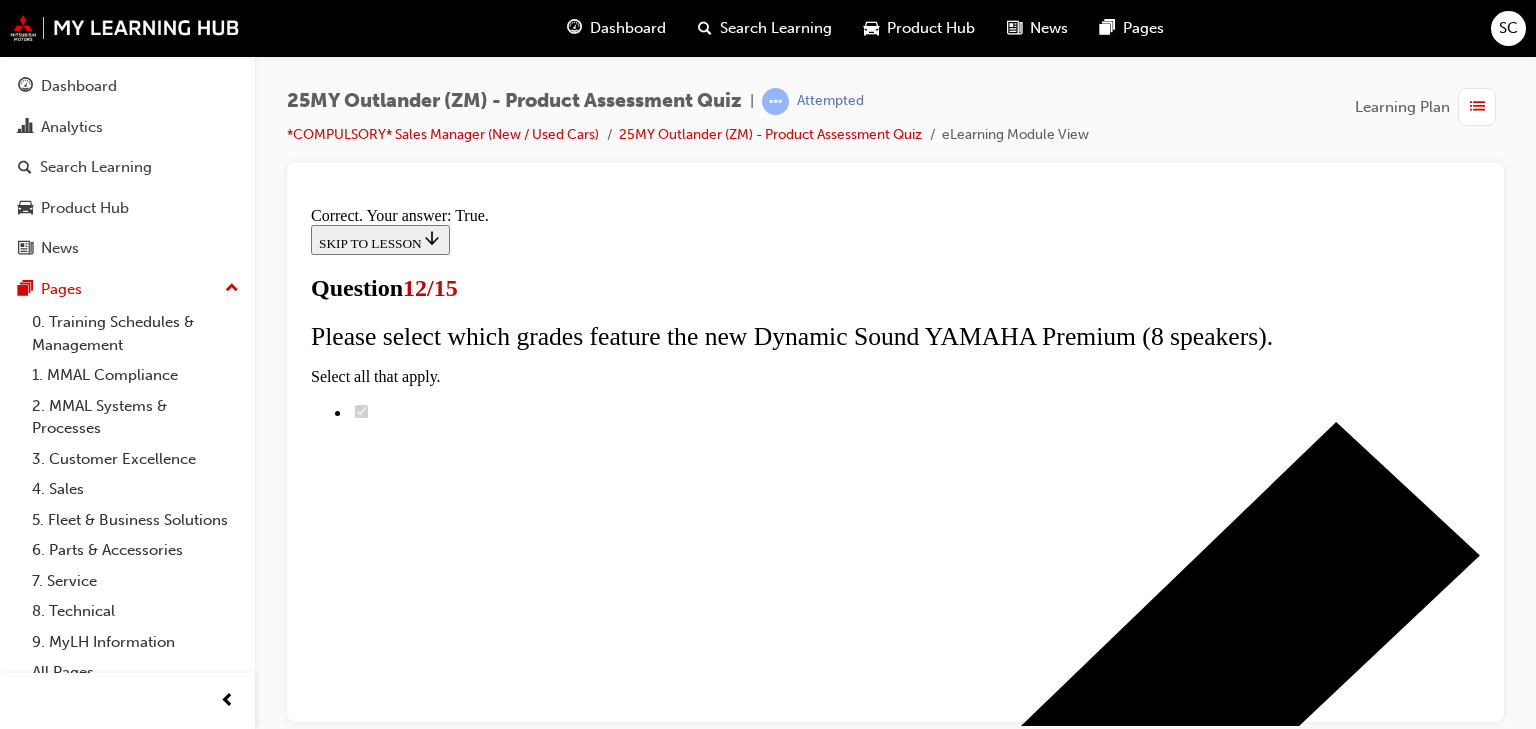 scroll, scrollTop: 424, scrollLeft: 0, axis: vertical 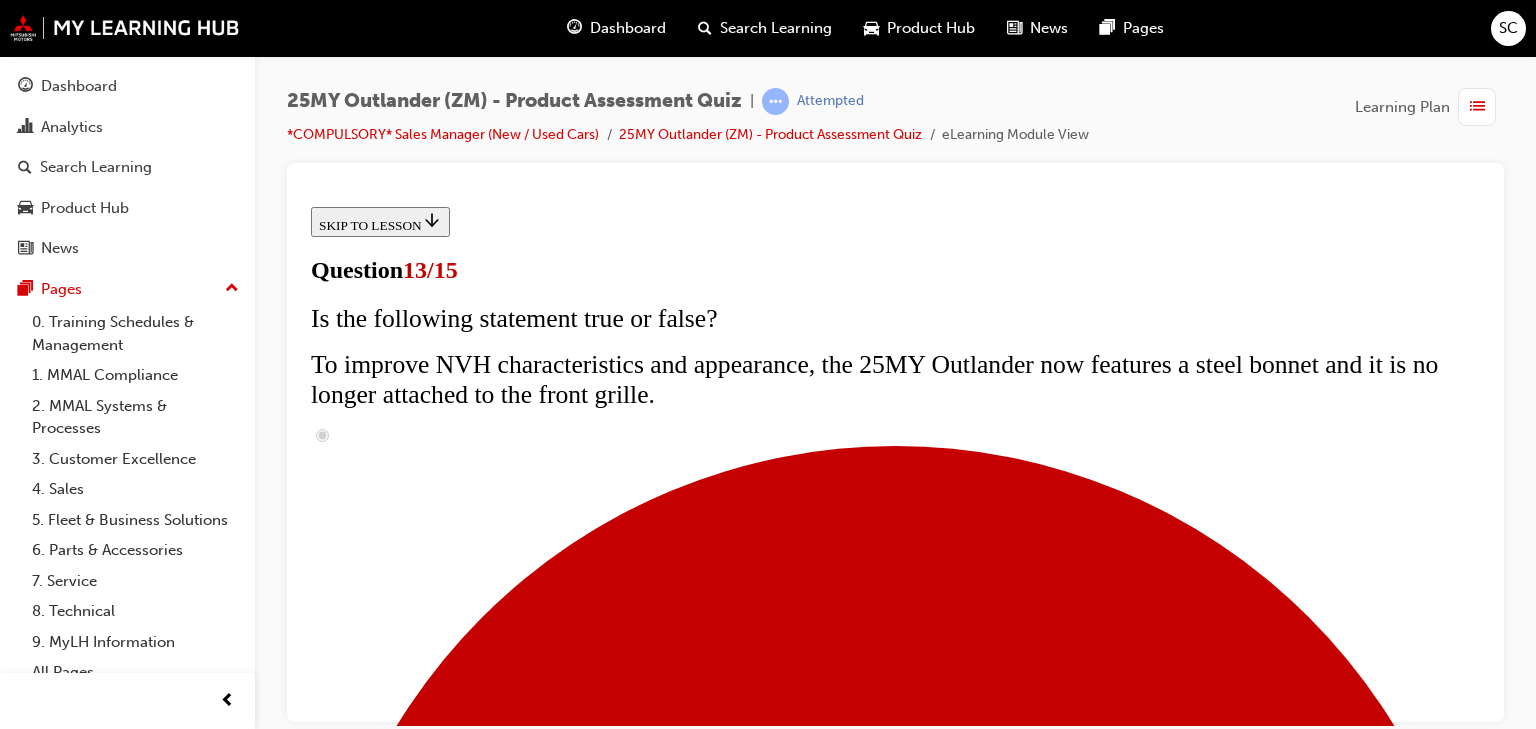 click at bounding box center (895, 16532) 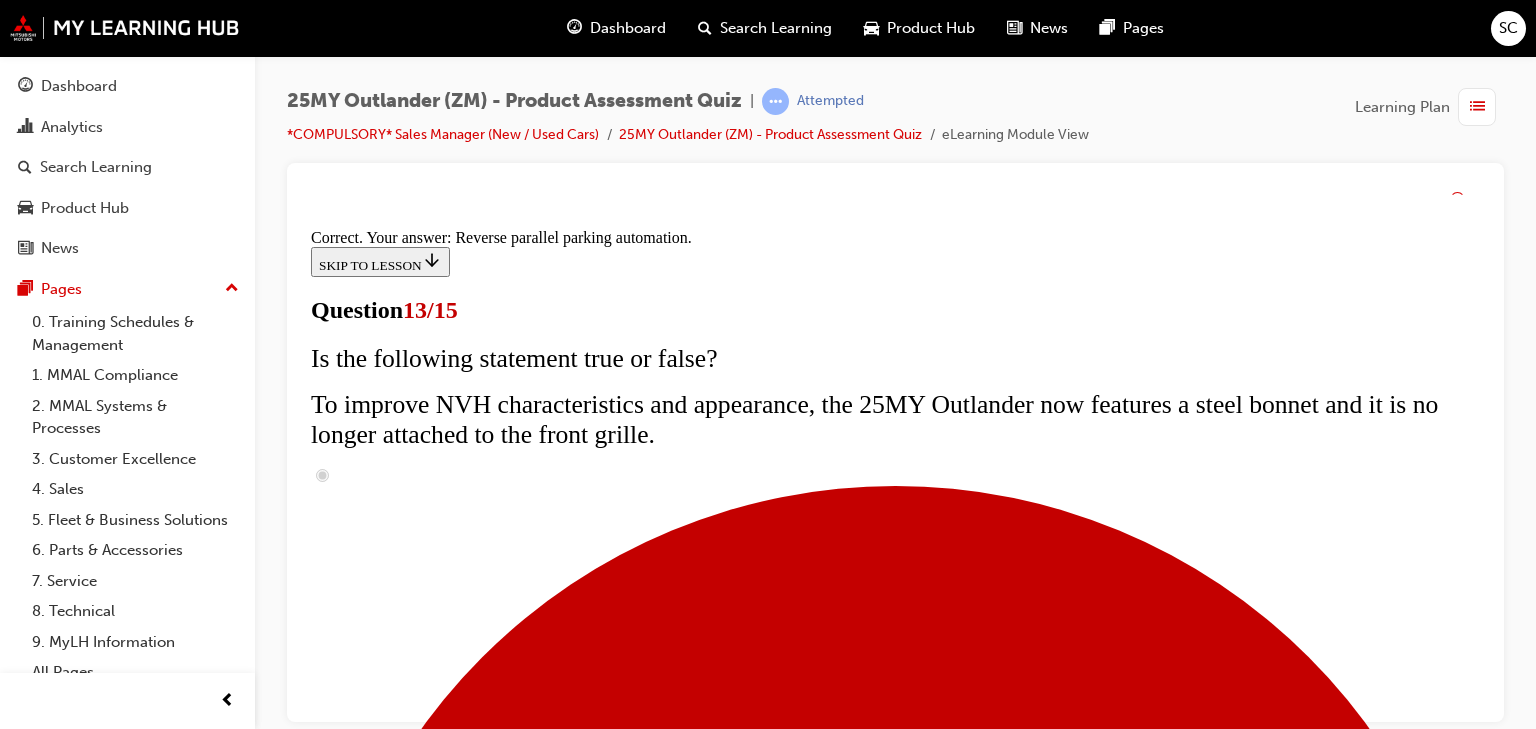 scroll, scrollTop: 709, scrollLeft: 0, axis: vertical 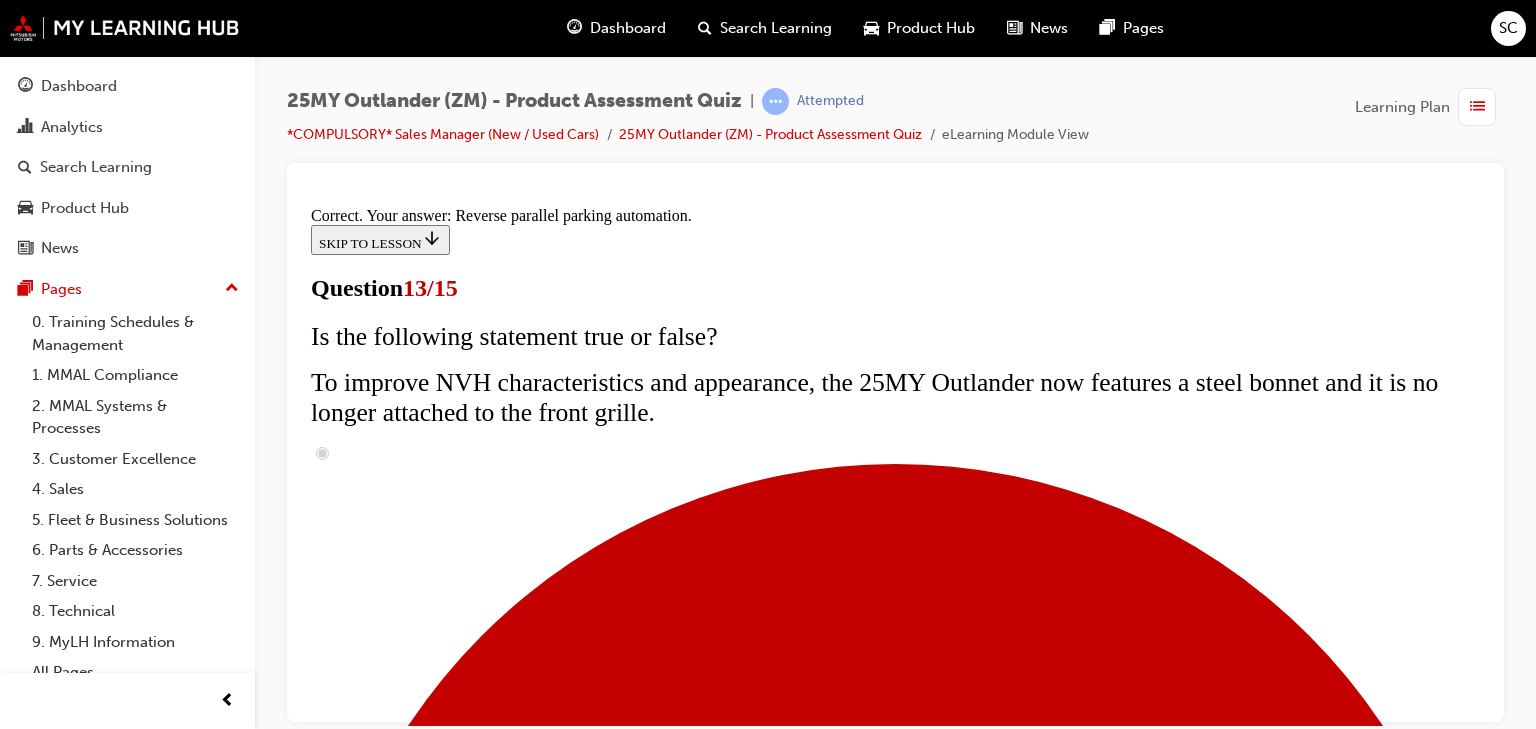 click on "NEXT" at bounding box center [337, 17800] 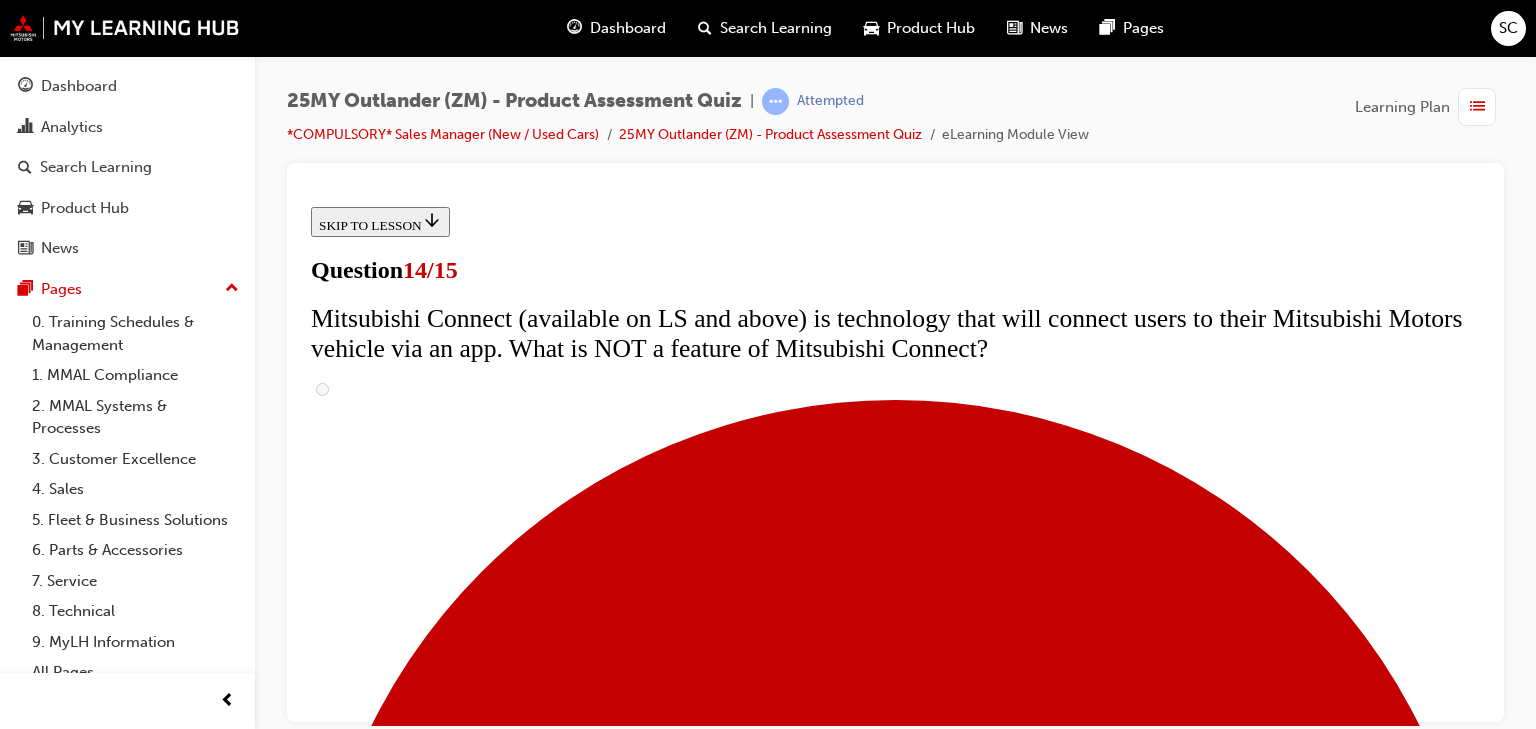scroll, scrollTop: 800, scrollLeft: 0, axis: vertical 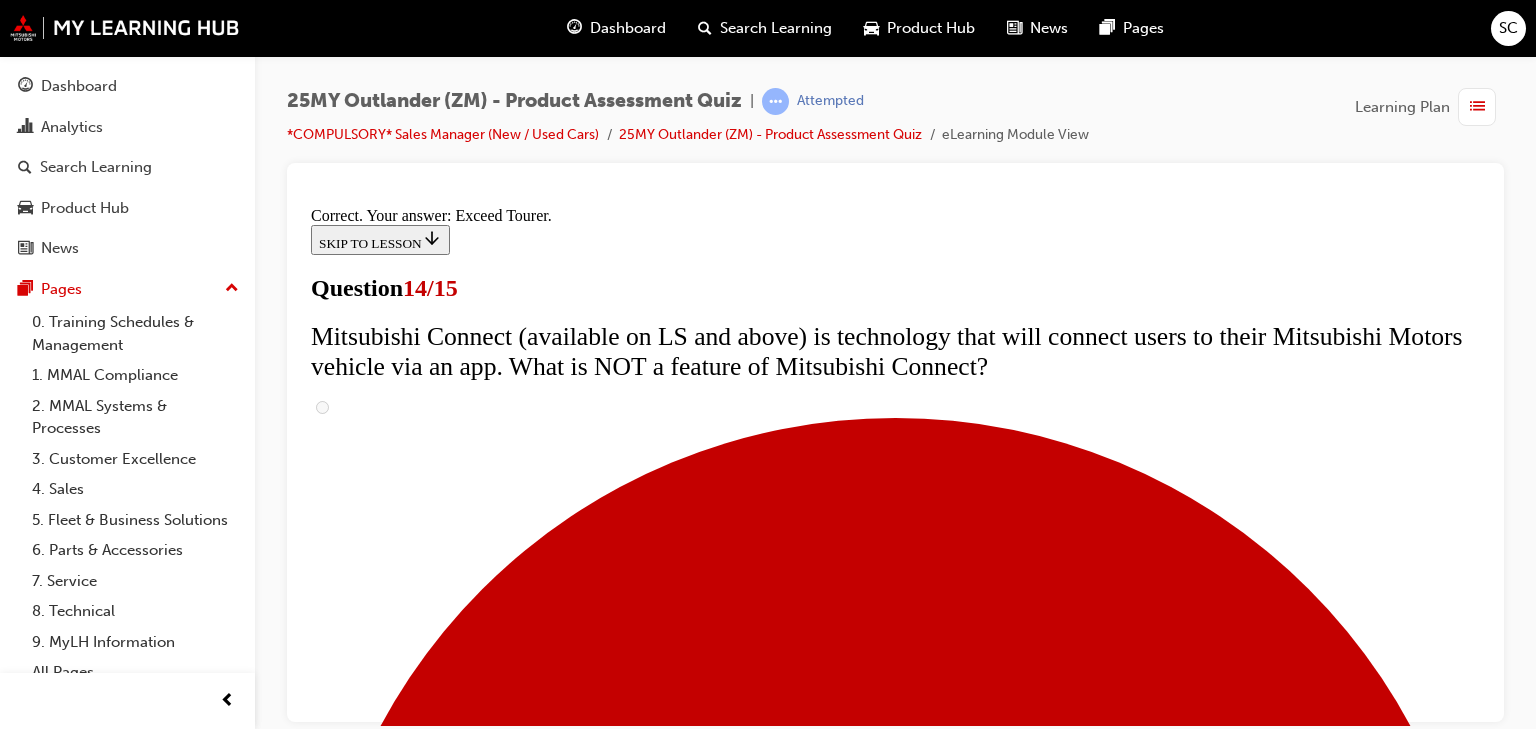 click on "NEXT" at bounding box center (337, 24918) 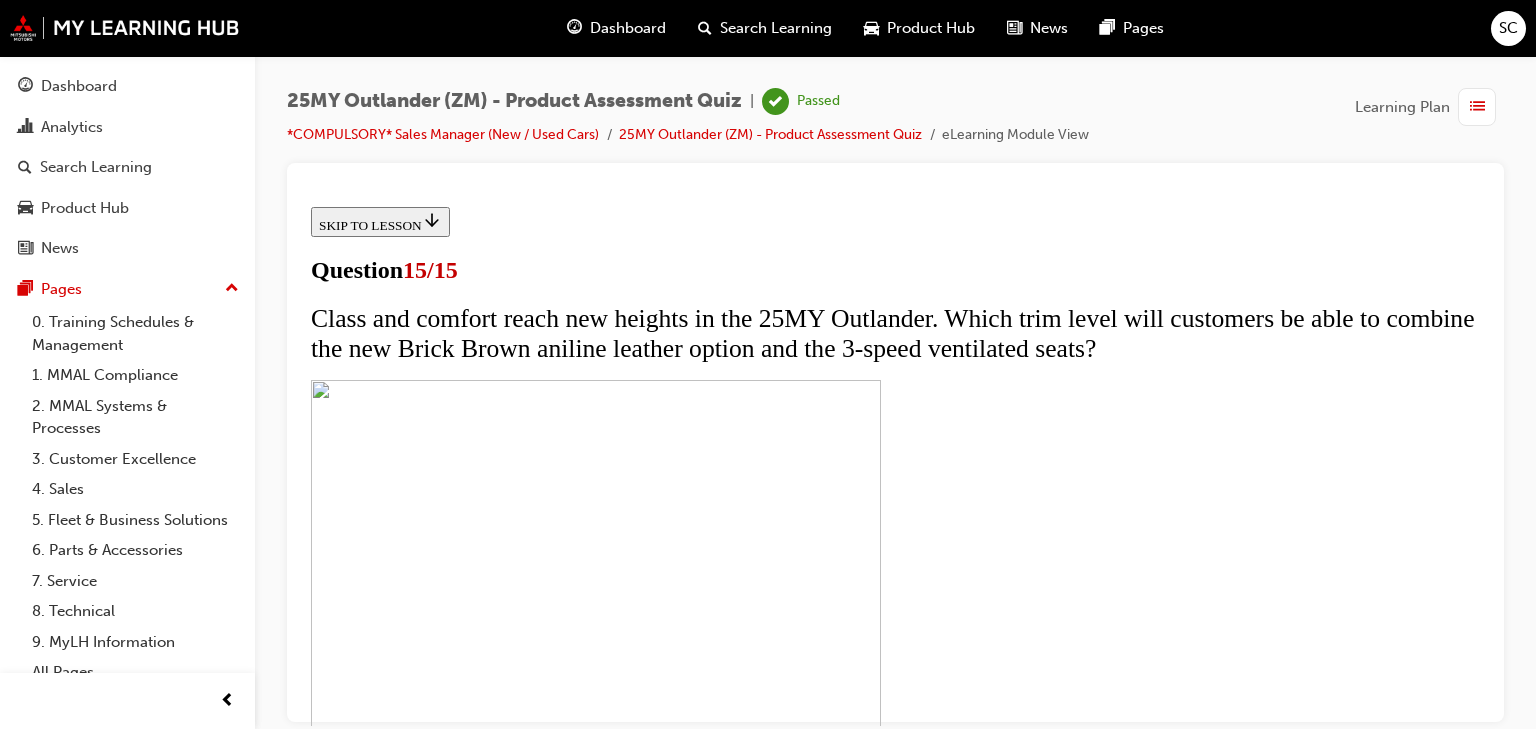 scroll, scrollTop: 491, scrollLeft: 0, axis: vertical 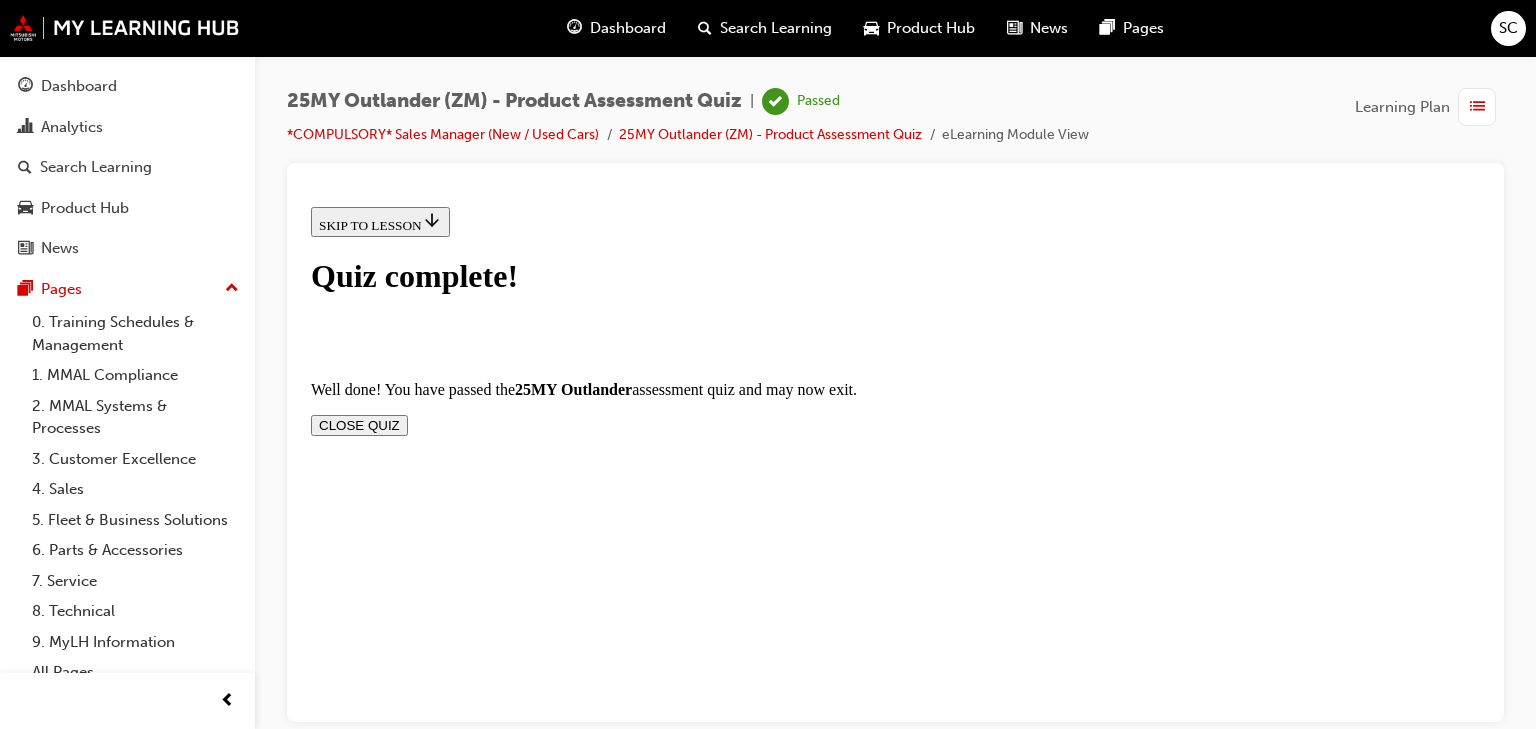 click on "CLOSE QUIZ" at bounding box center (359, 424) 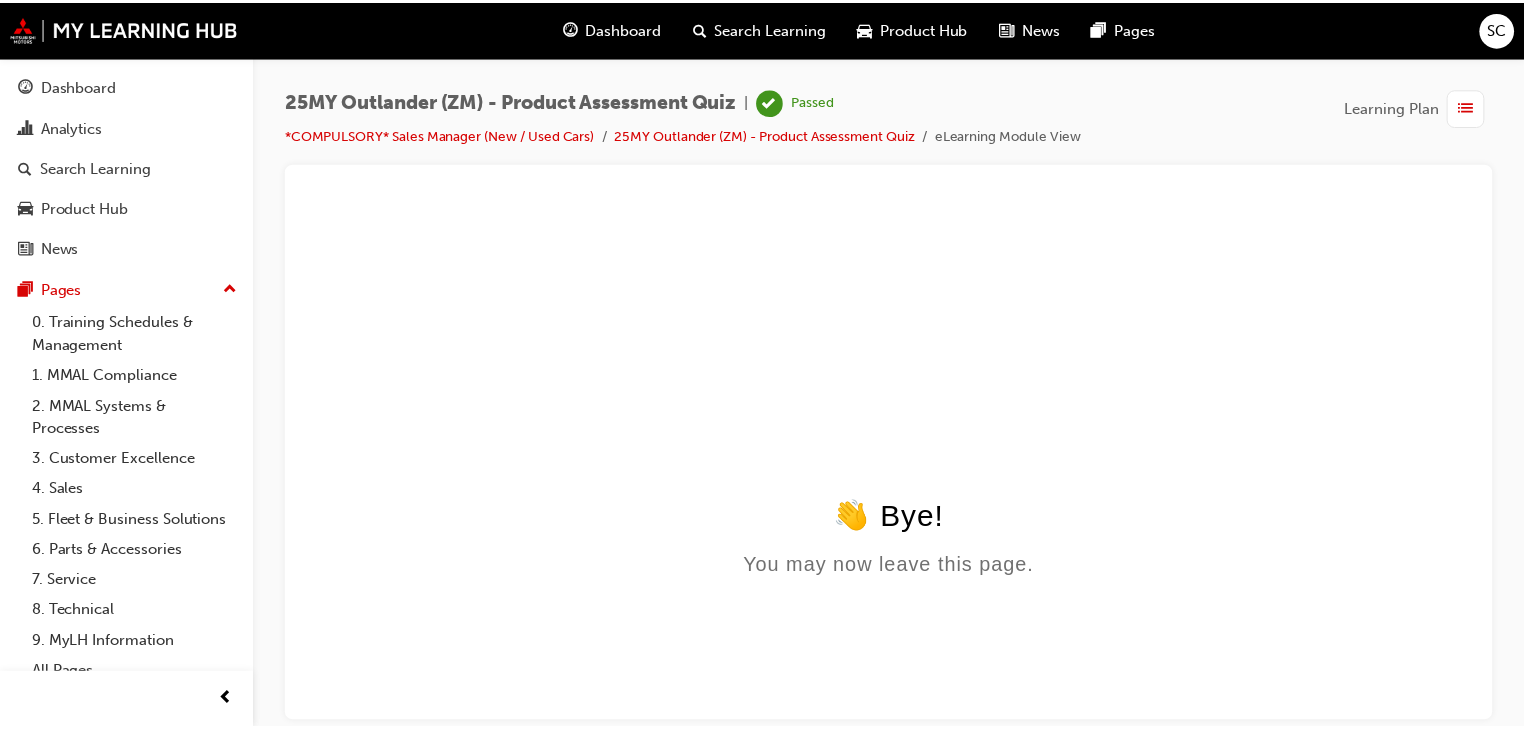 scroll, scrollTop: 0, scrollLeft: 0, axis: both 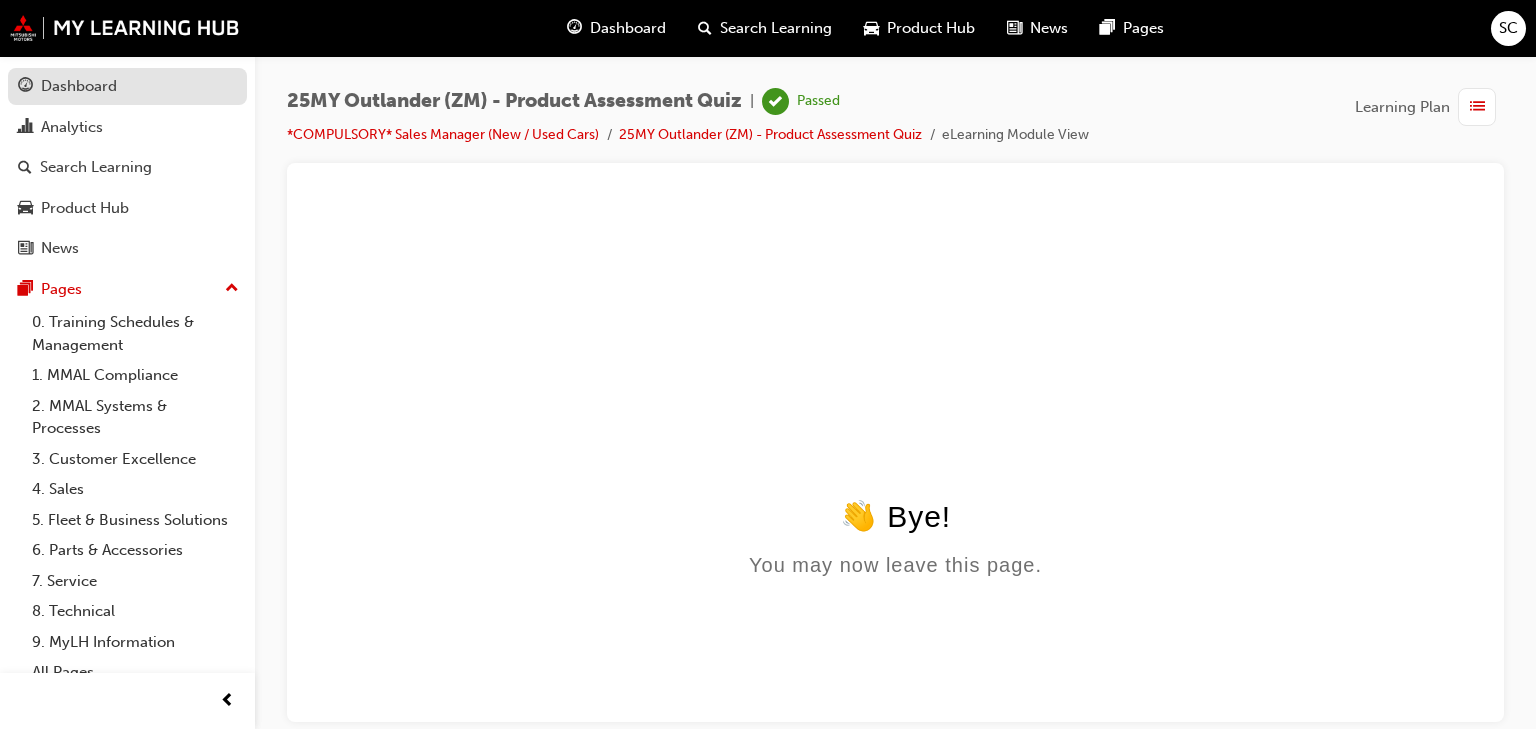 click on "Dashboard" at bounding box center [79, 86] 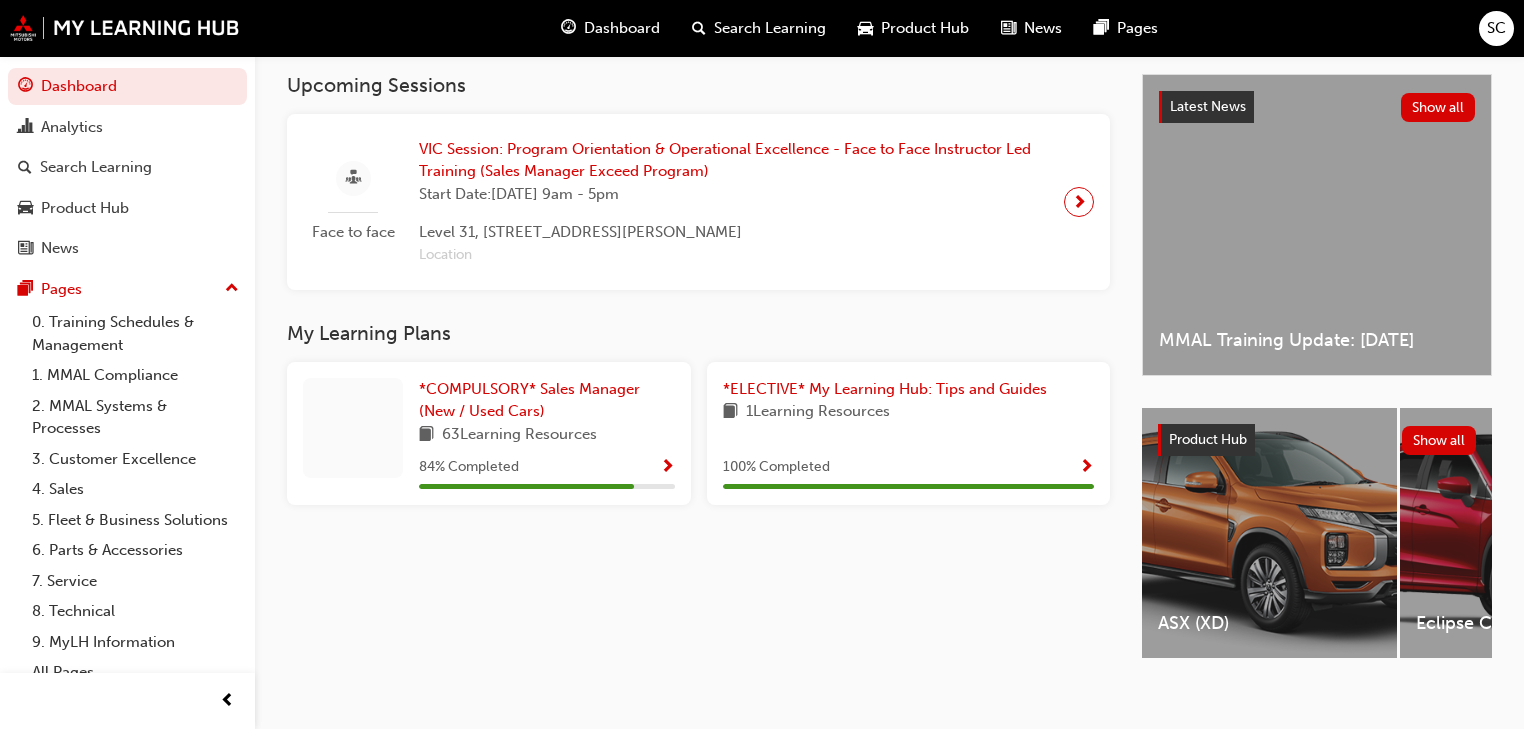 scroll, scrollTop: 464, scrollLeft: 0, axis: vertical 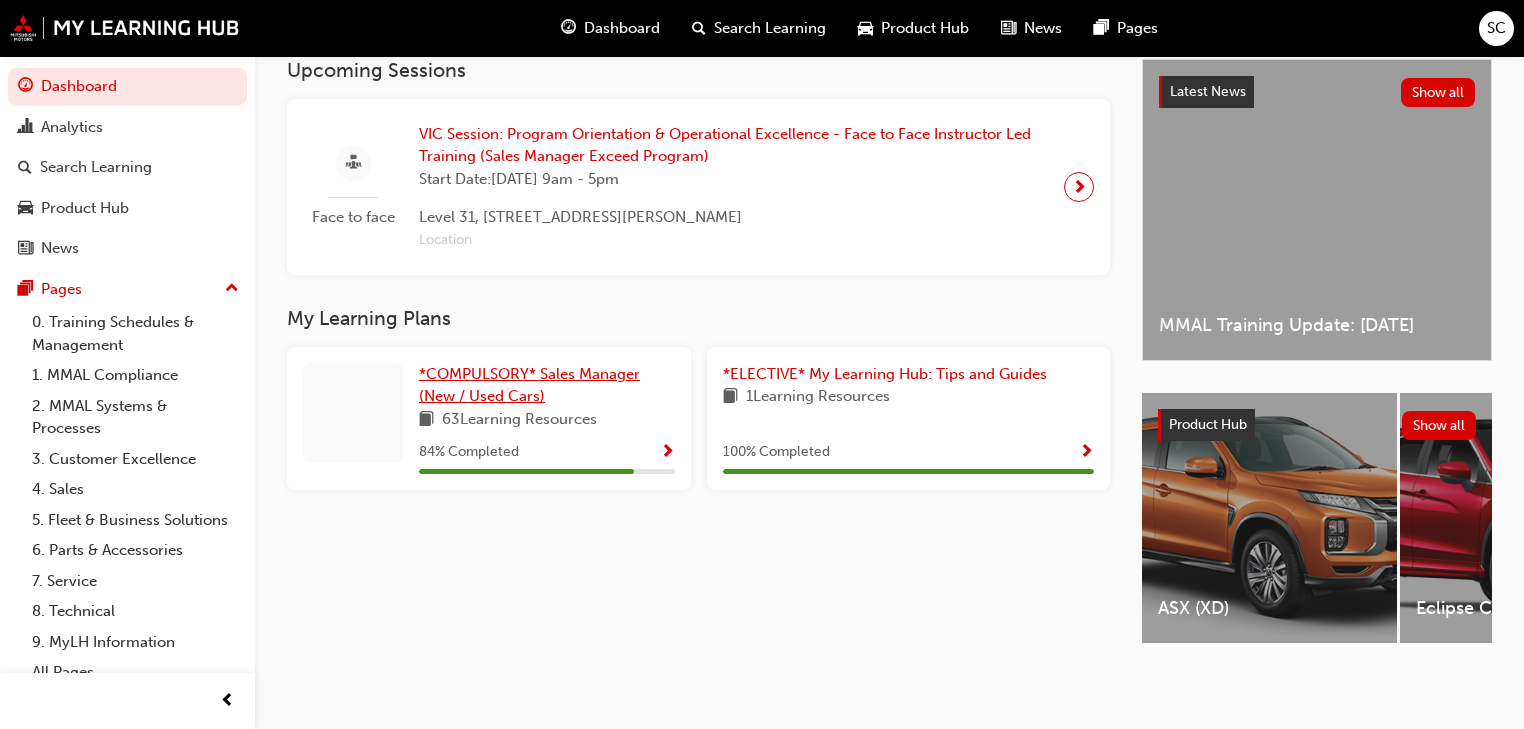 click on "*COMPULSORY* Sales Manager (New / Used Cars)" at bounding box center [529, 385] 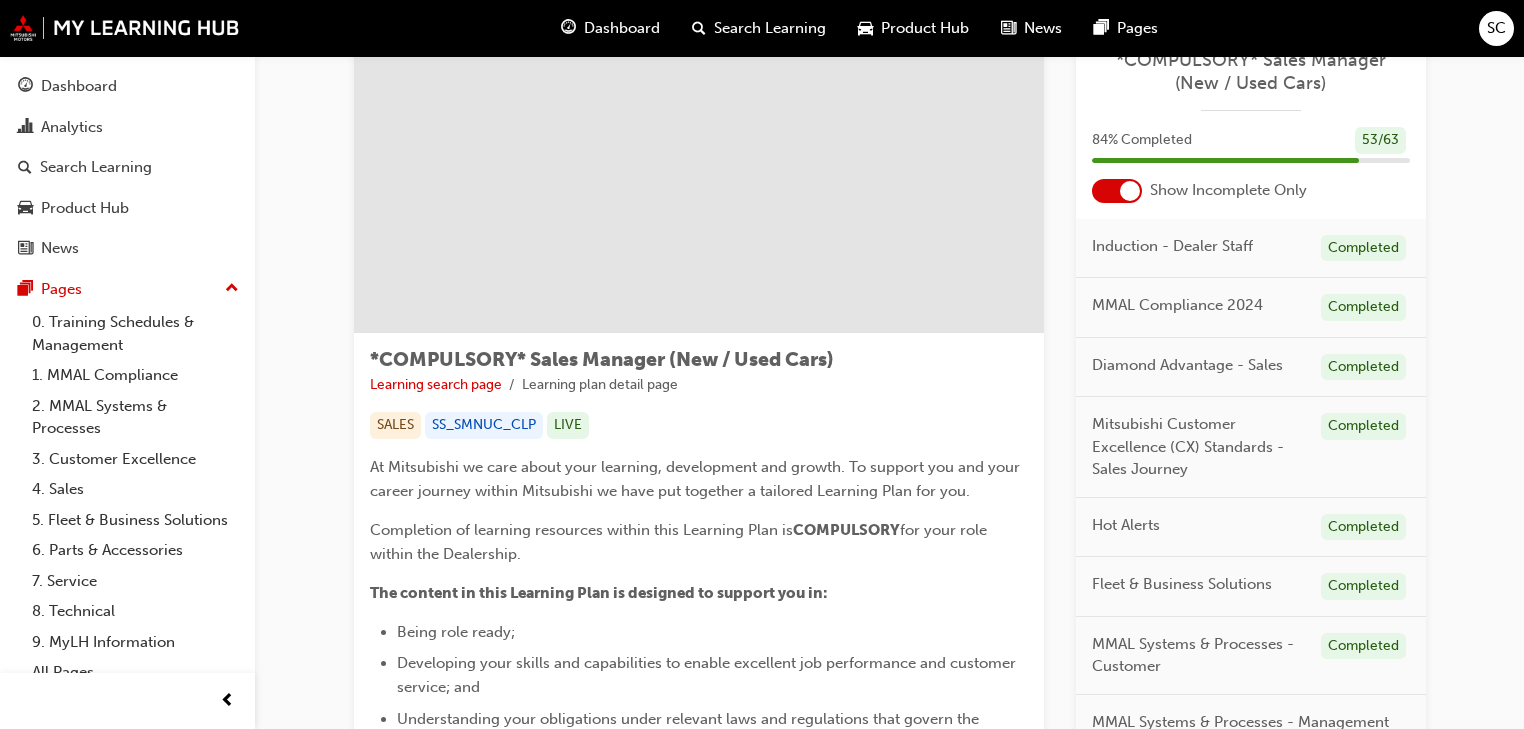 scroll, scrollTop: 0, scrollLeft: 0, axis: both 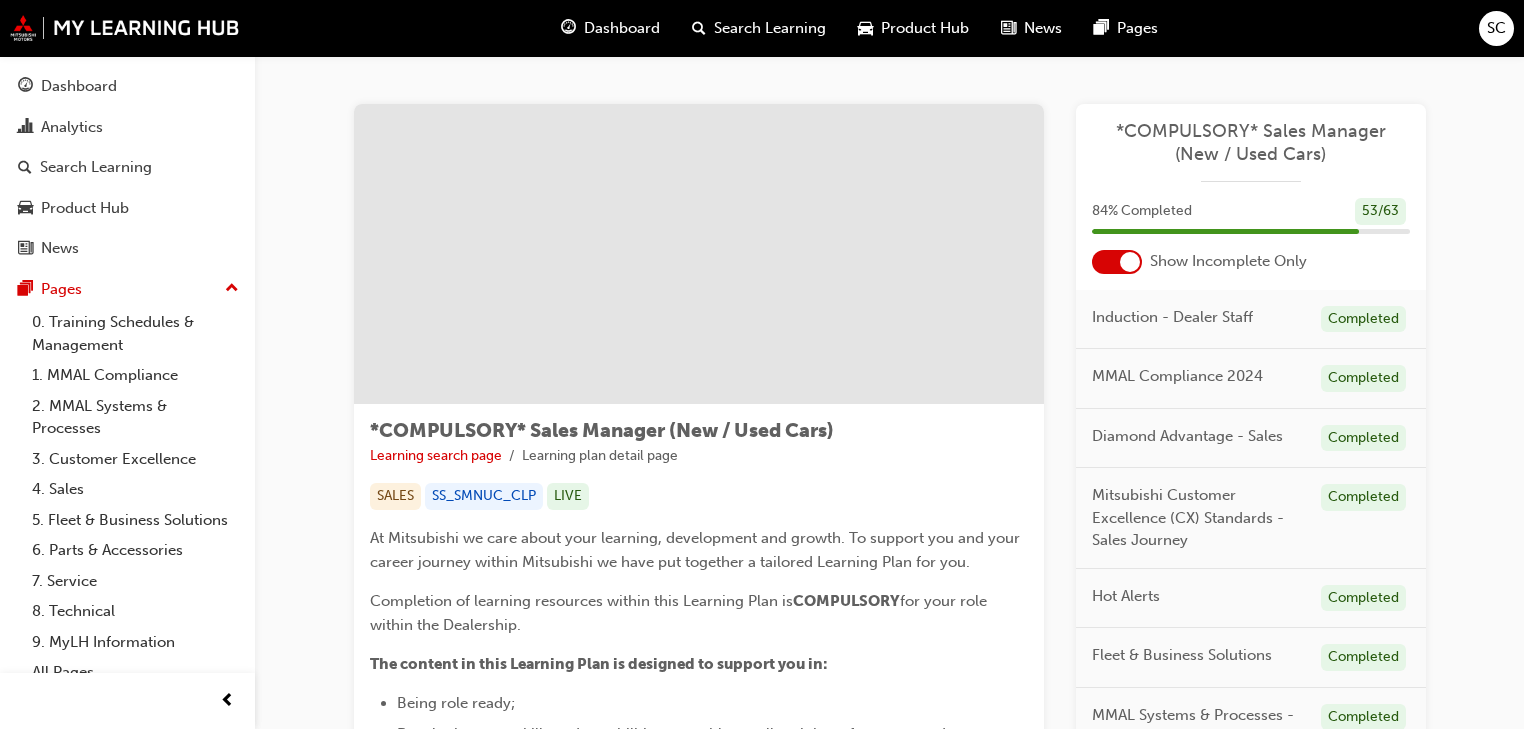 click at bounding box center [1130, 262] 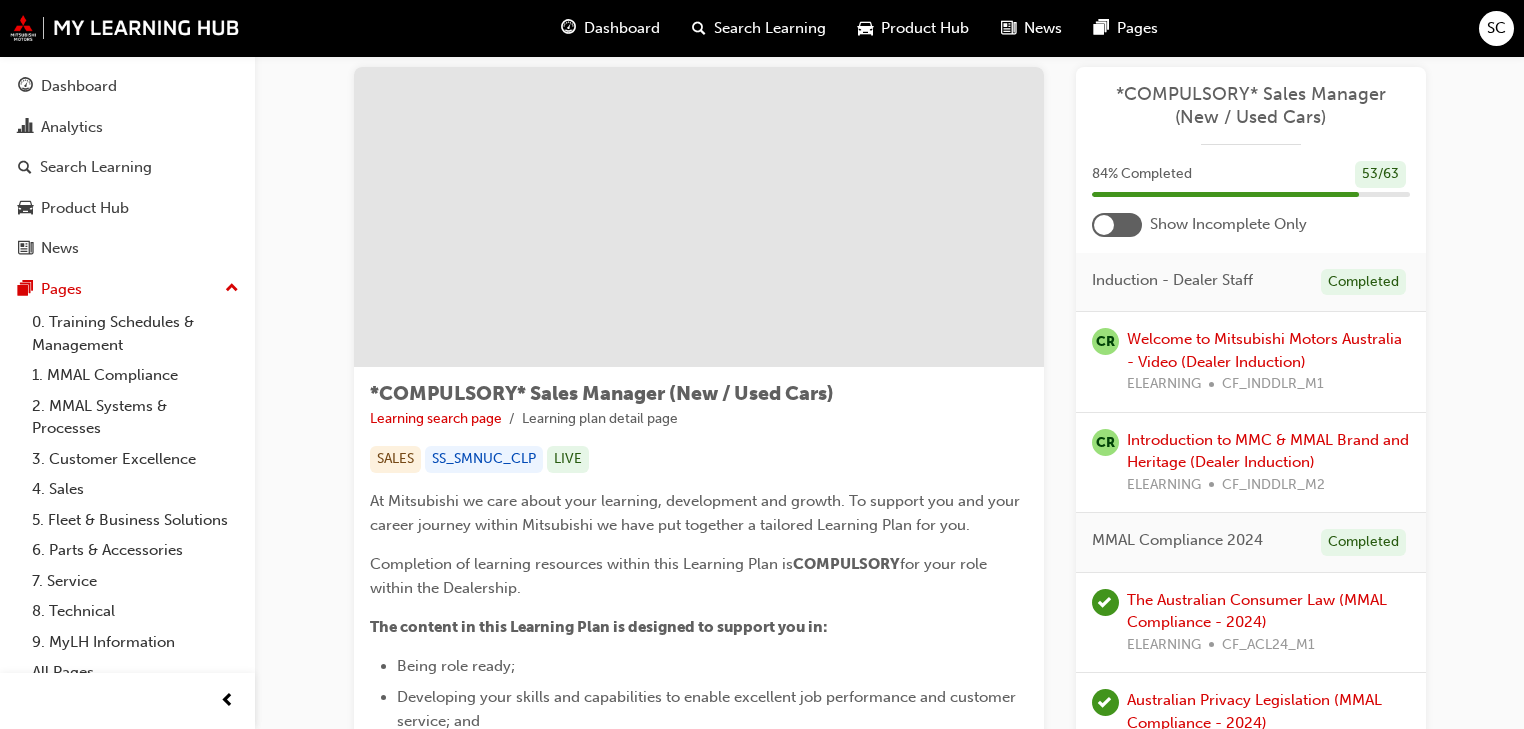 scroll, scrollTop: 0, scrollLeft: 0, axis: both 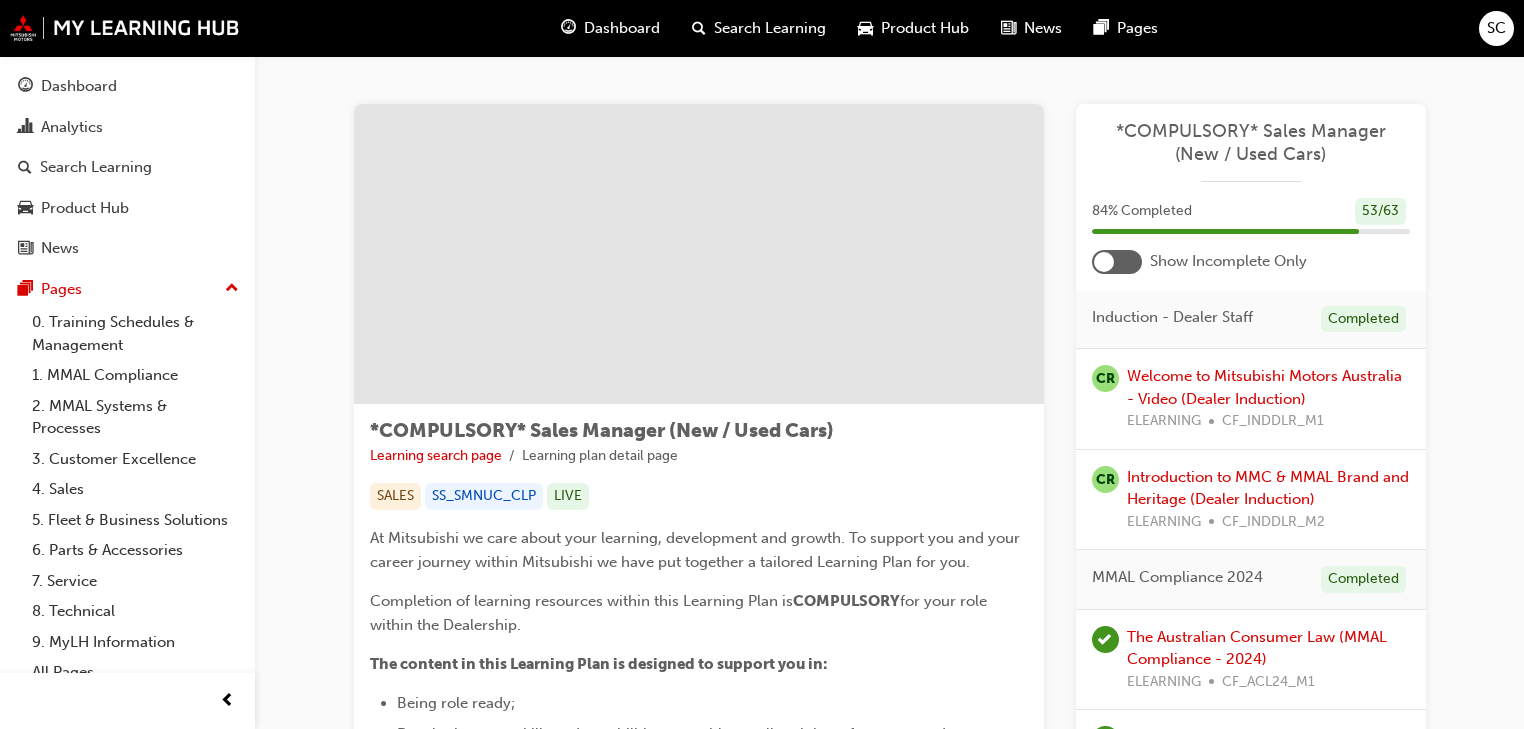 click at bounding box center [1117, 262] 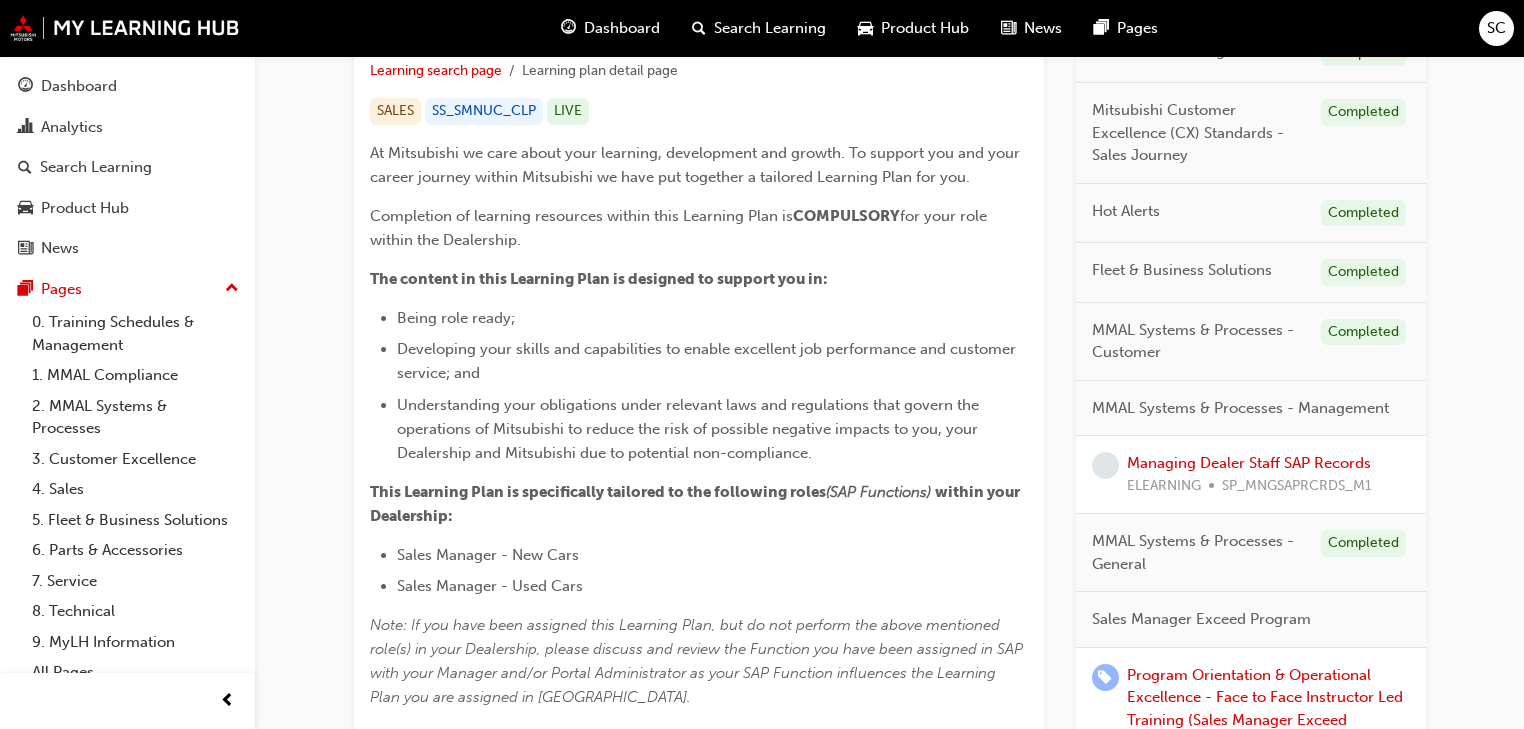 scroll, scrollTop: 400, scrollLeft: 0, axis: vertical 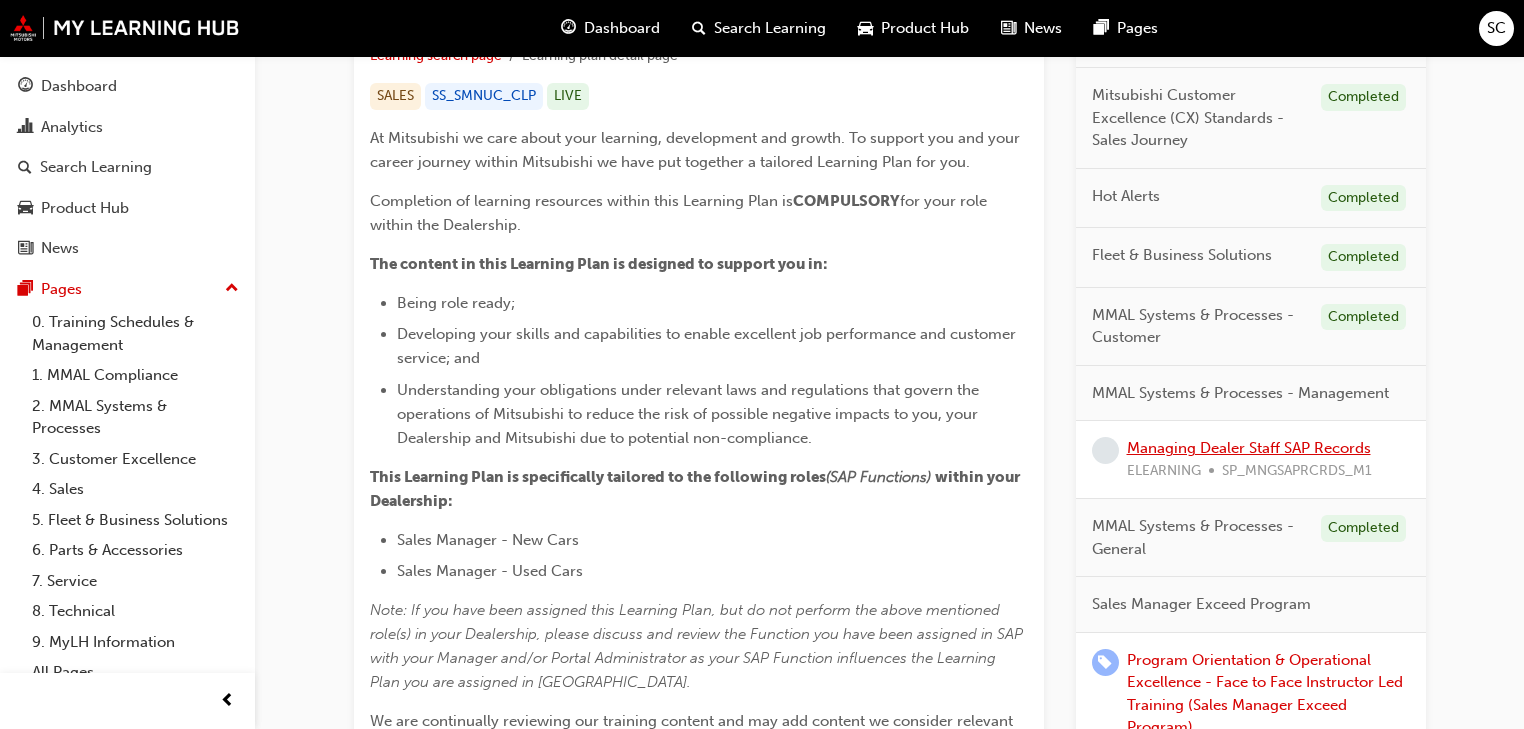 click on "Managing Dealer Staff SAP Records" at bounding box center (1249, 448) 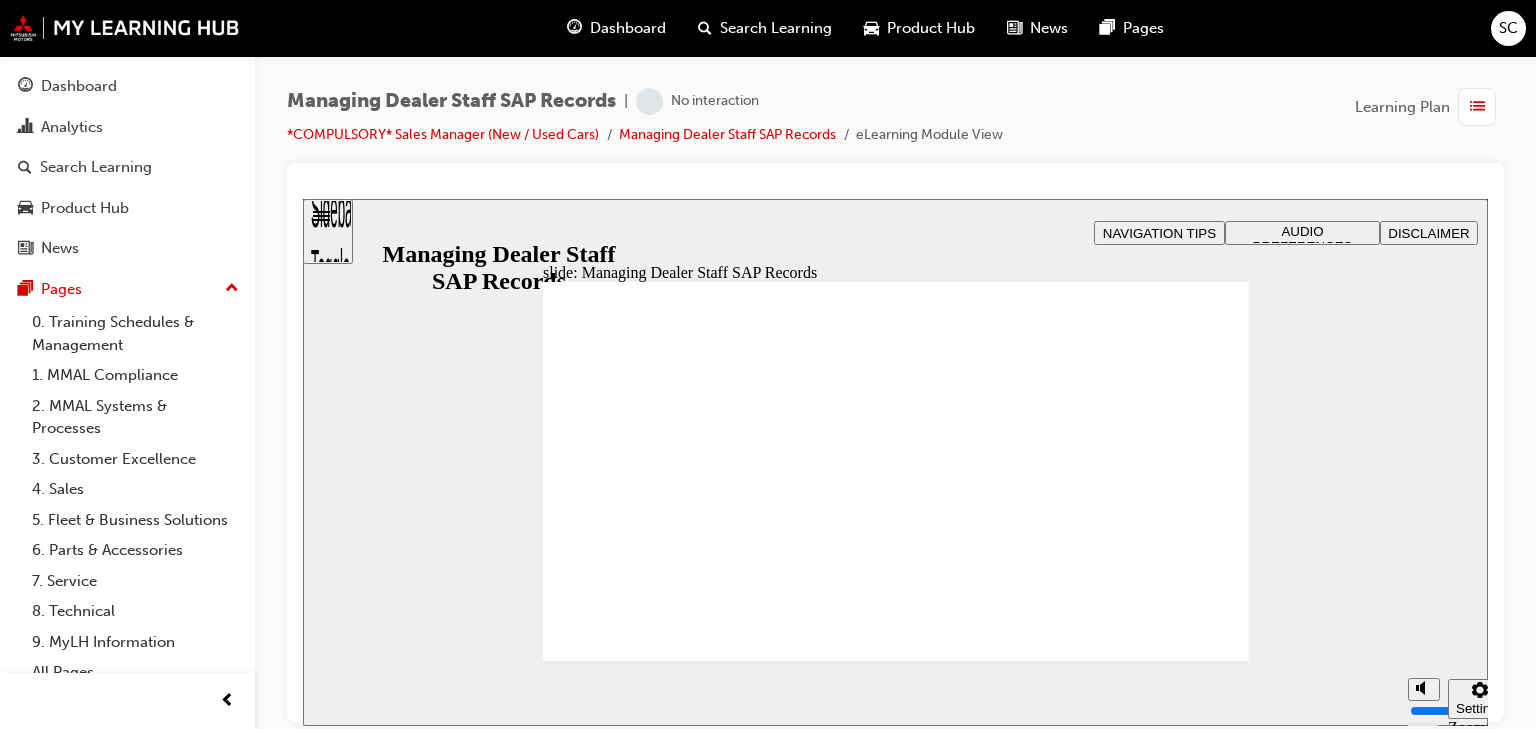 scroll, scrollTop: 0, scrollLeft: 0, axis: both 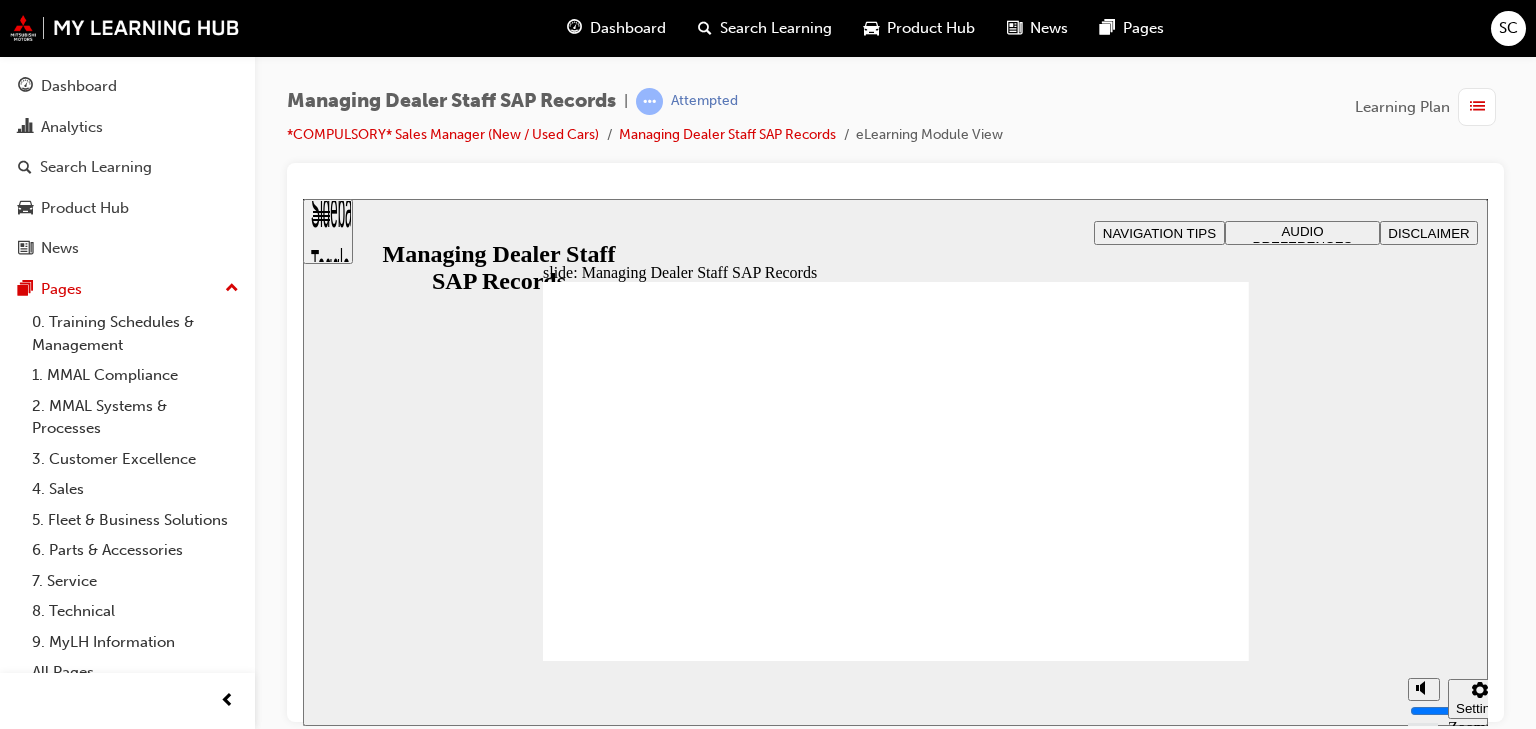 click 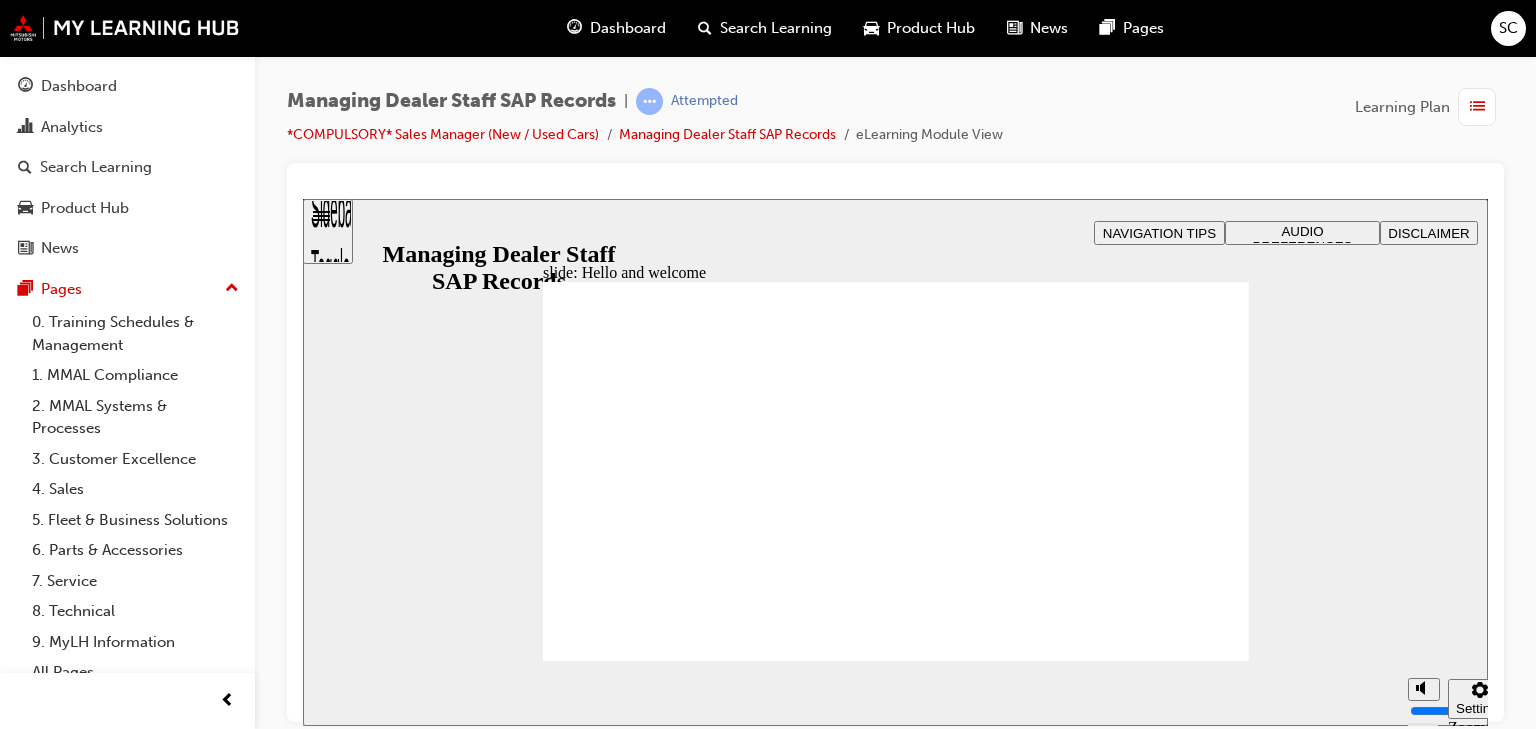 click 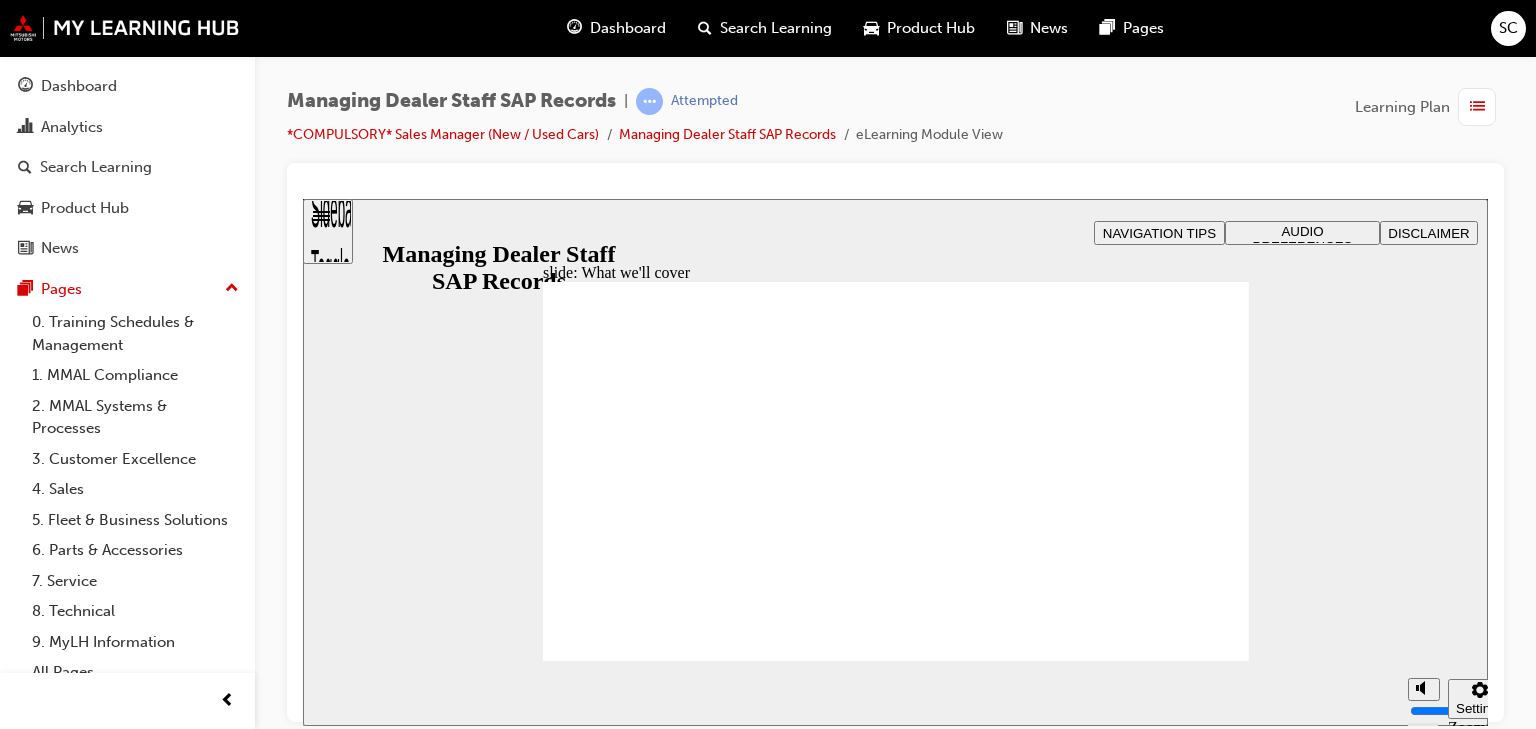click 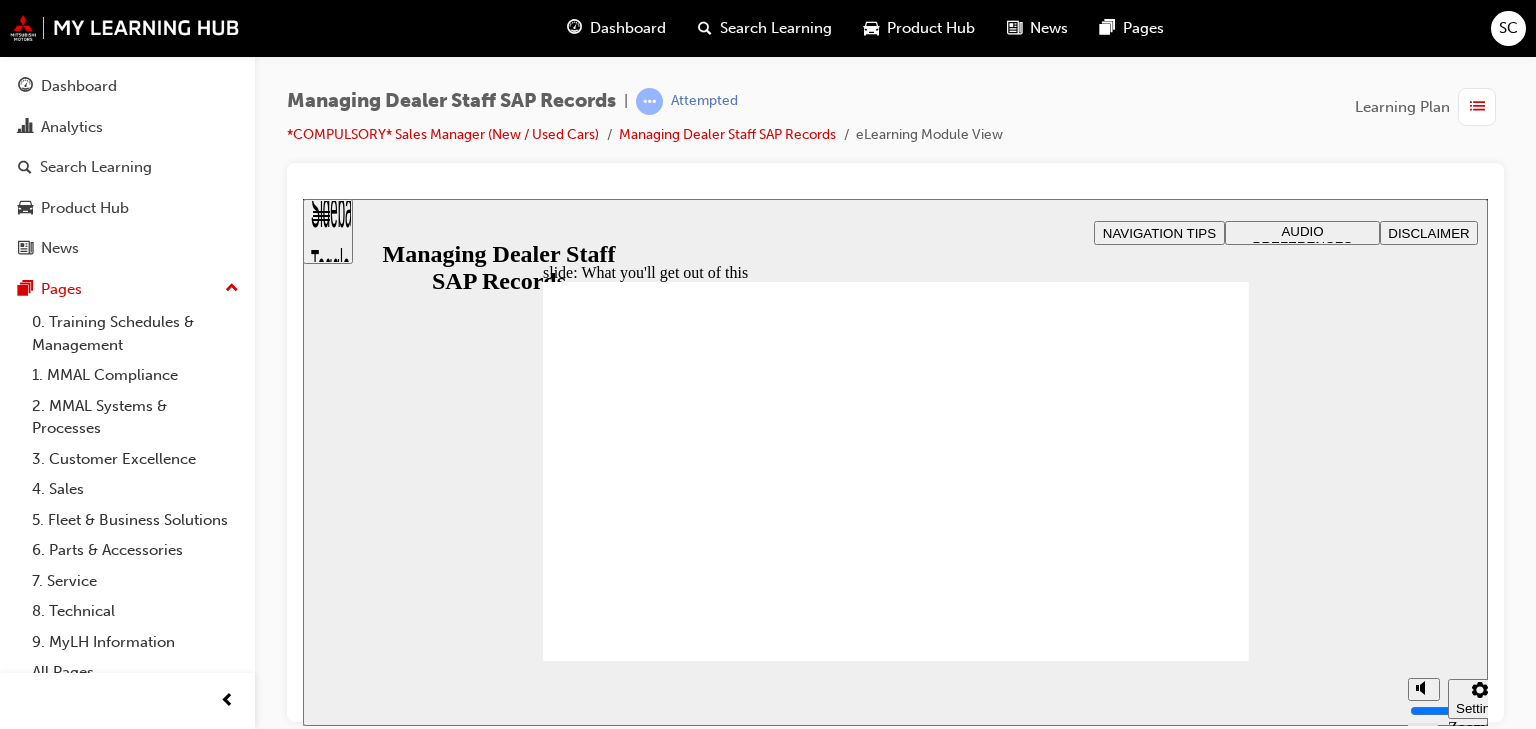 click 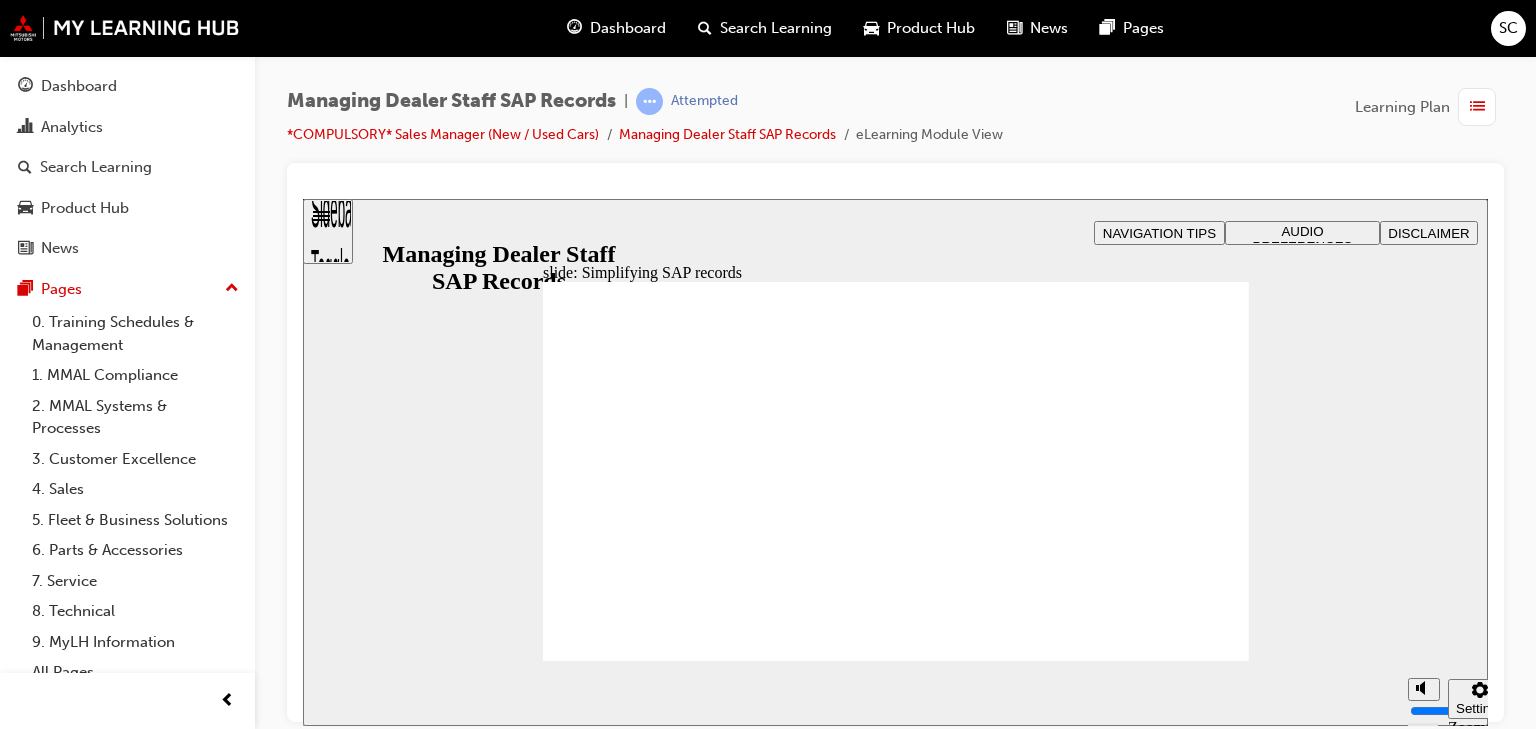 click 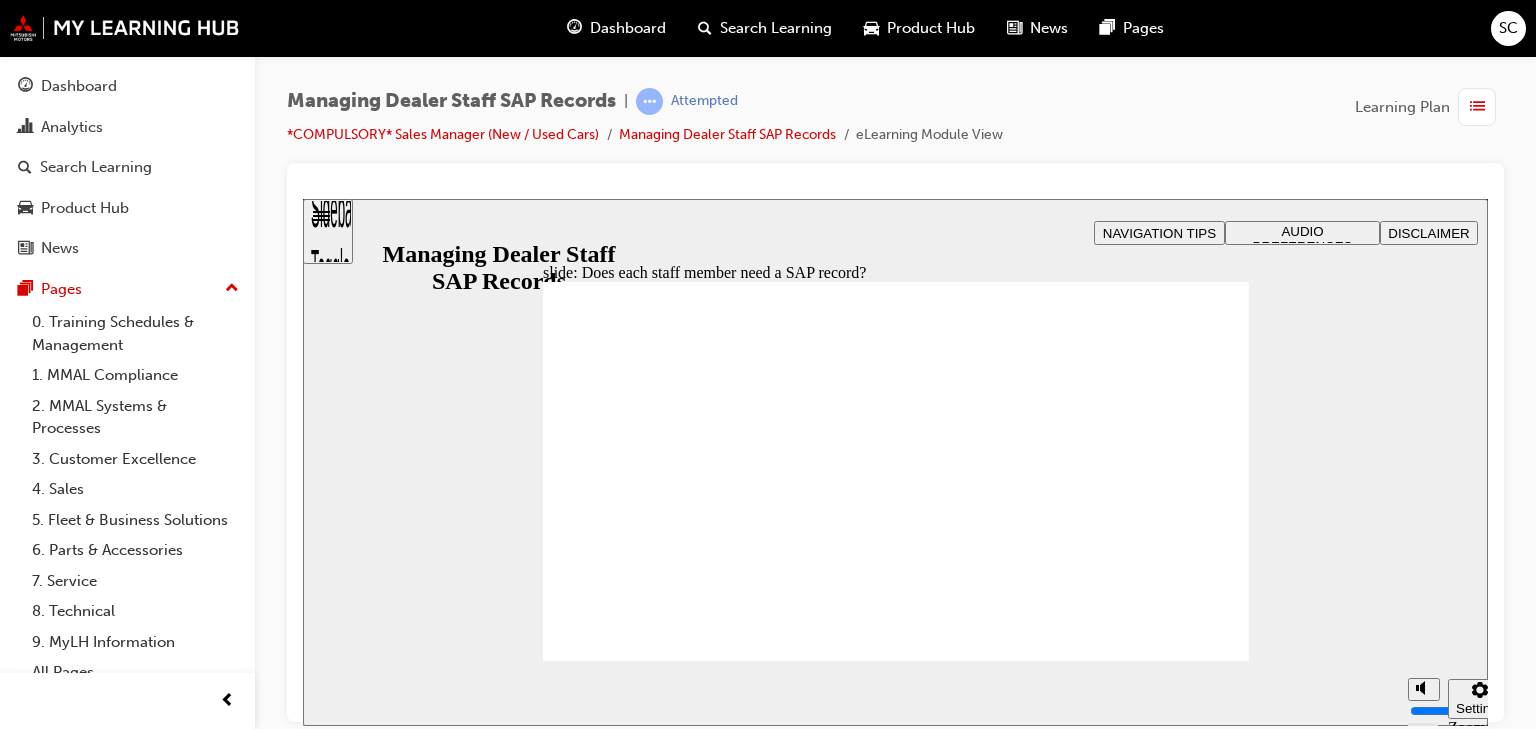 click 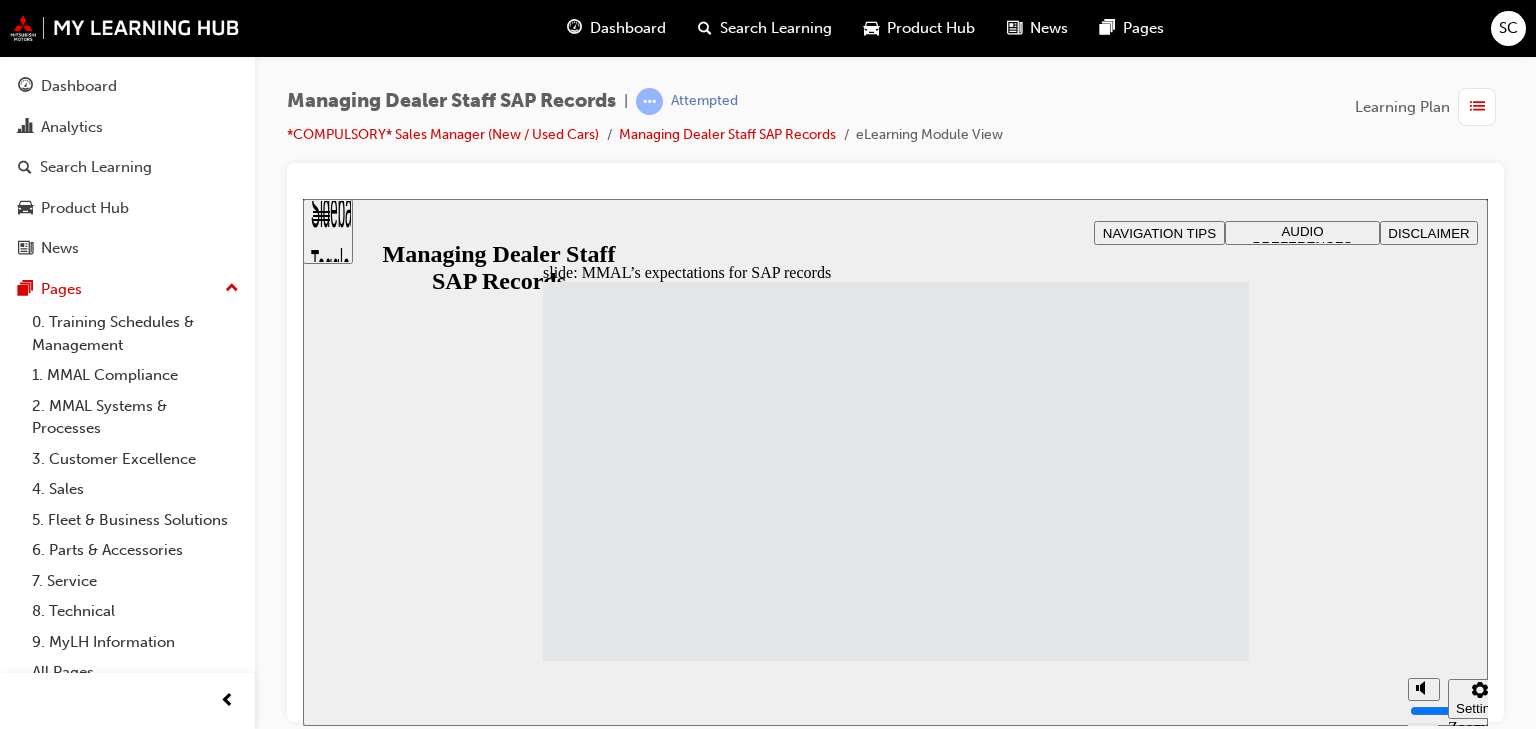 click 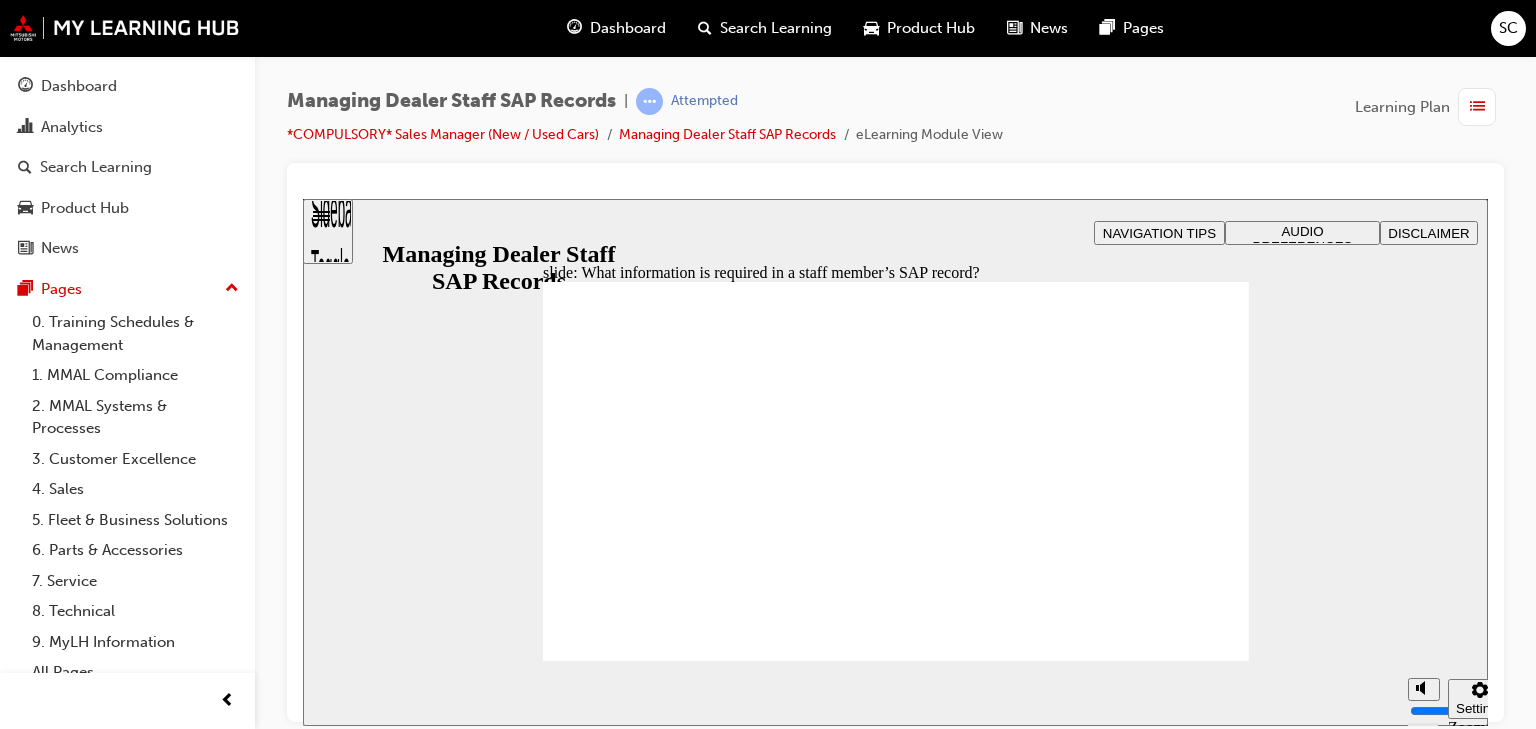 click 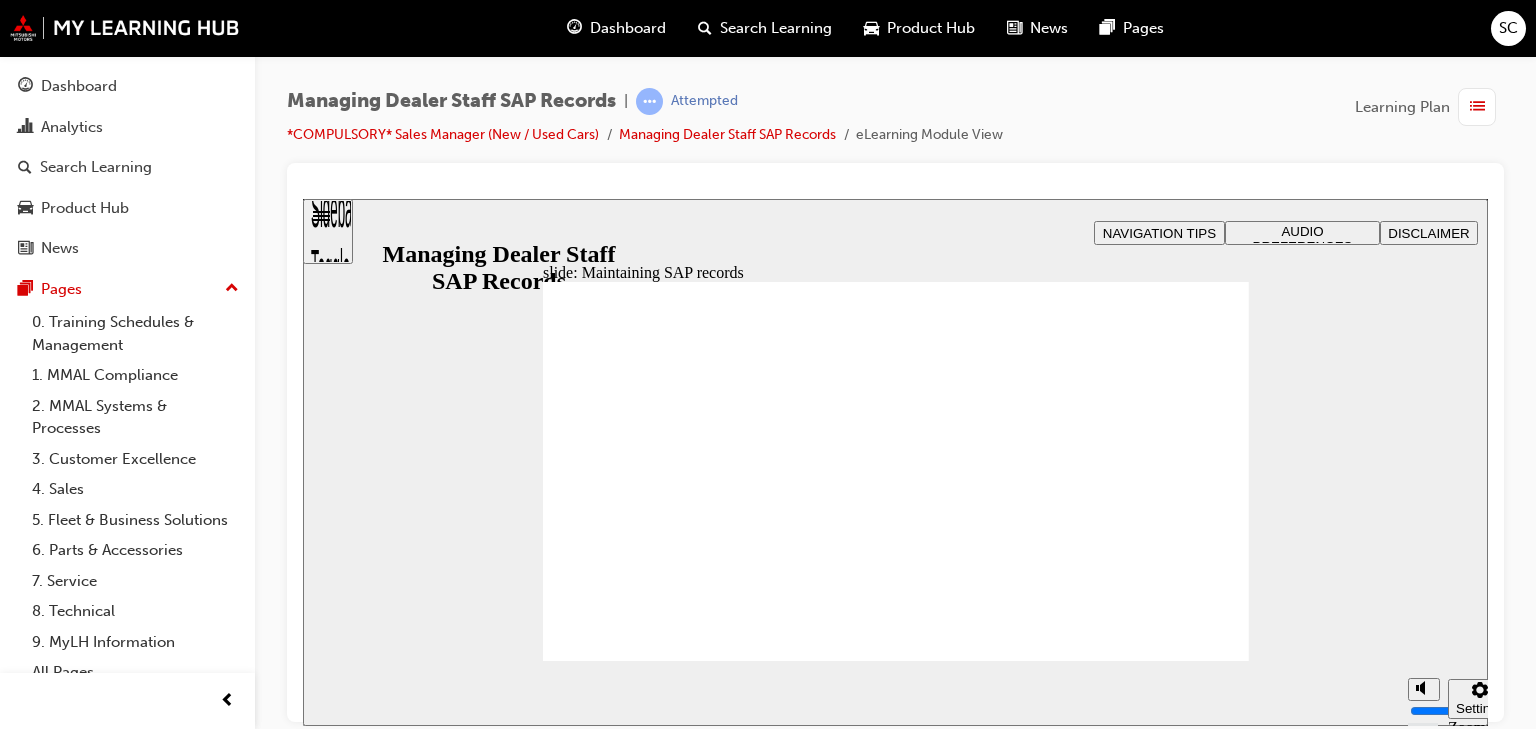 click 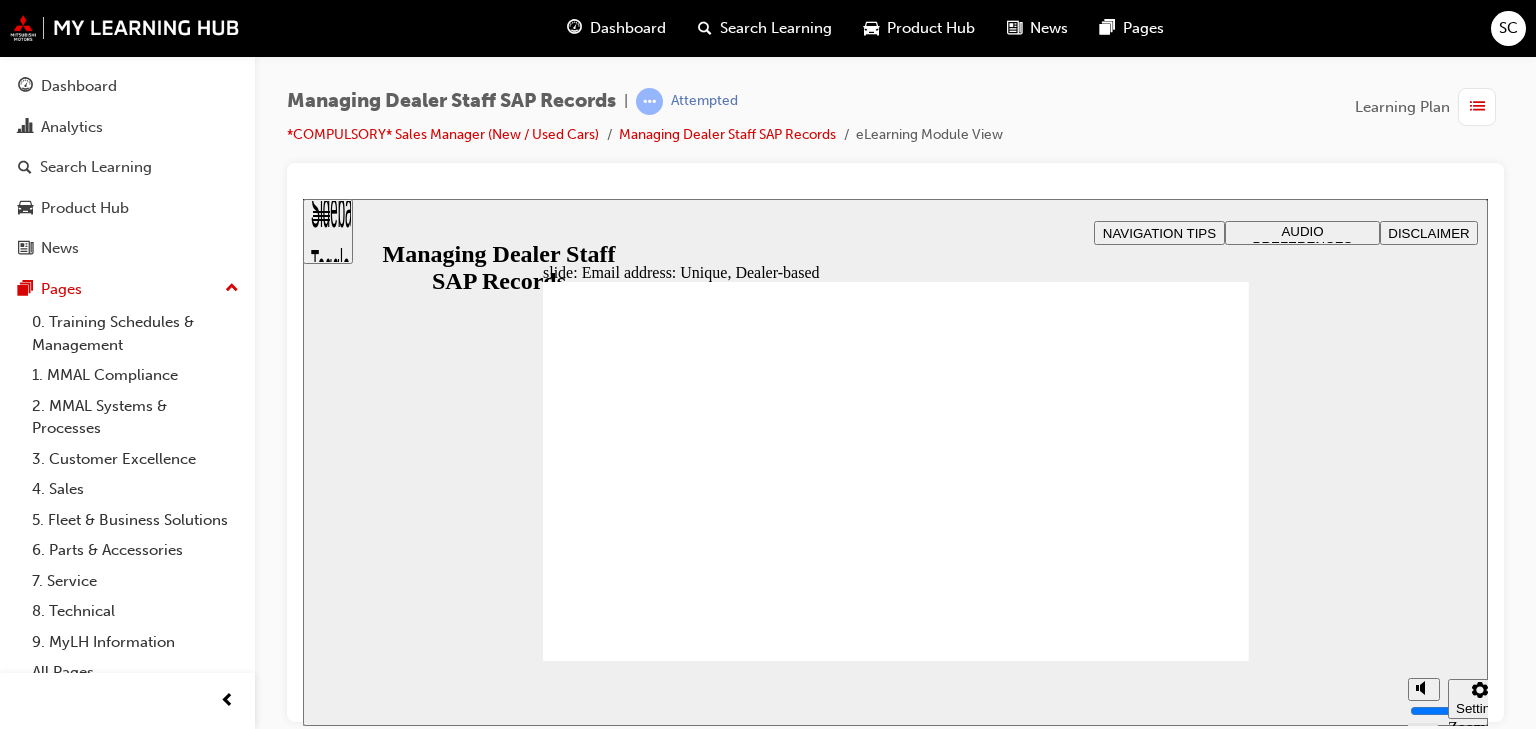 click 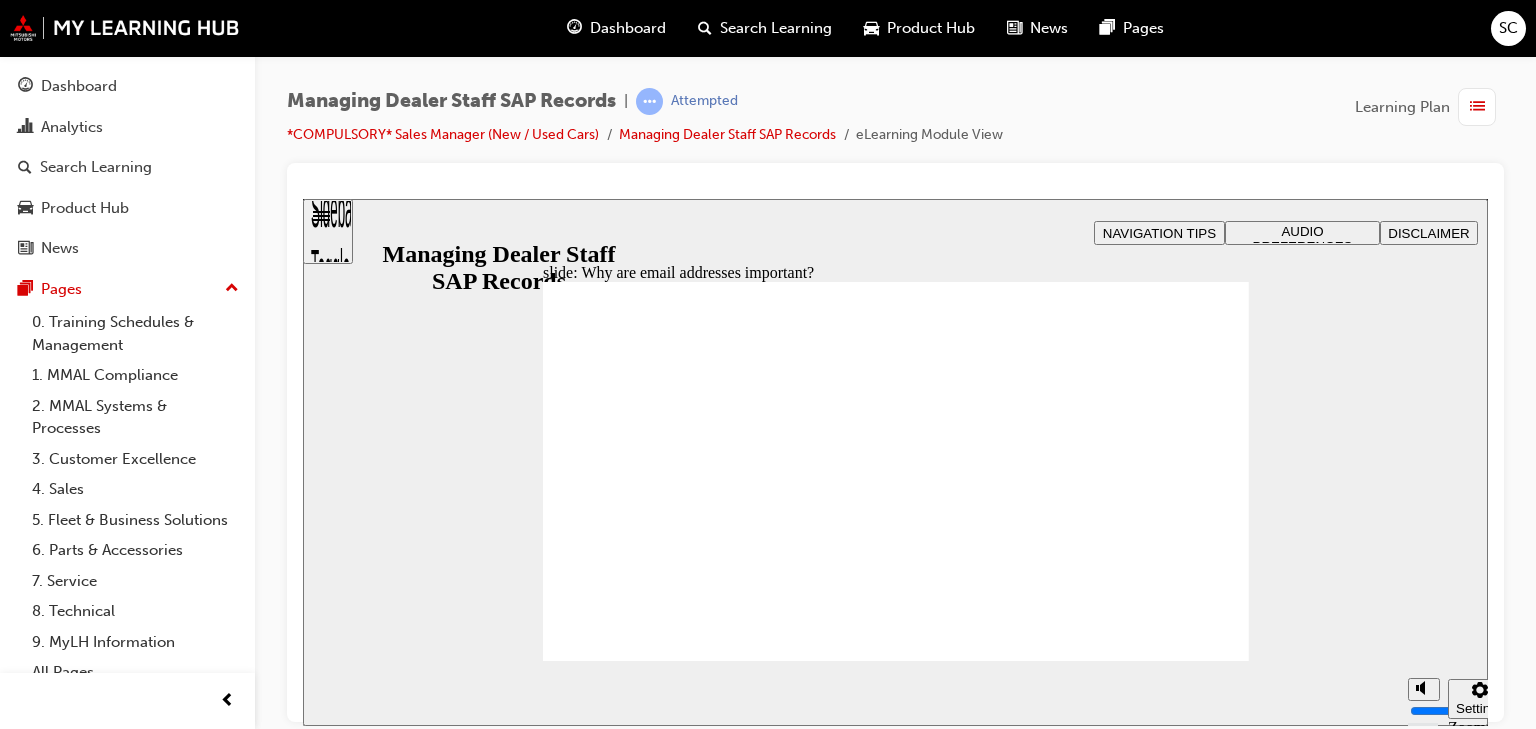 click 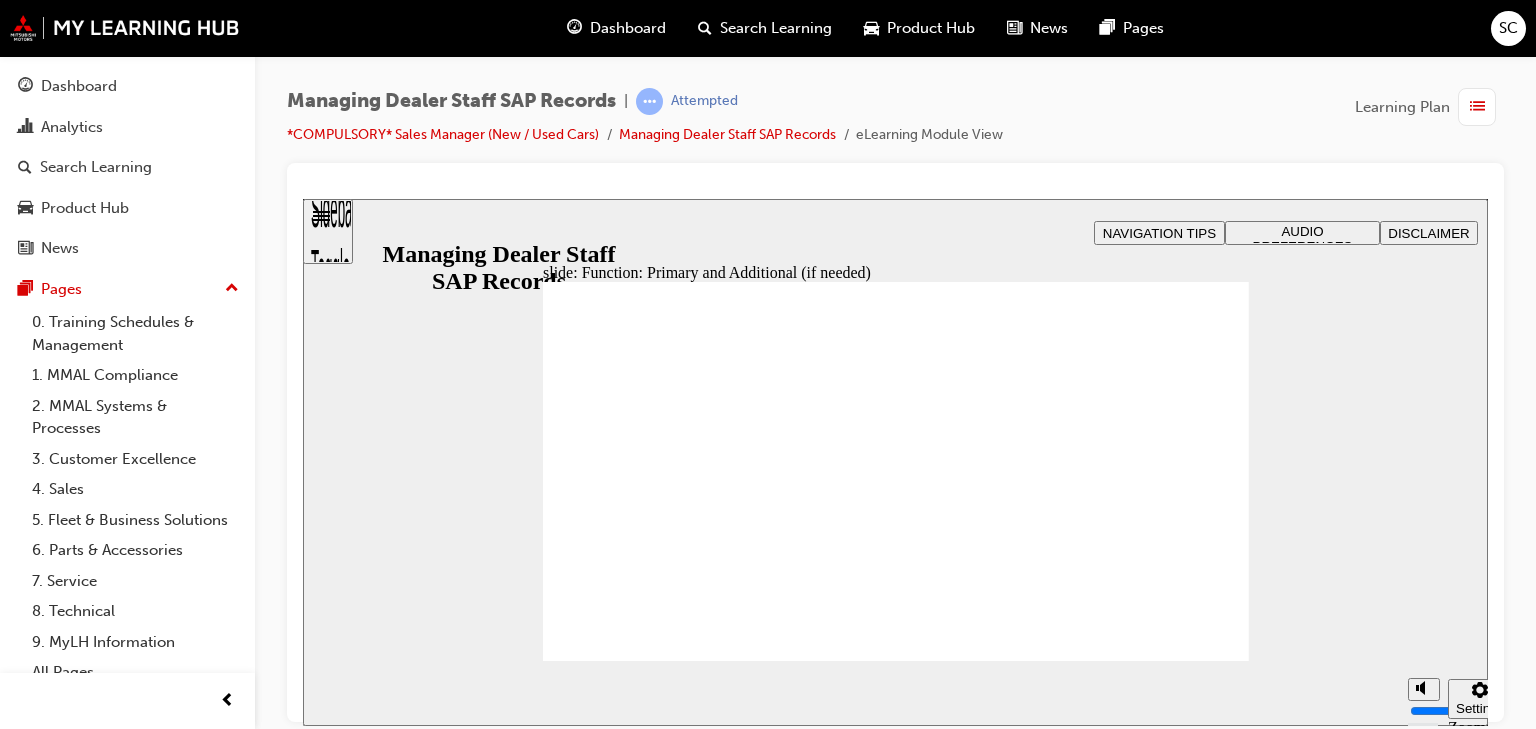 click 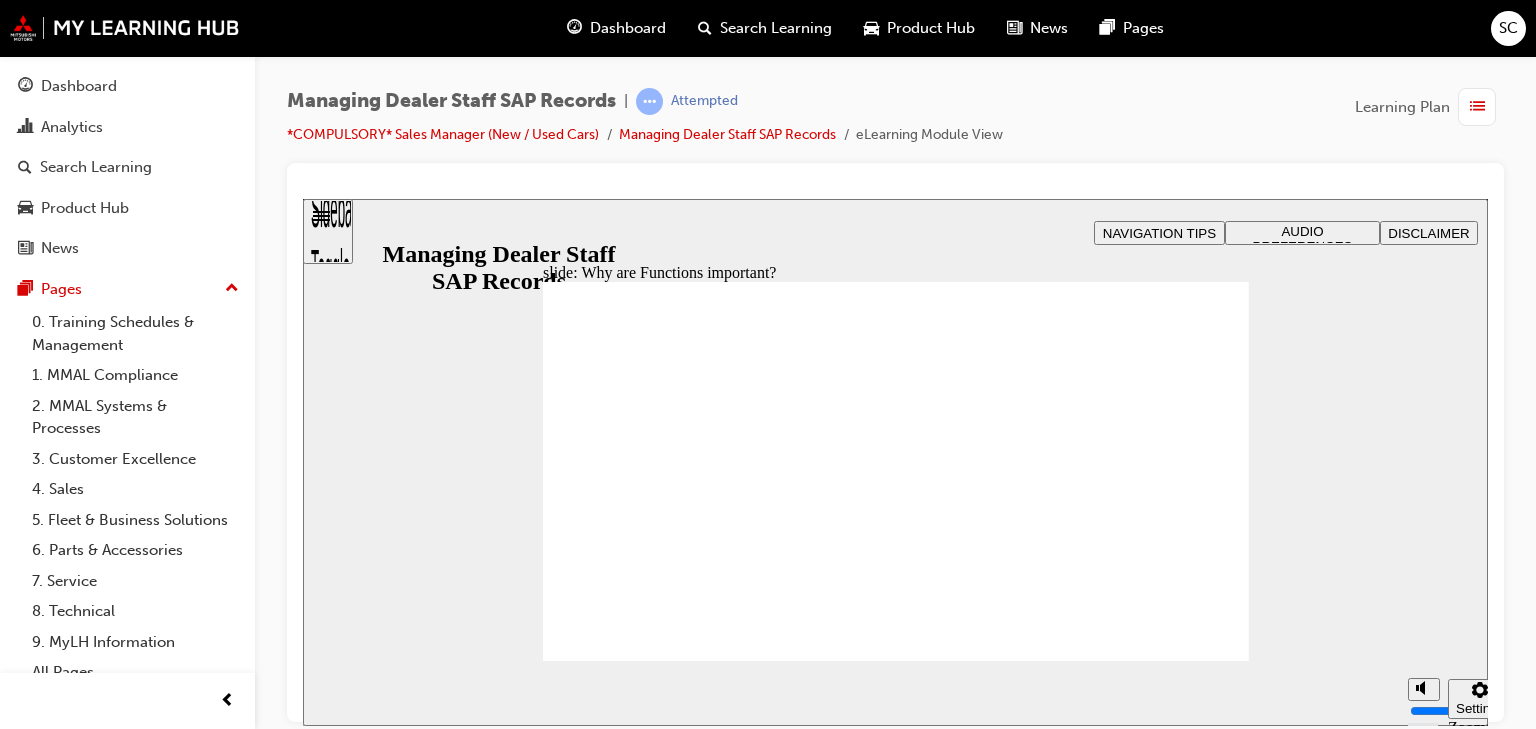 click 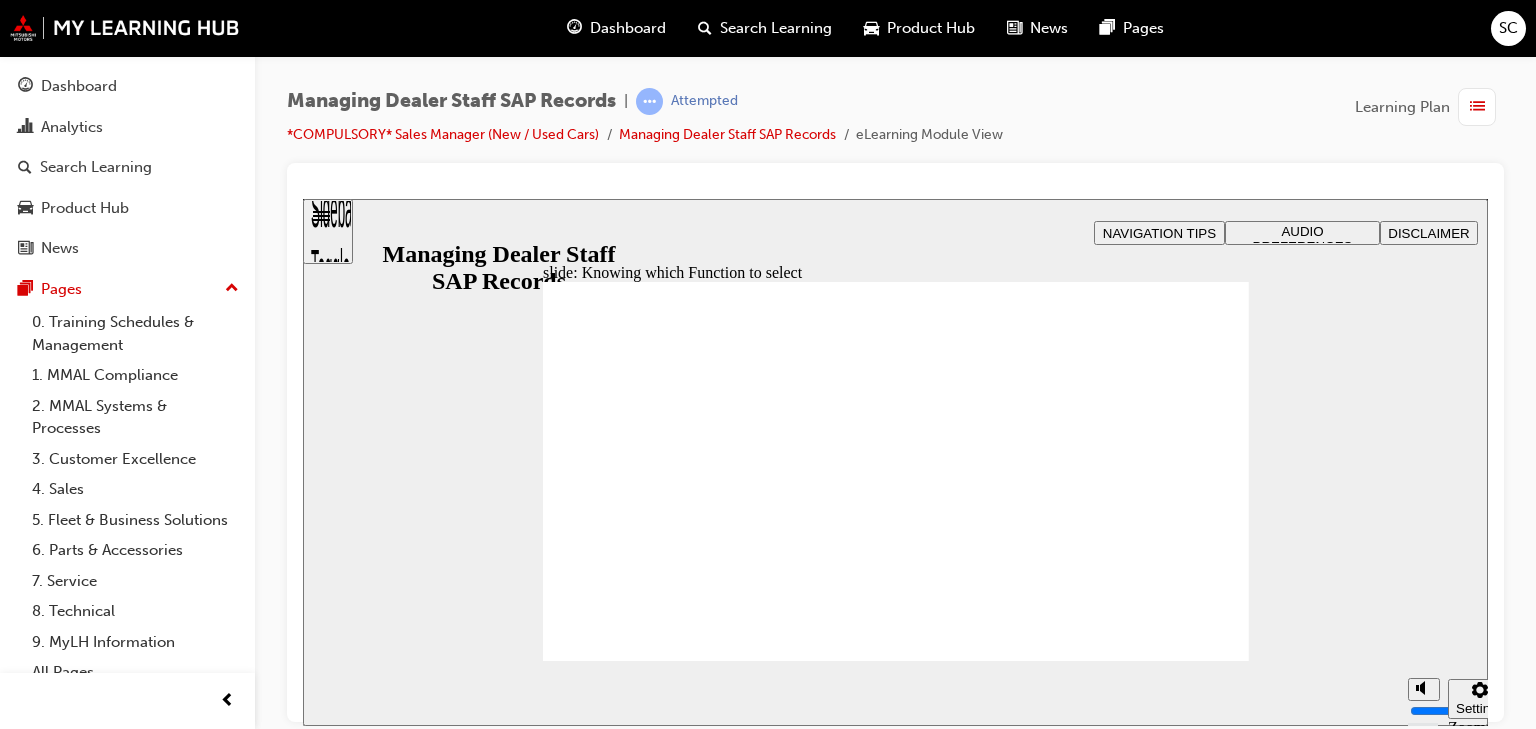 click 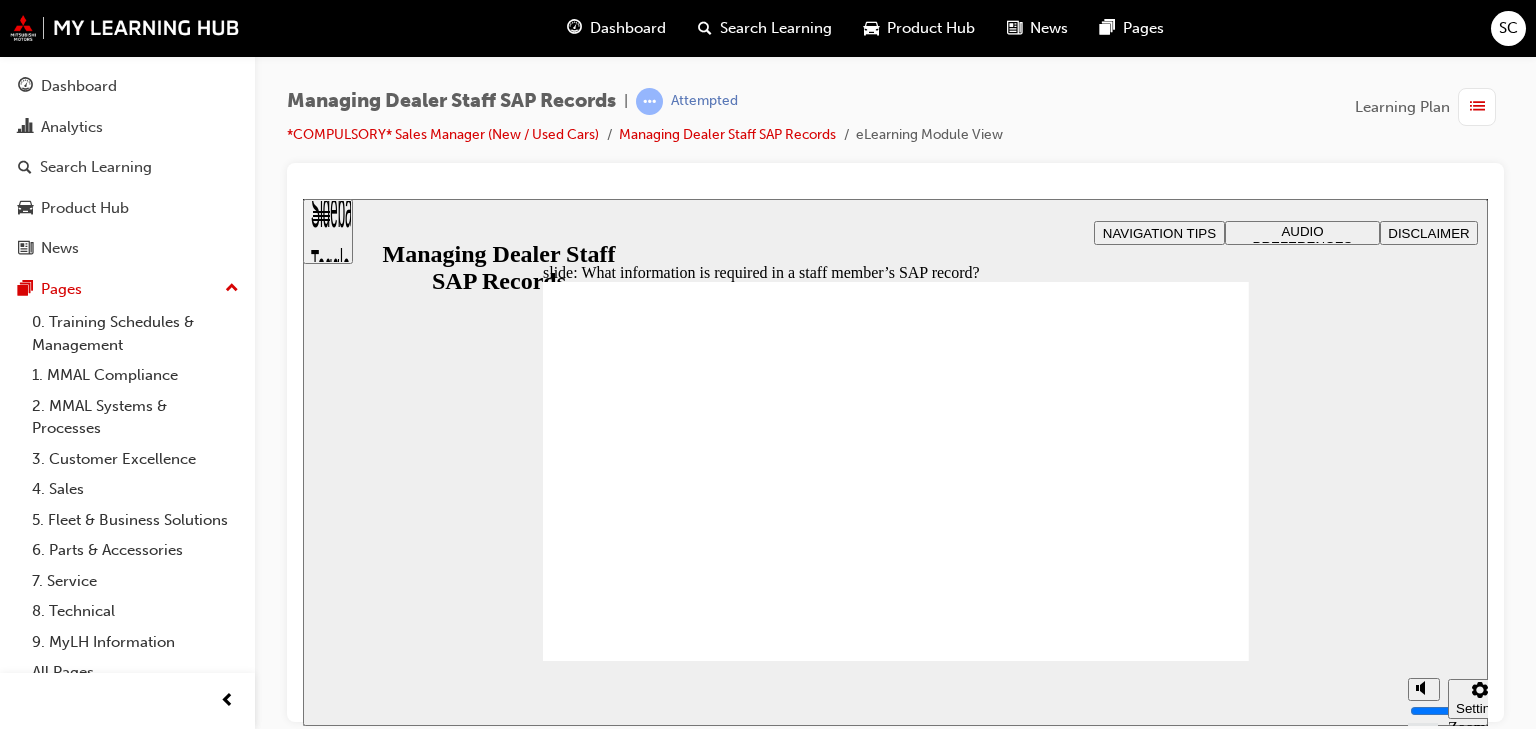 click 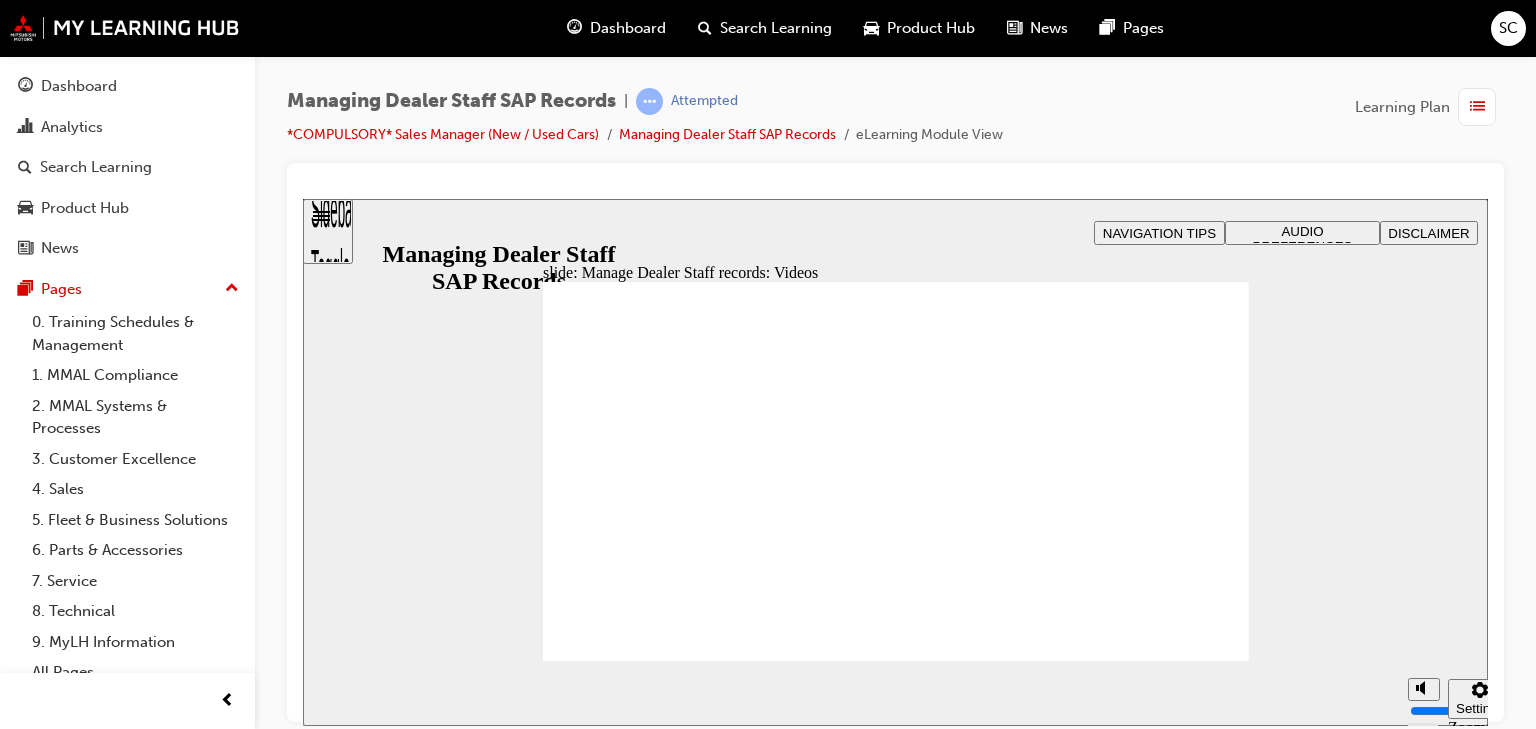click 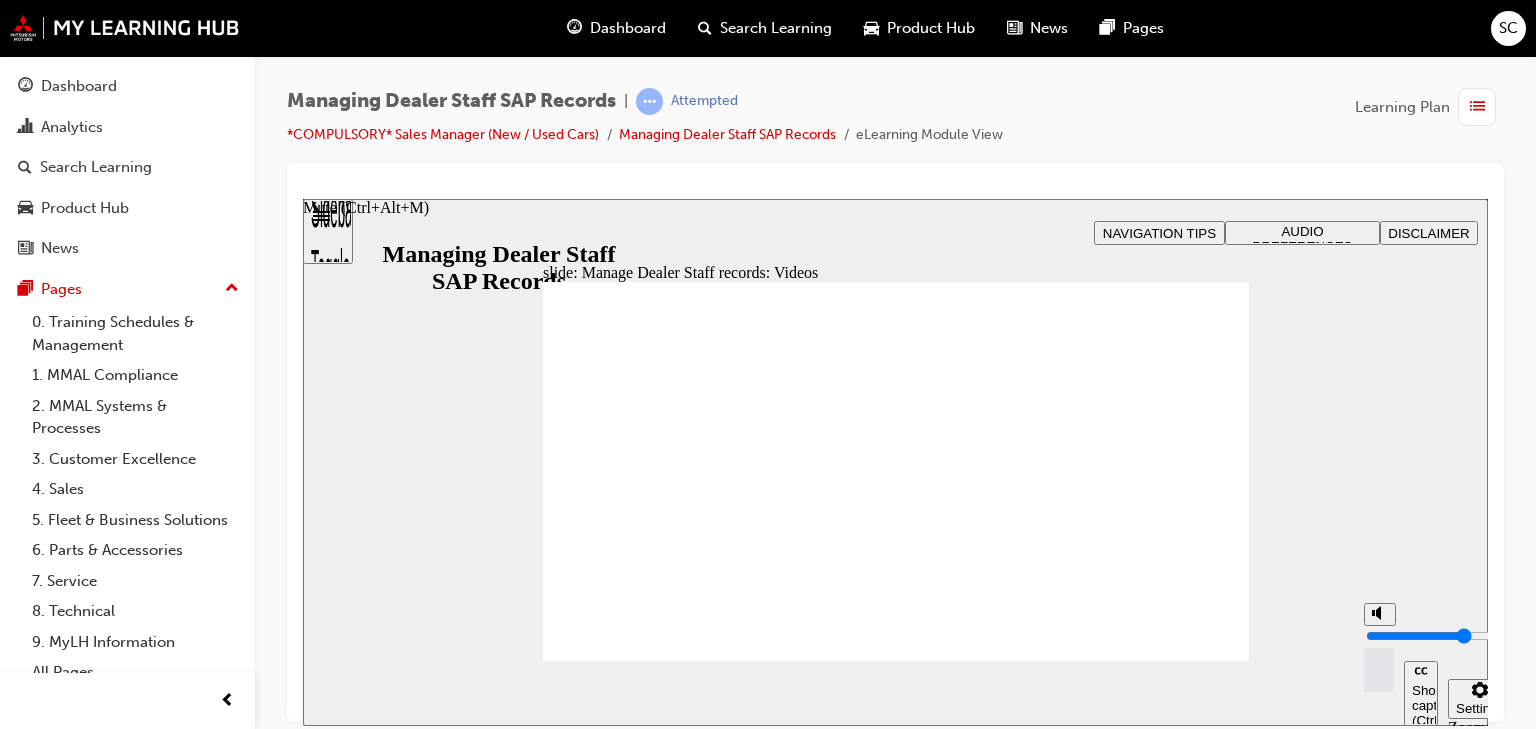 type on "10" 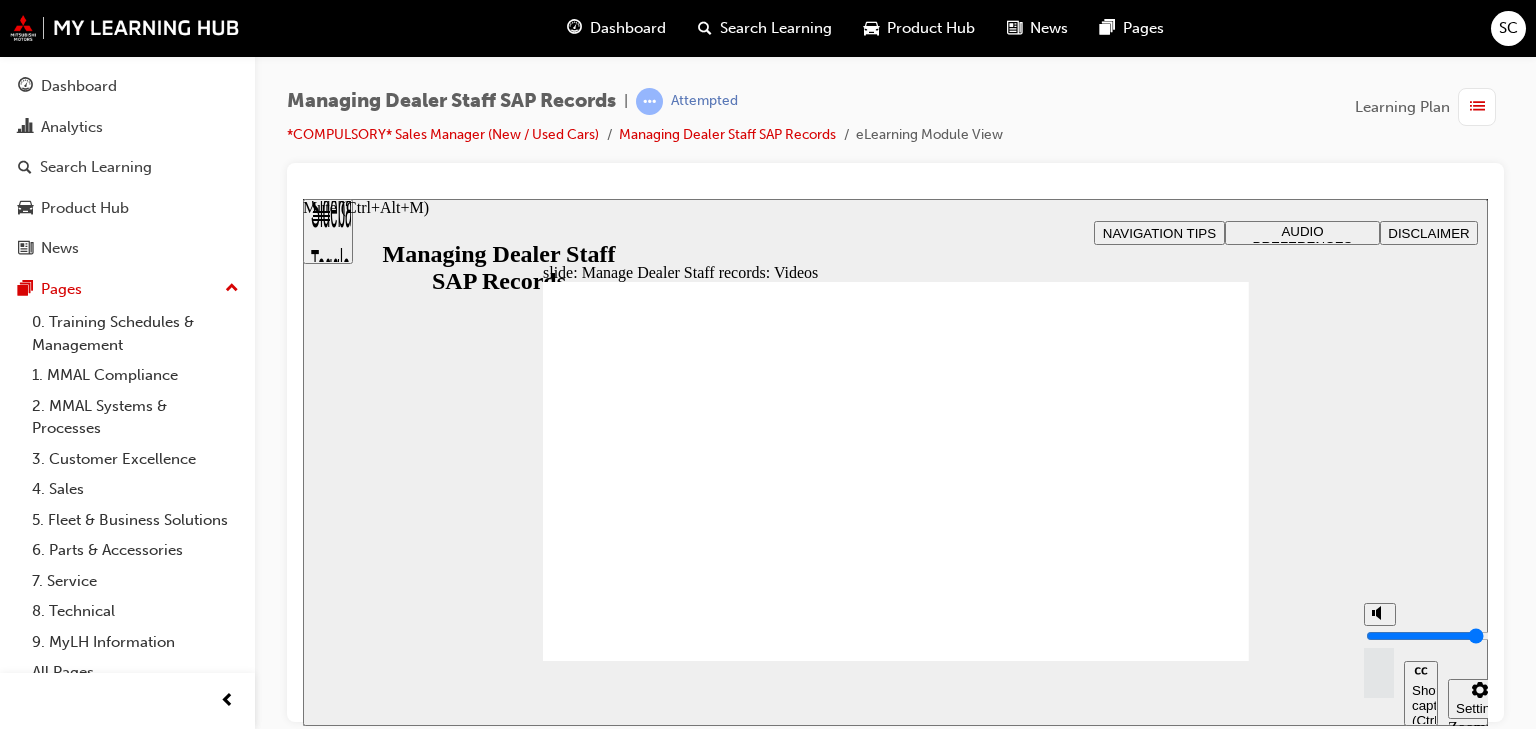type on "10" 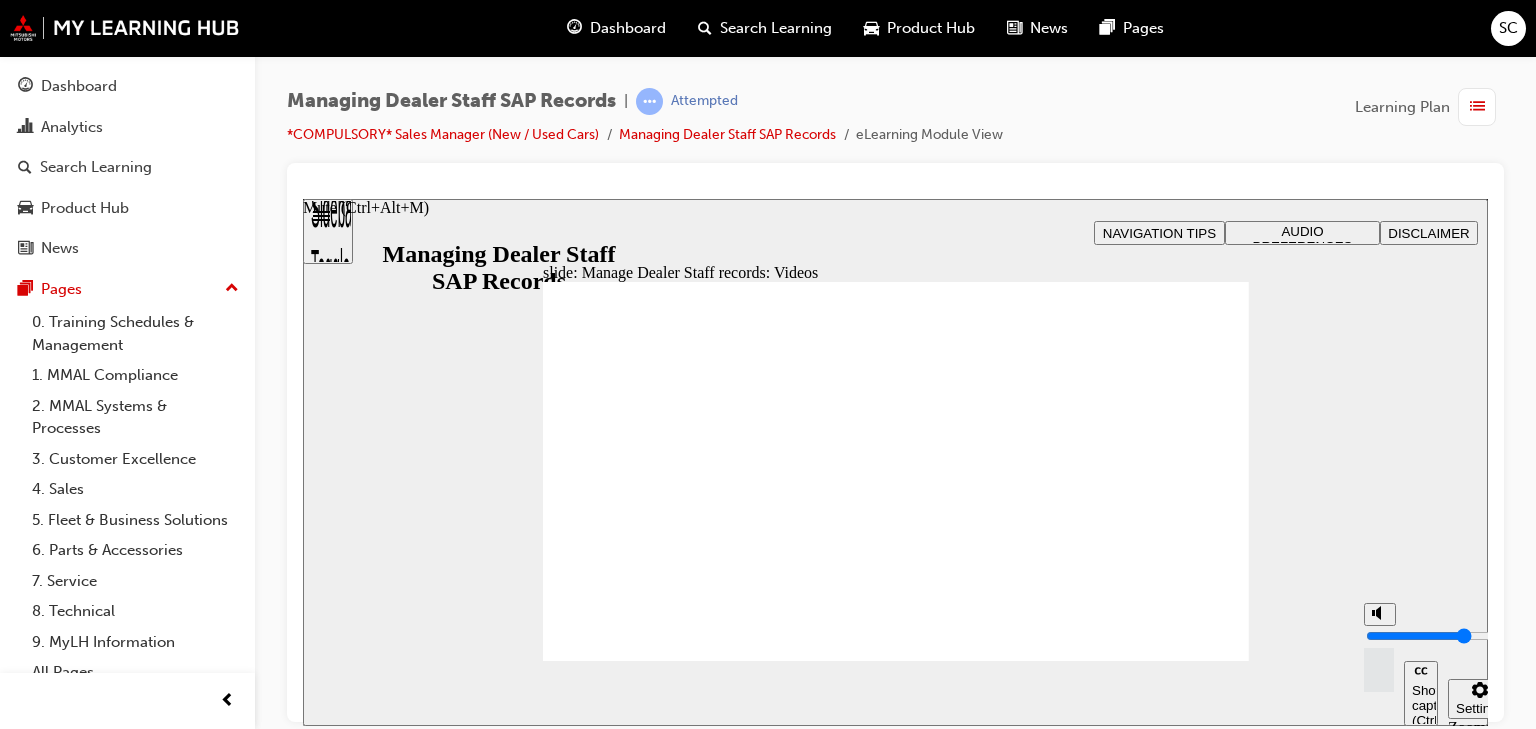 type on "11" 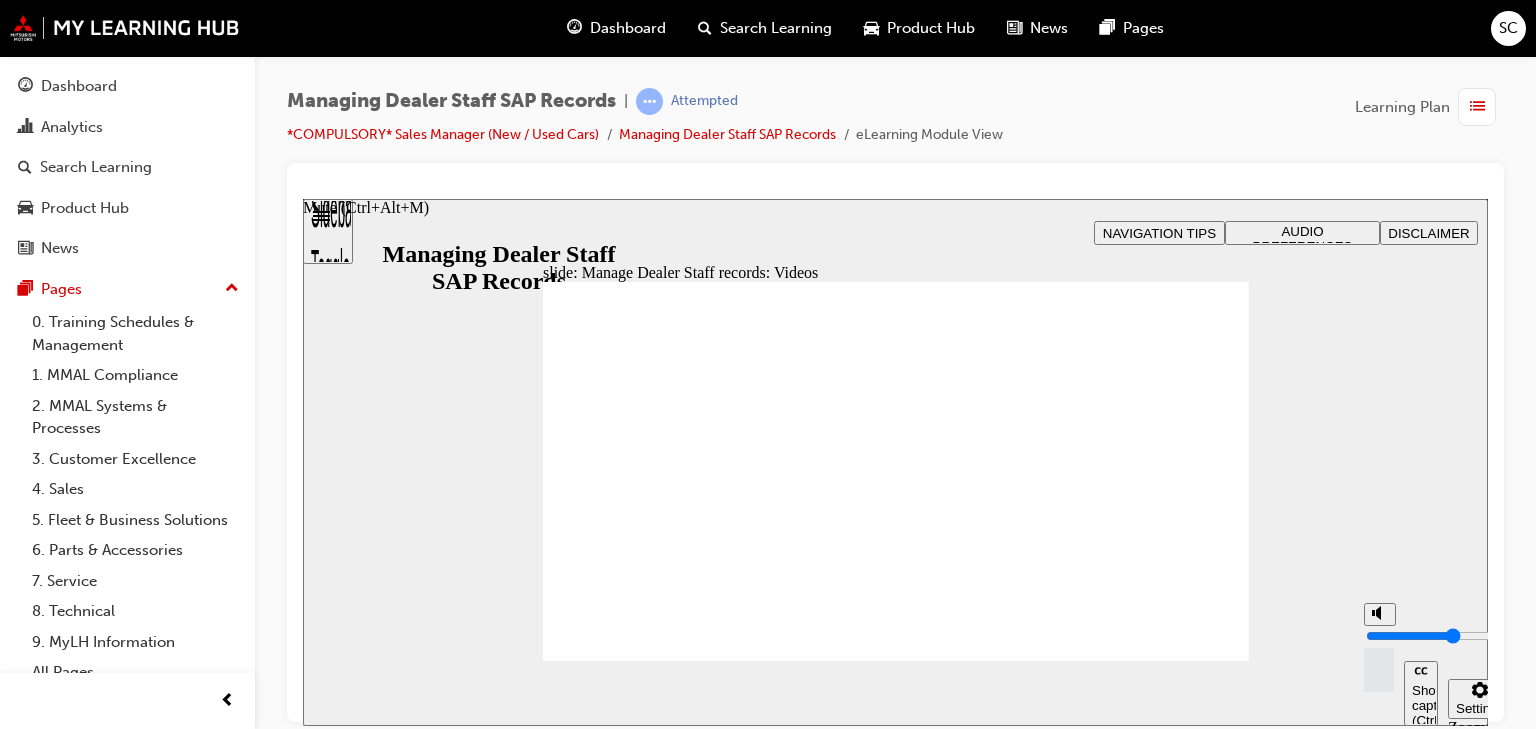 type on "11" 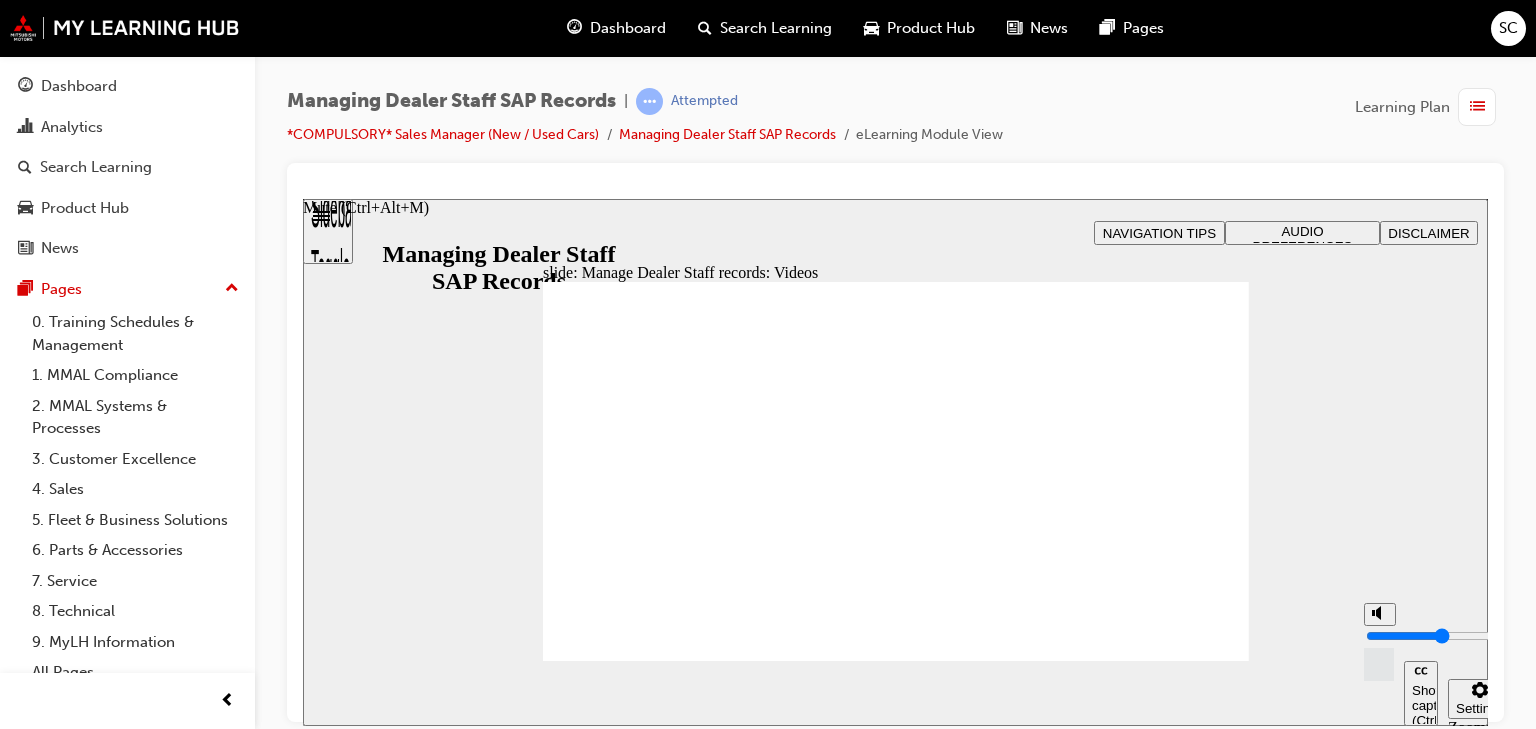 type on "5" 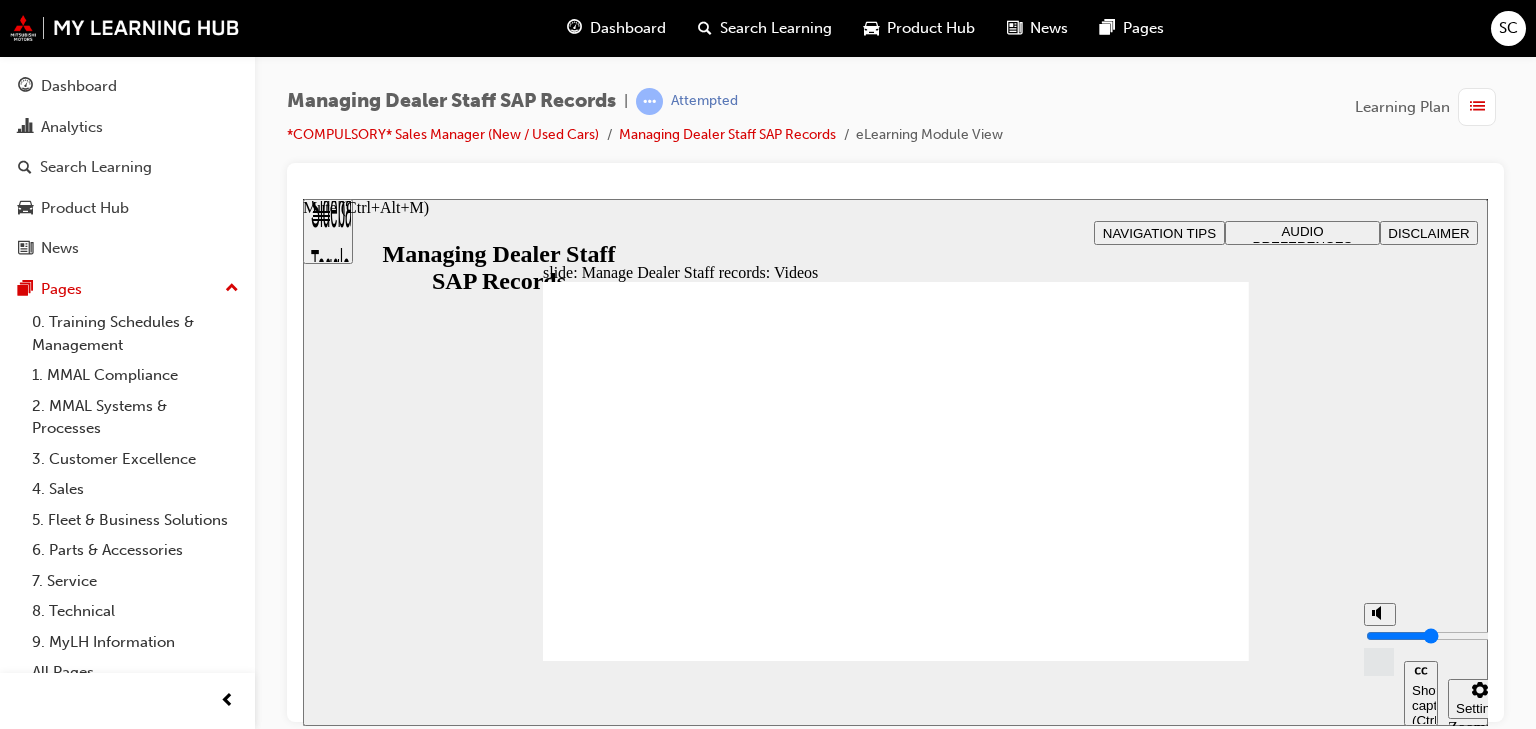 type on "11" 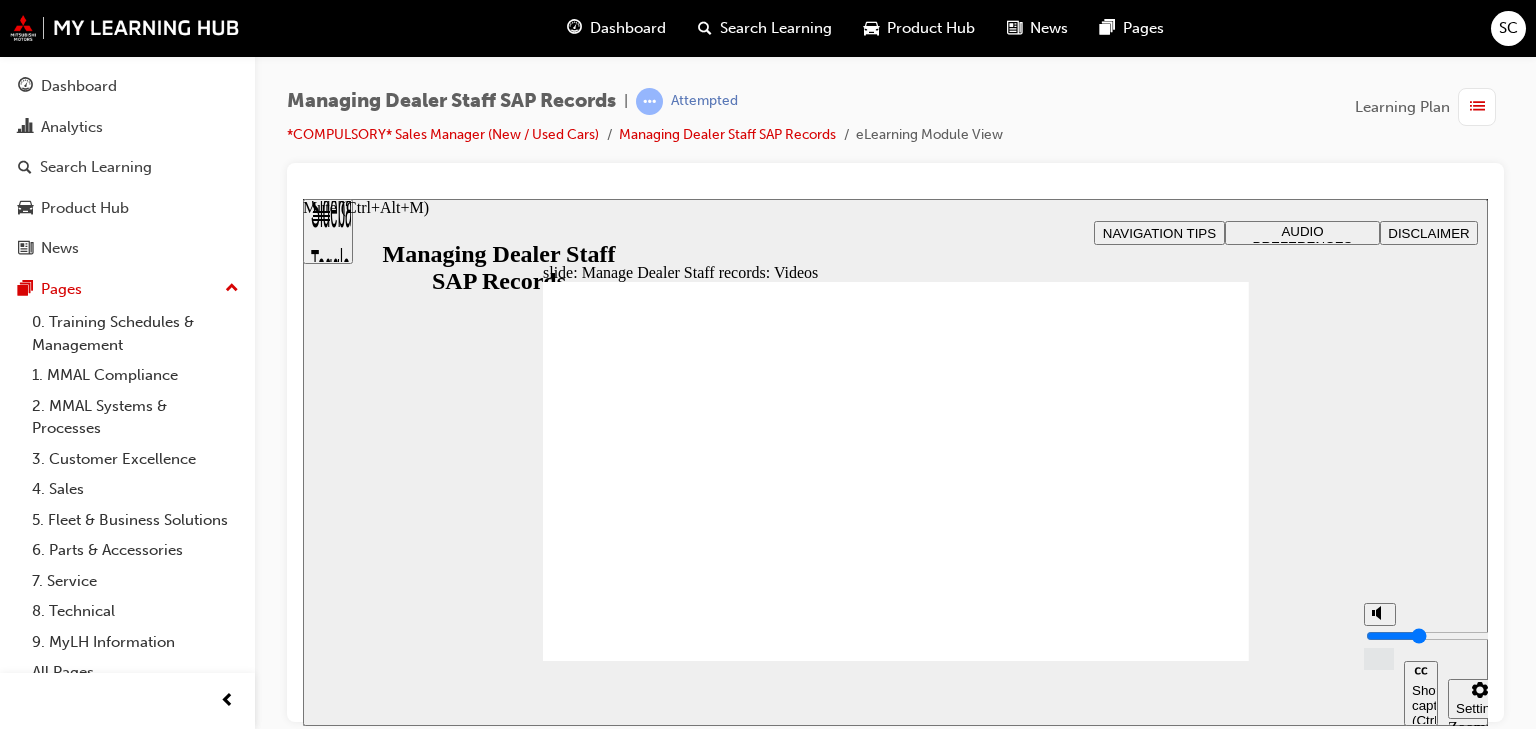 type on "12" 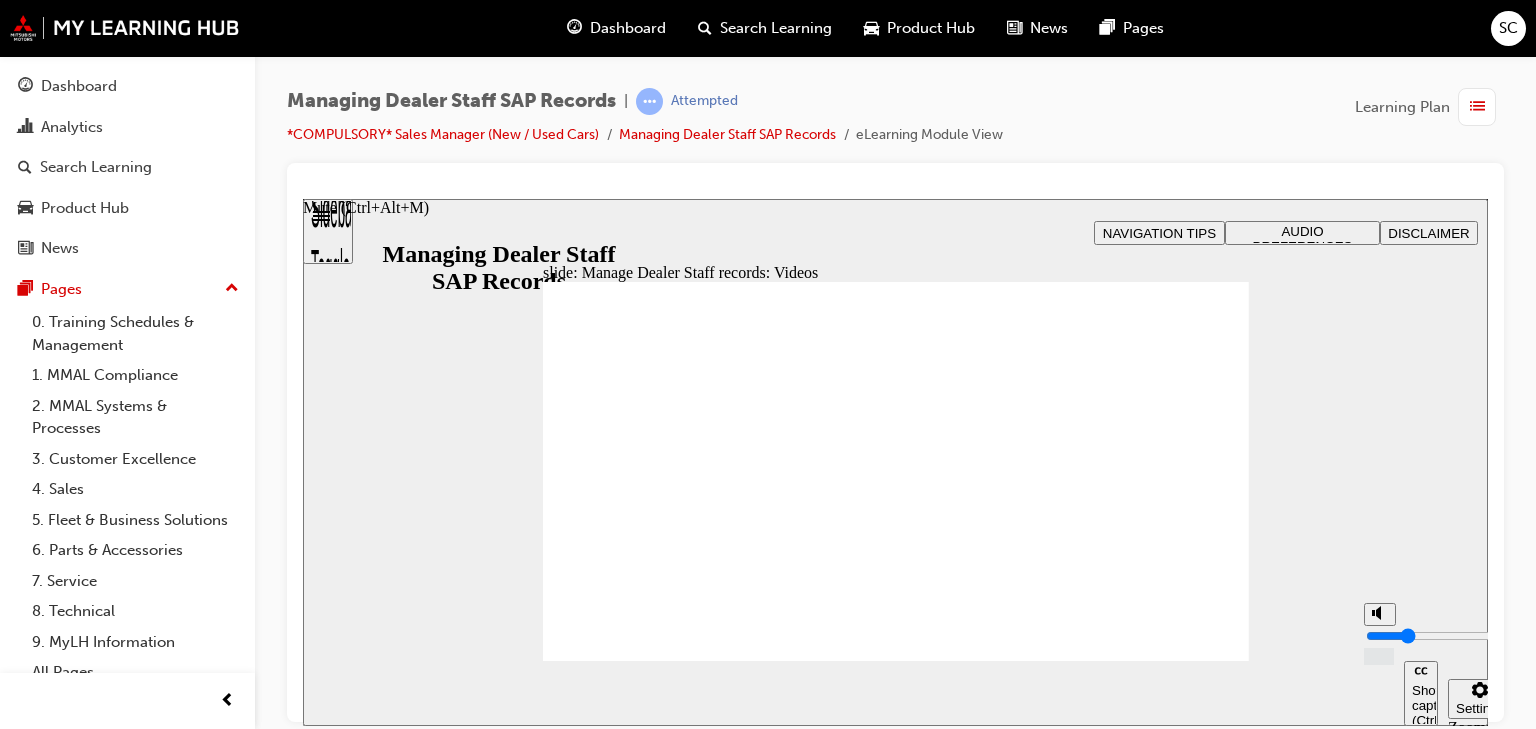 type on "14" 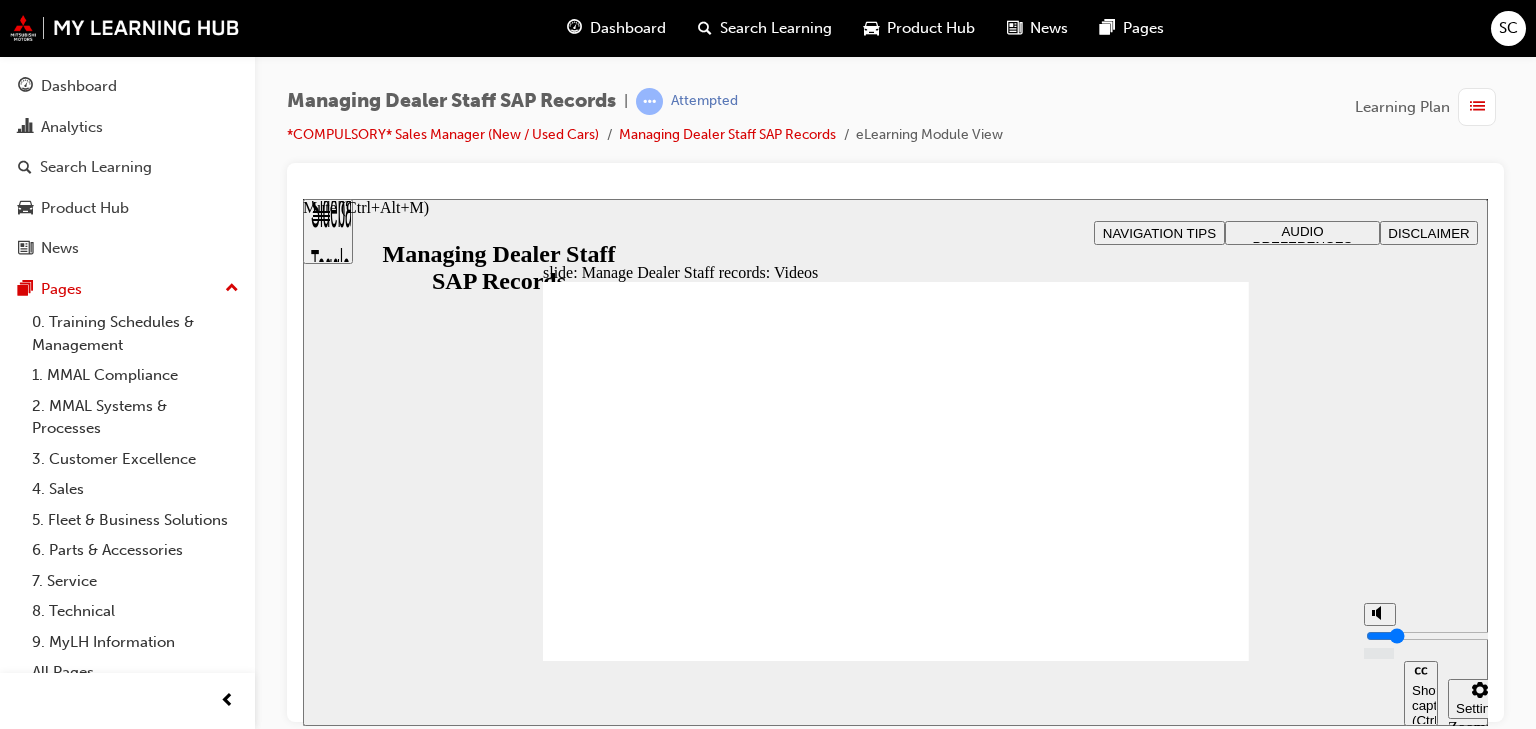 type on "15" 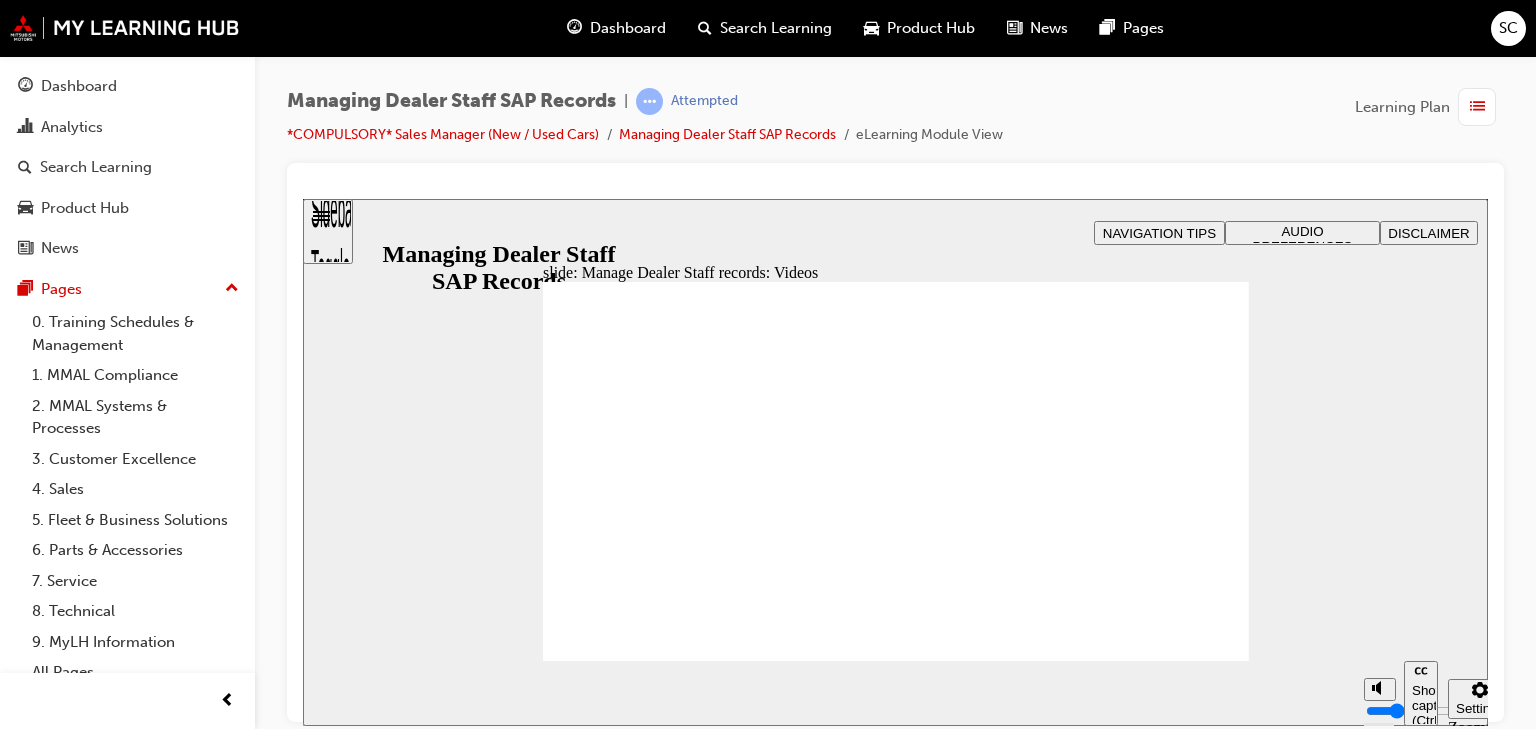 click 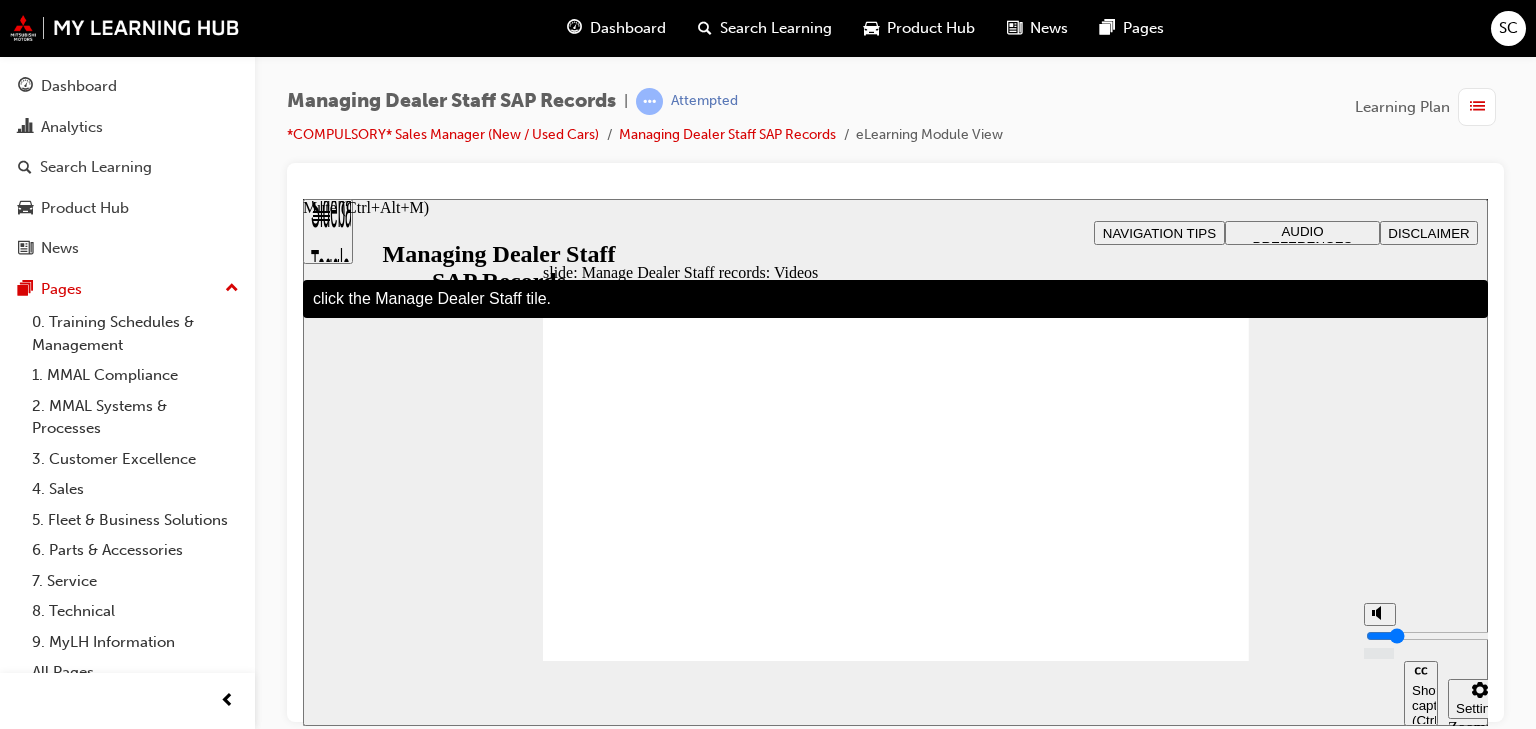 type on "22" 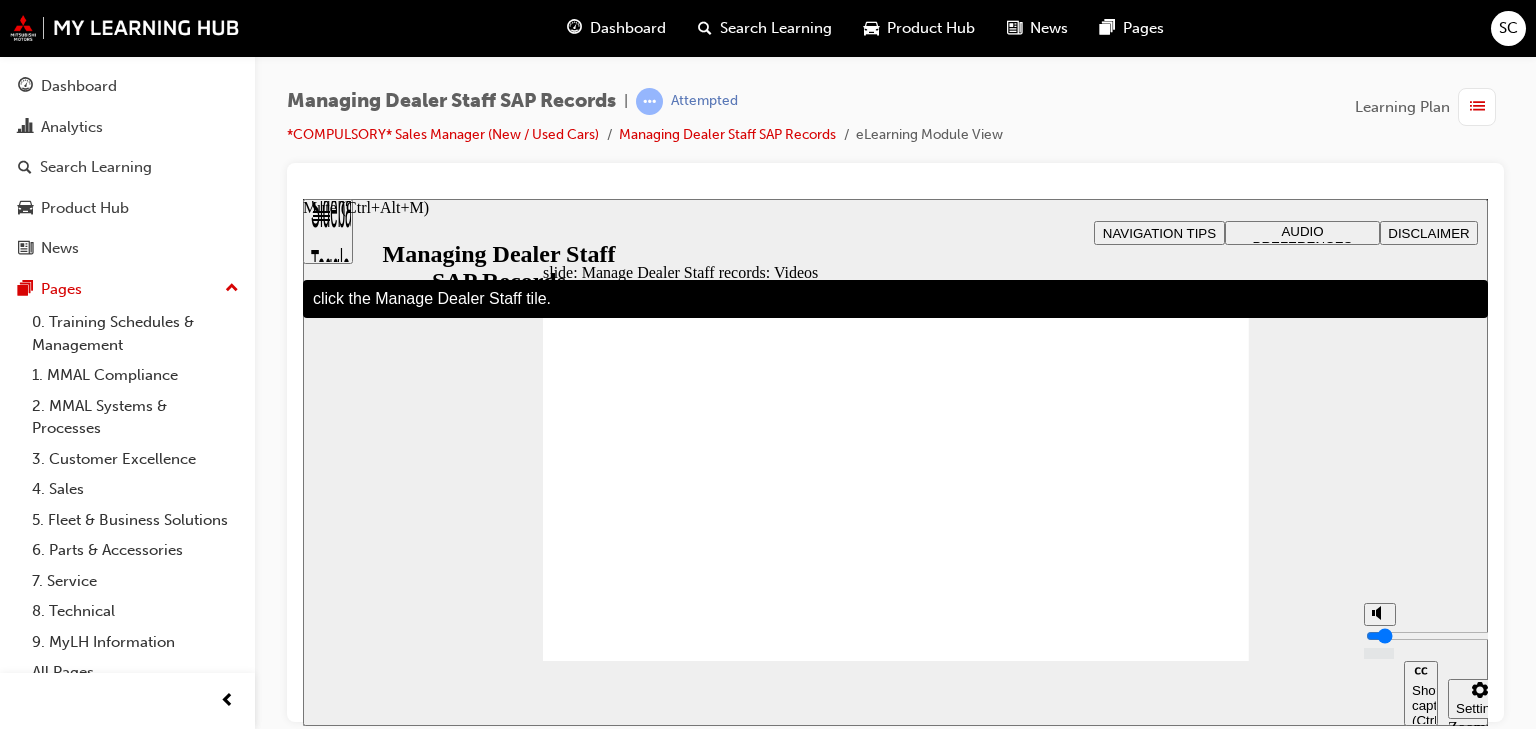 type on "22" 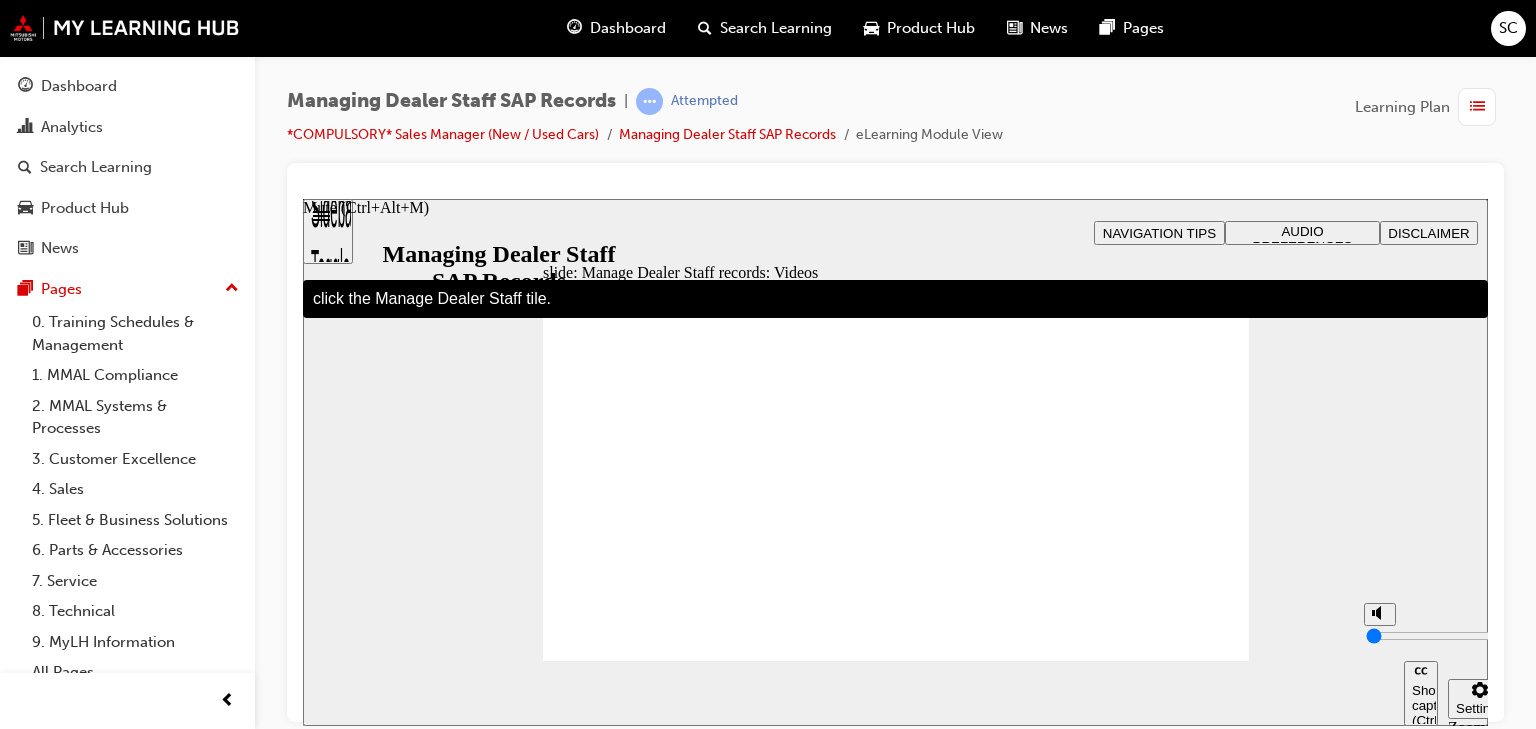type on "22" 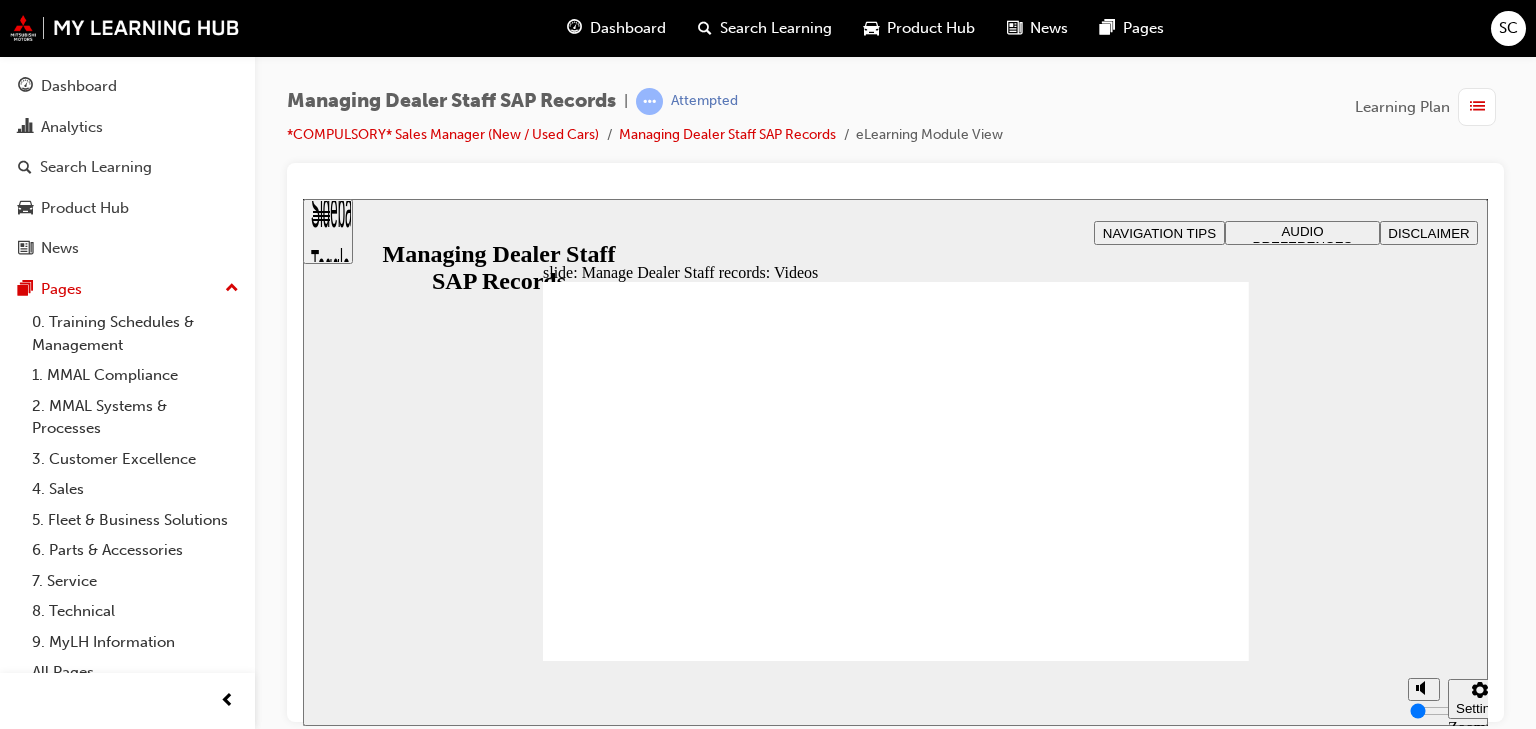 type on "123" 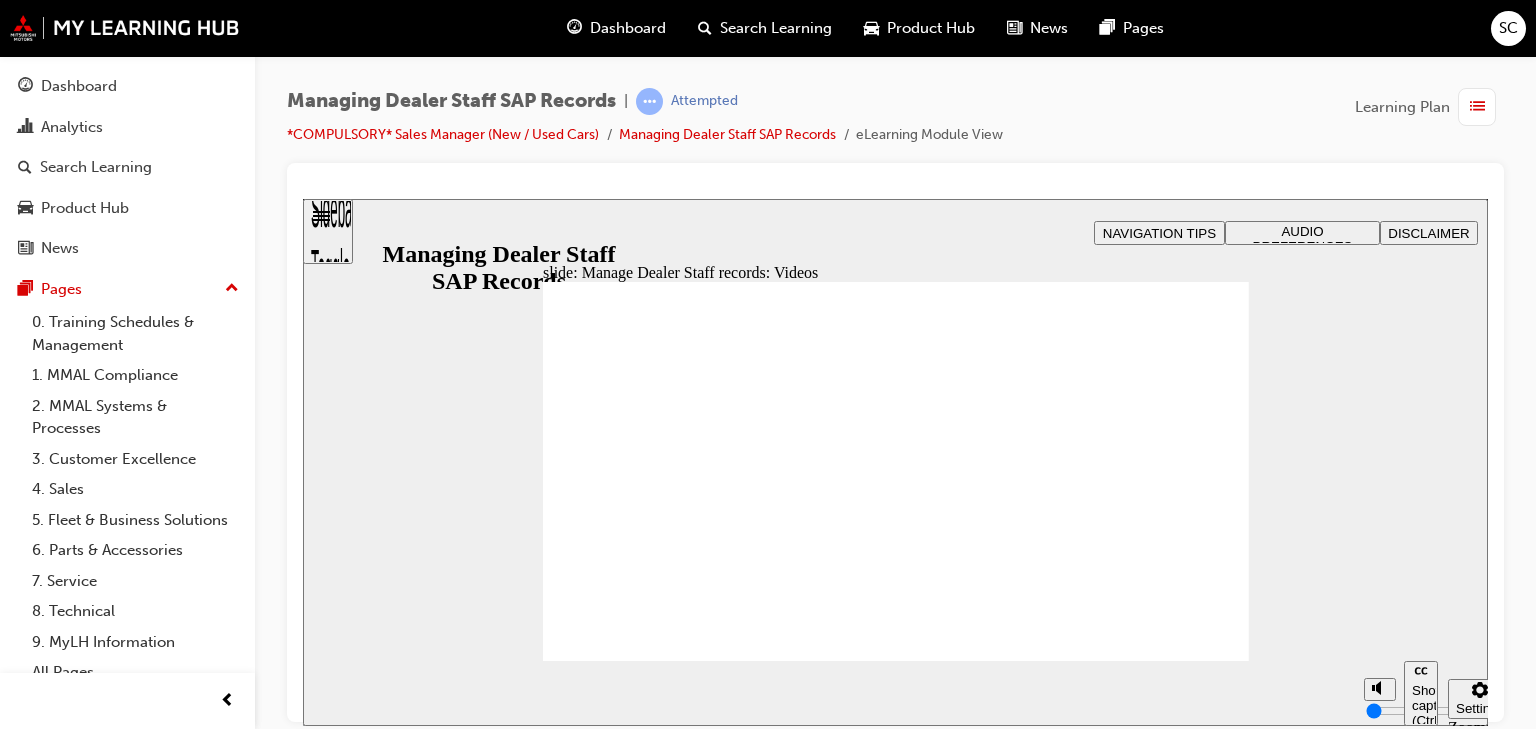 click at bounding box center [896, 4365] 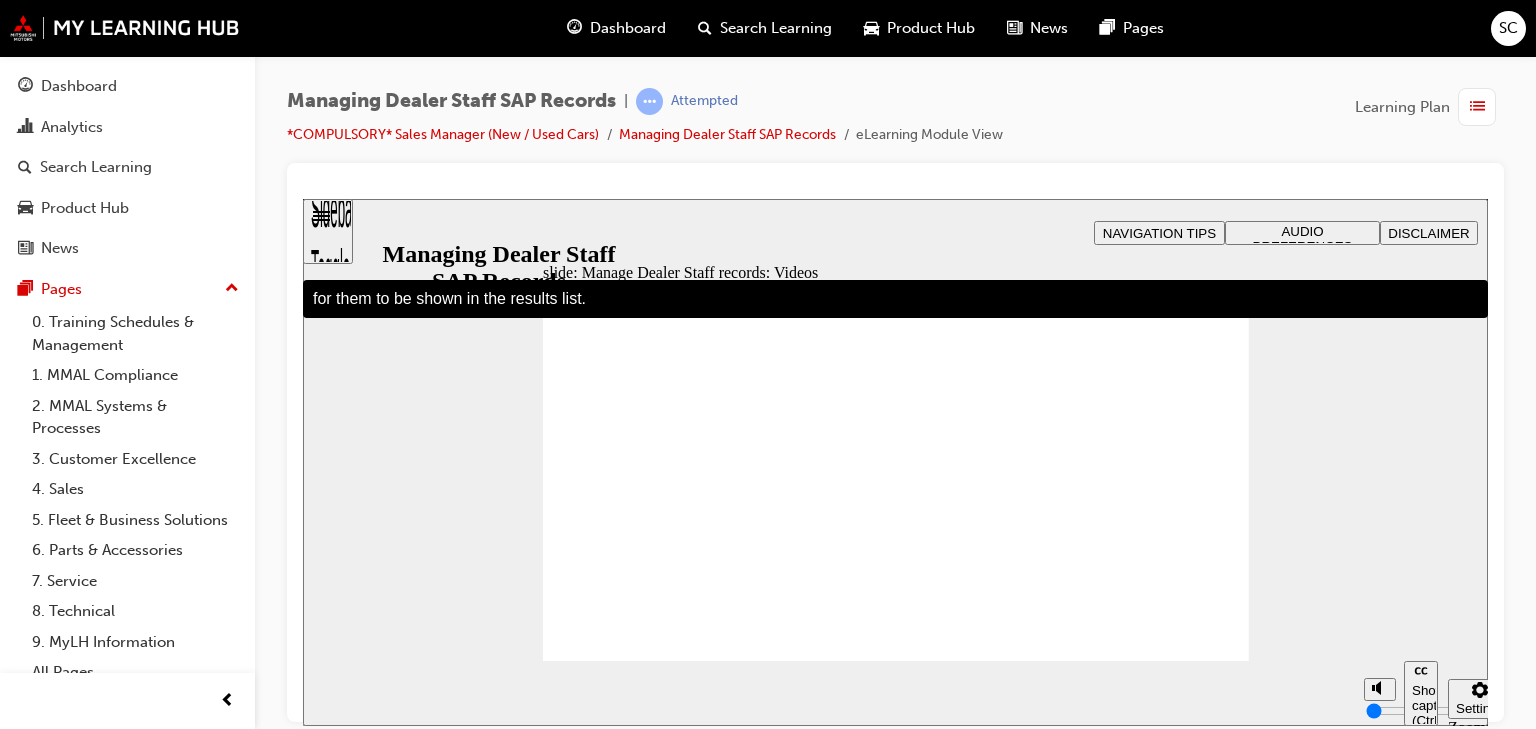 click at bounding box center (896, 4365) 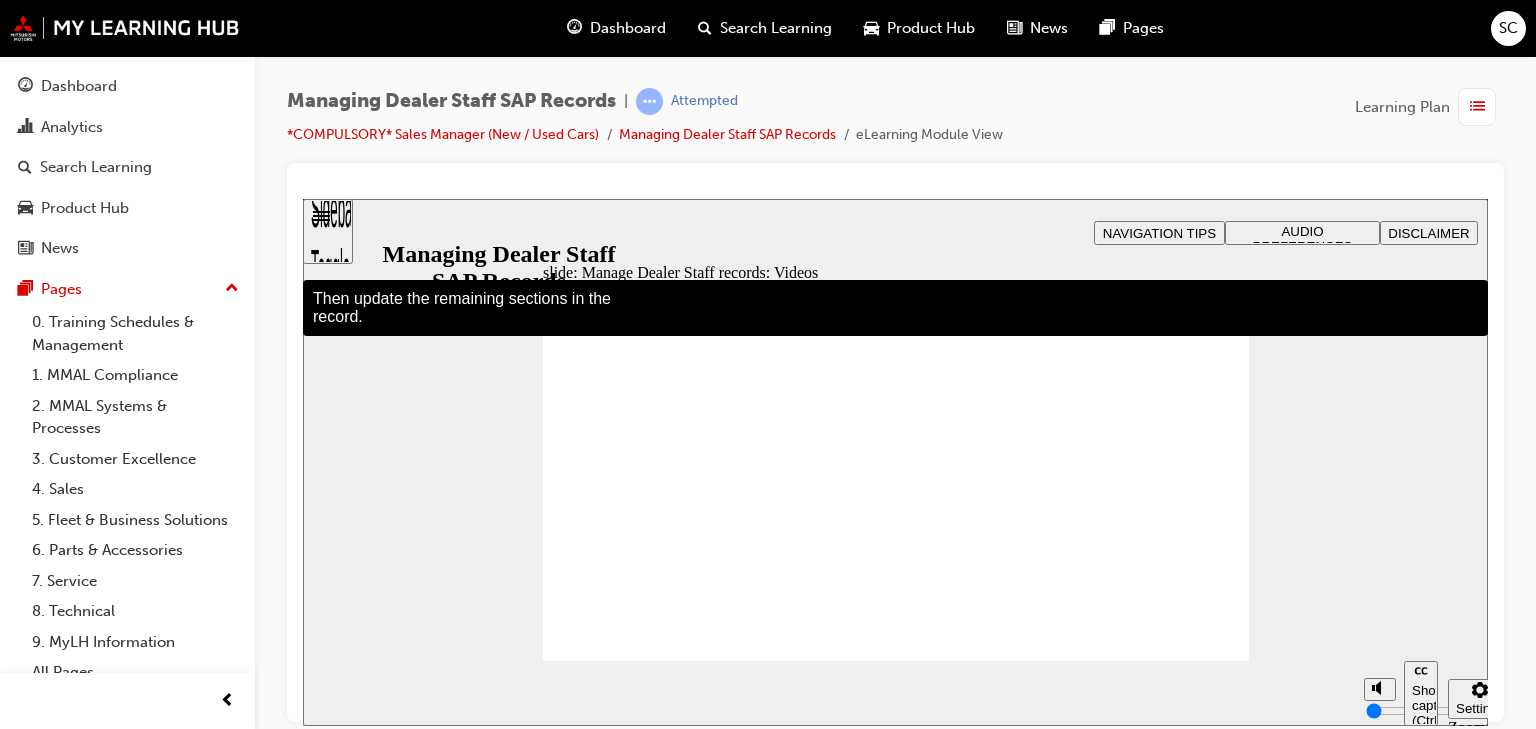 click at bounding box center [896, 4365] 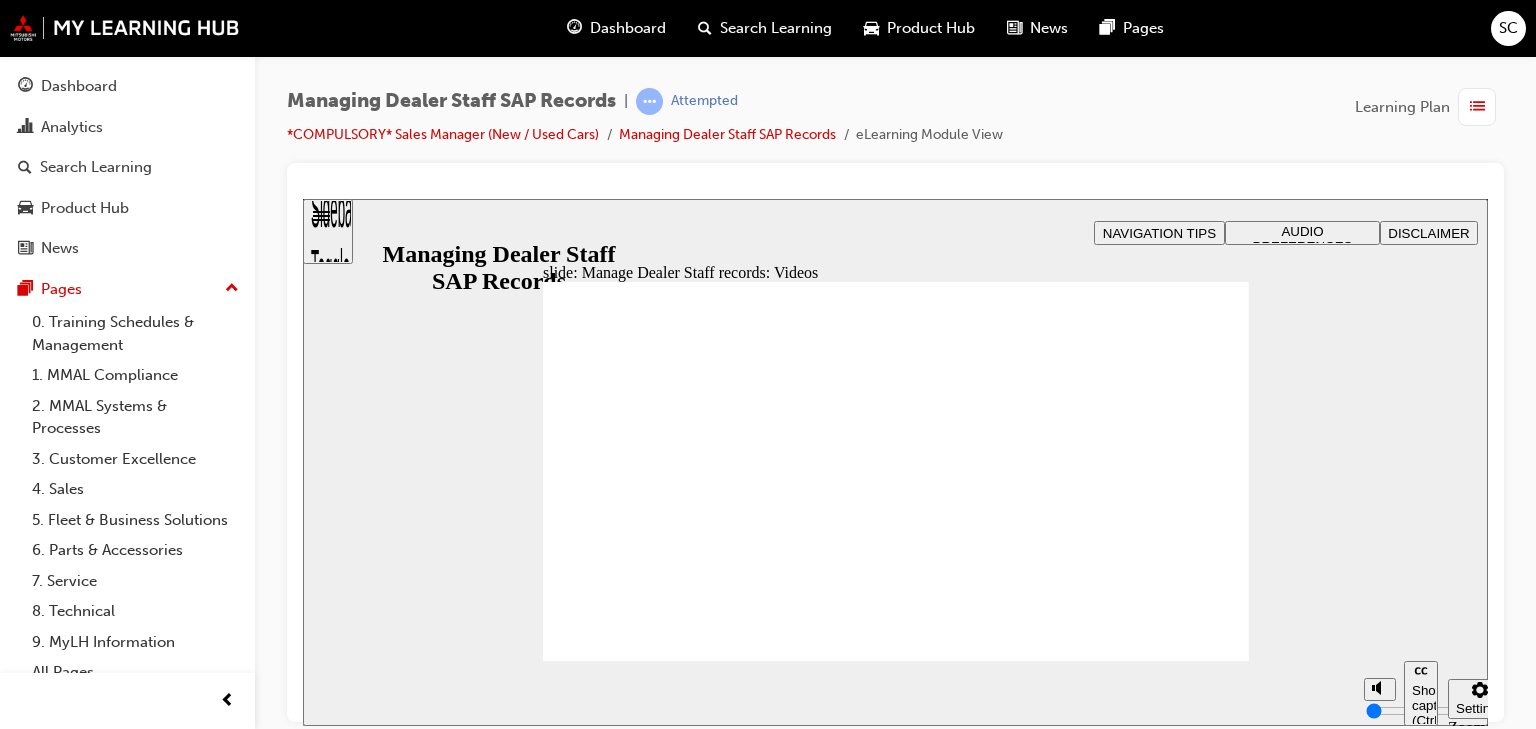 click at bounding box center [896, 4365] 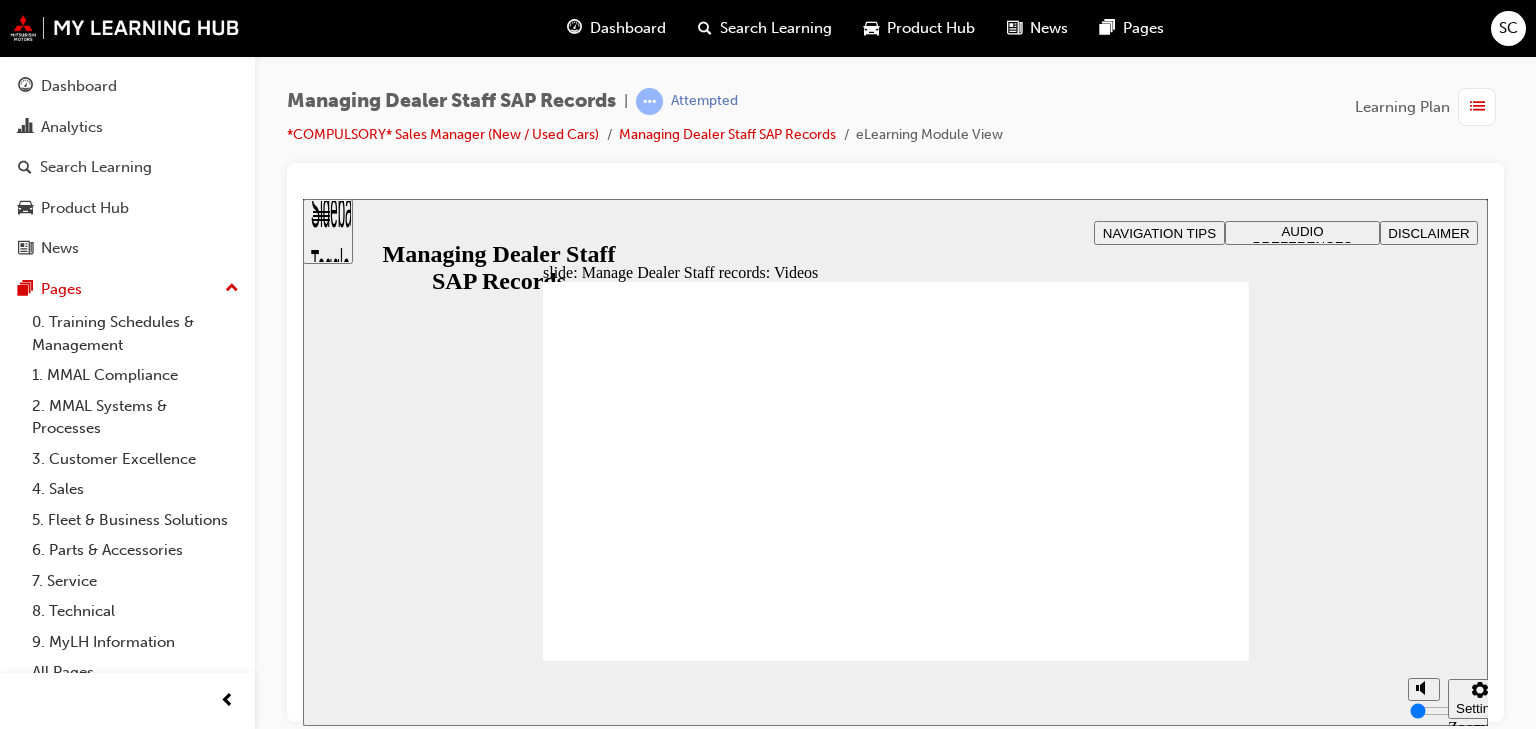 click 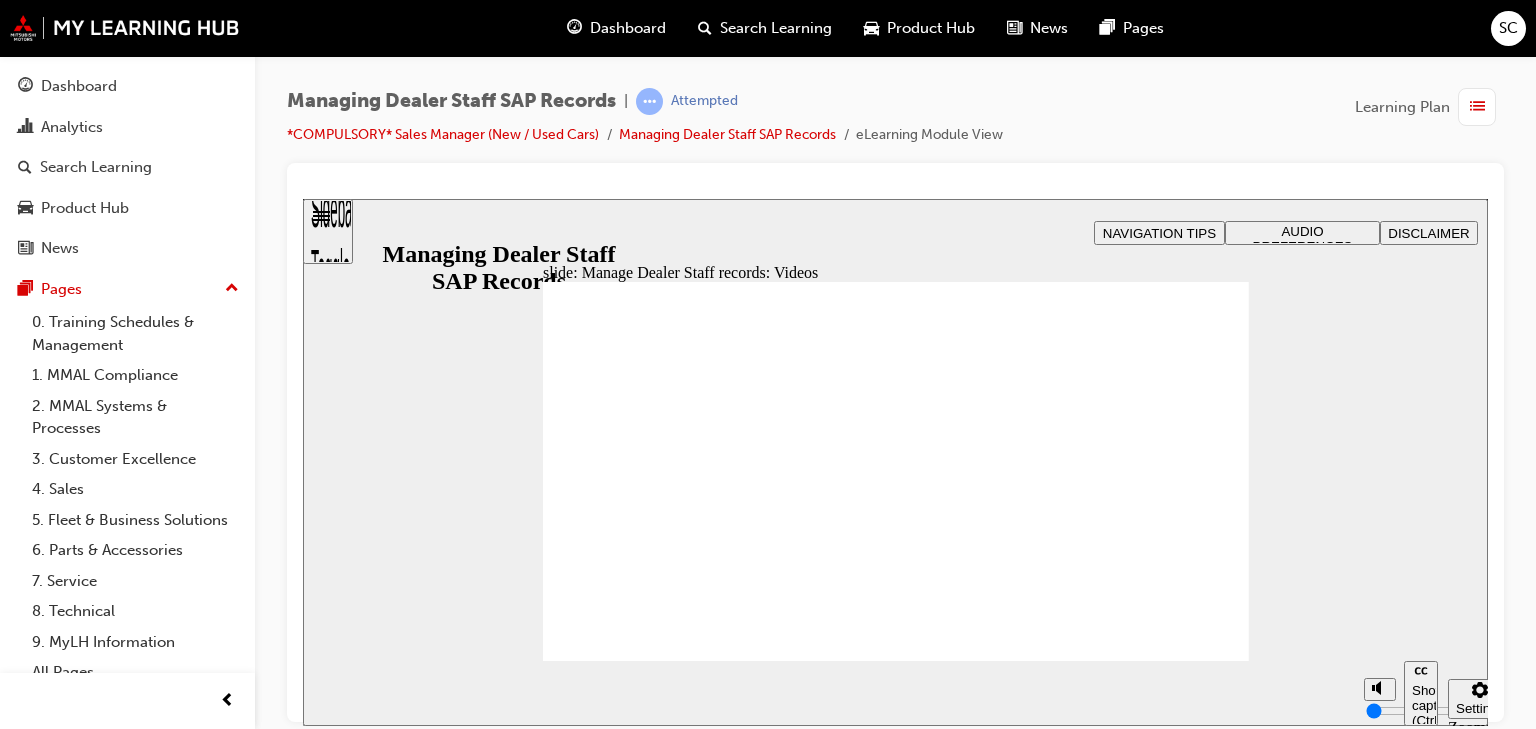 click at bounding box center (896, 3968) 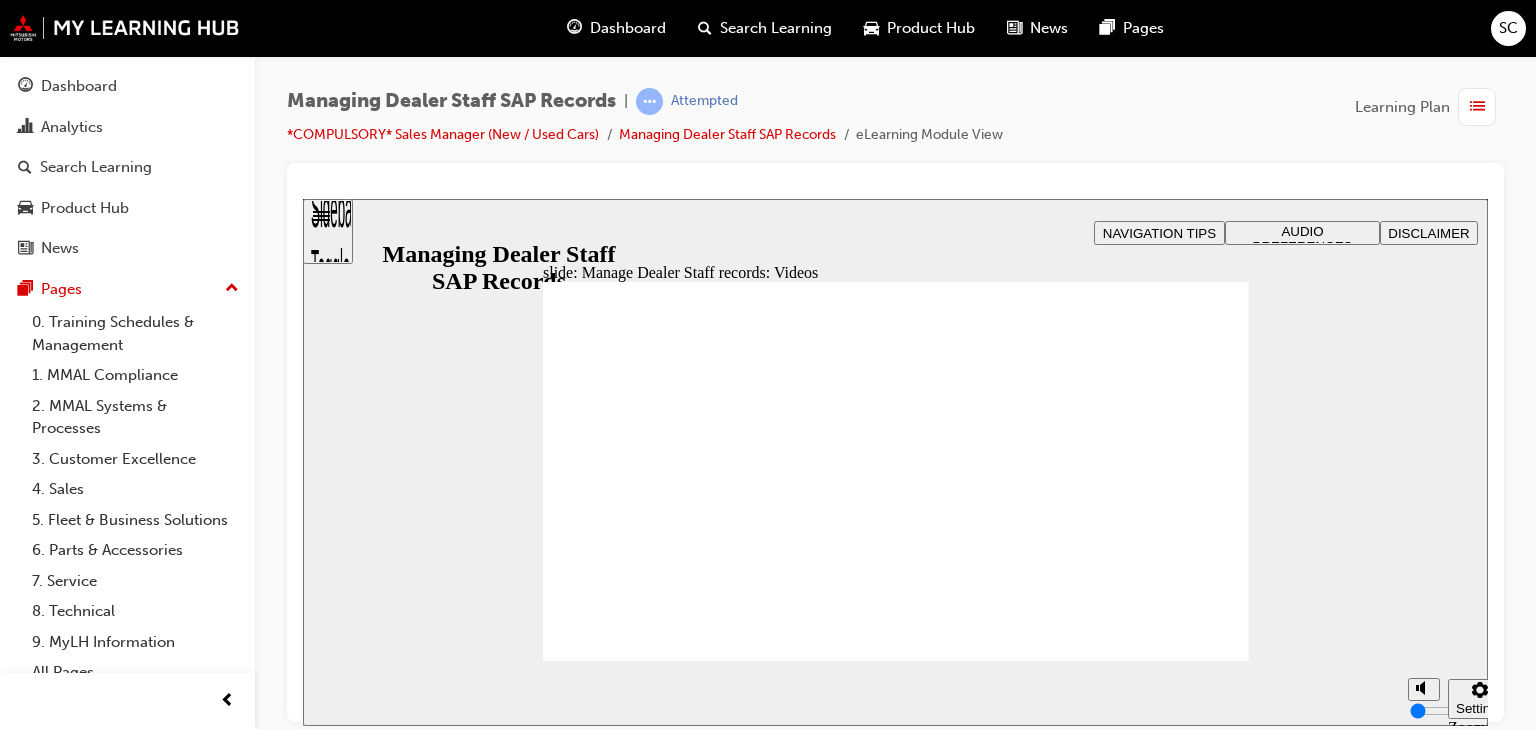click 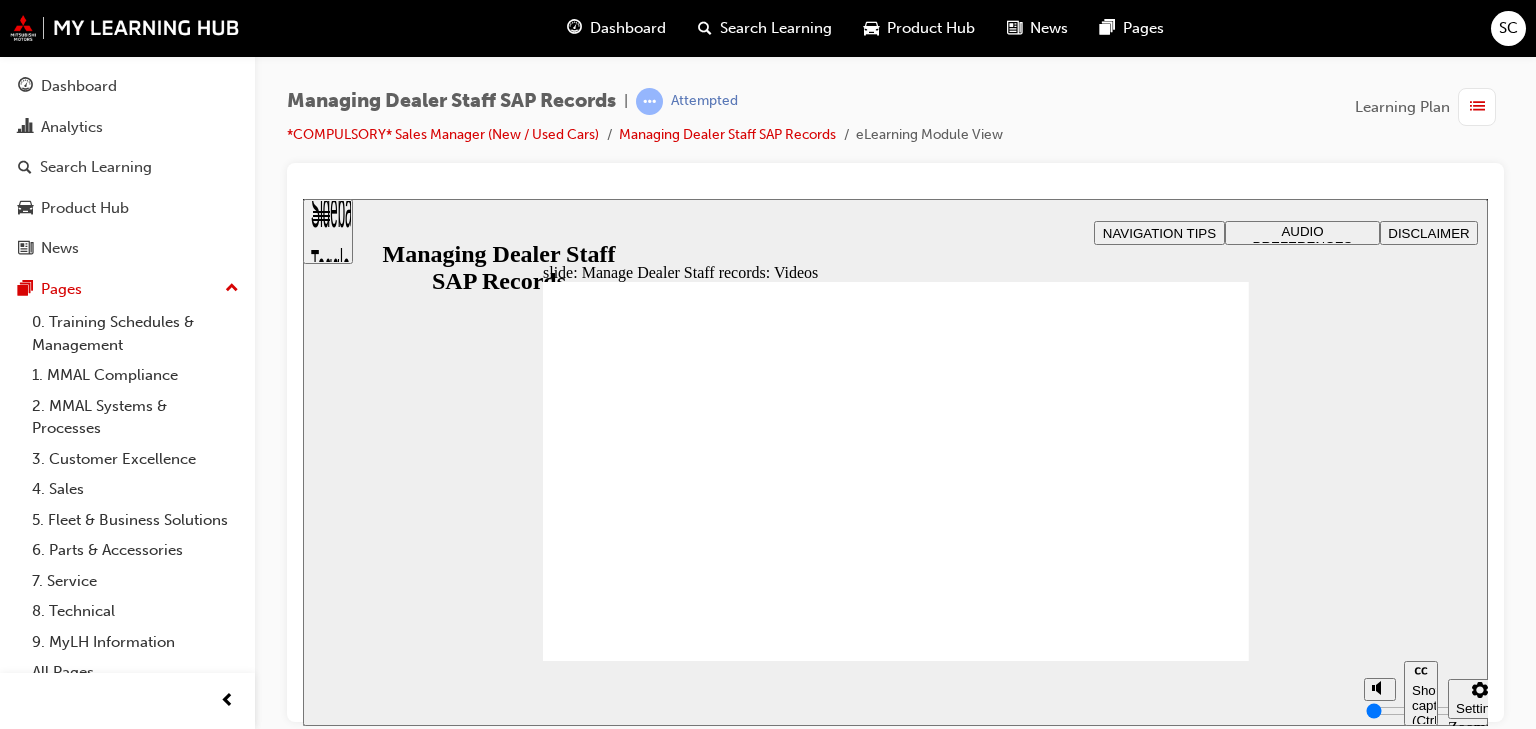 click at bounding box center (896, 3571) 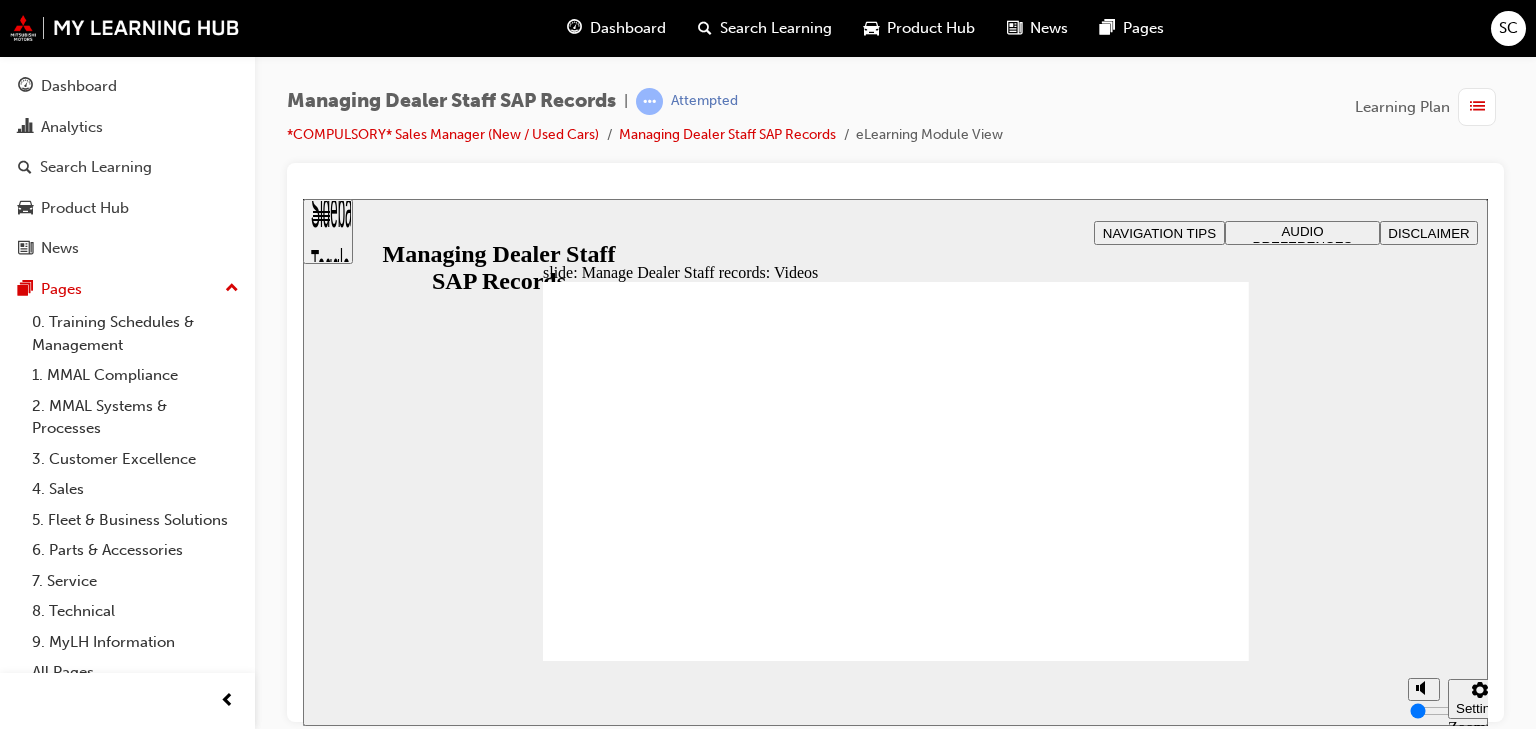 type on "75" 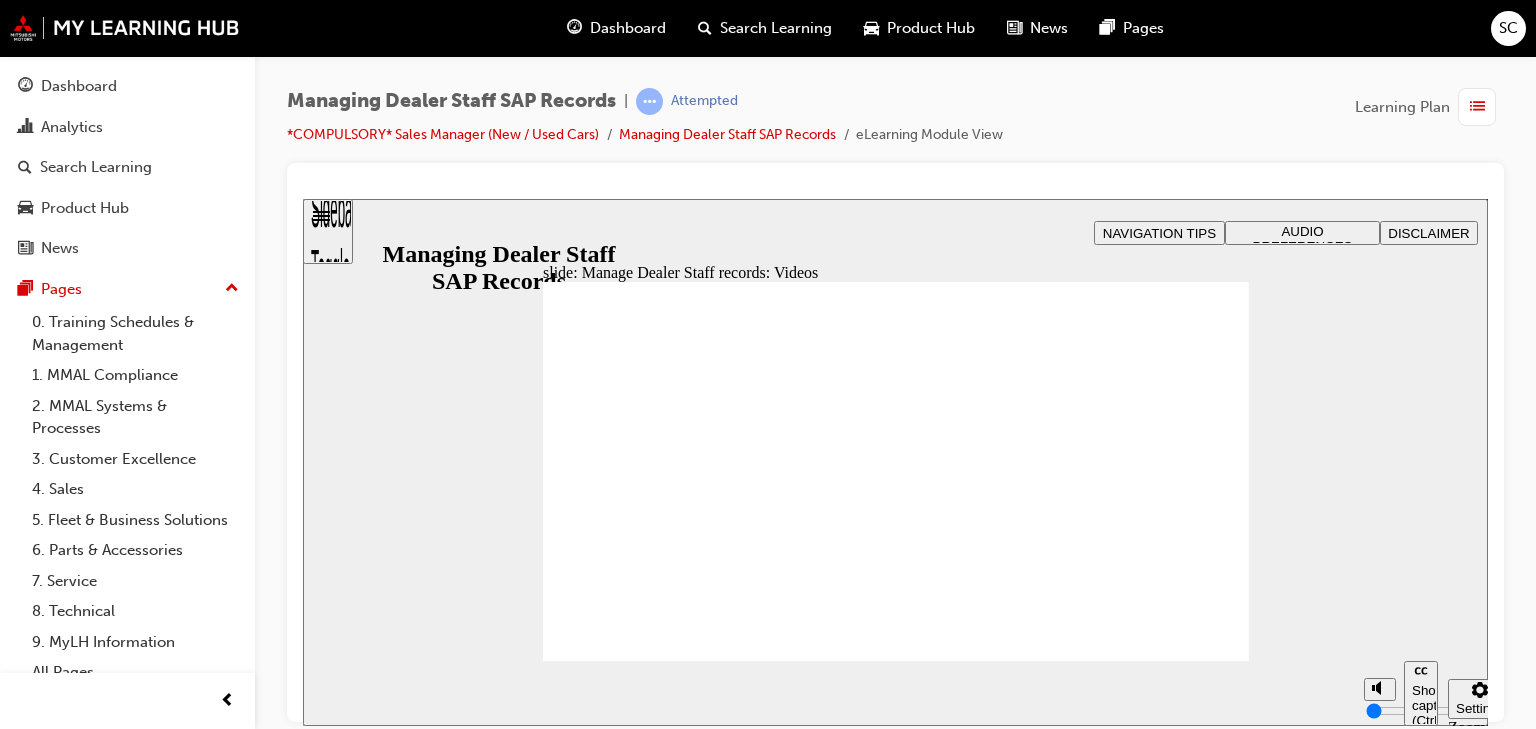 click at bounding box center [896, 3174] 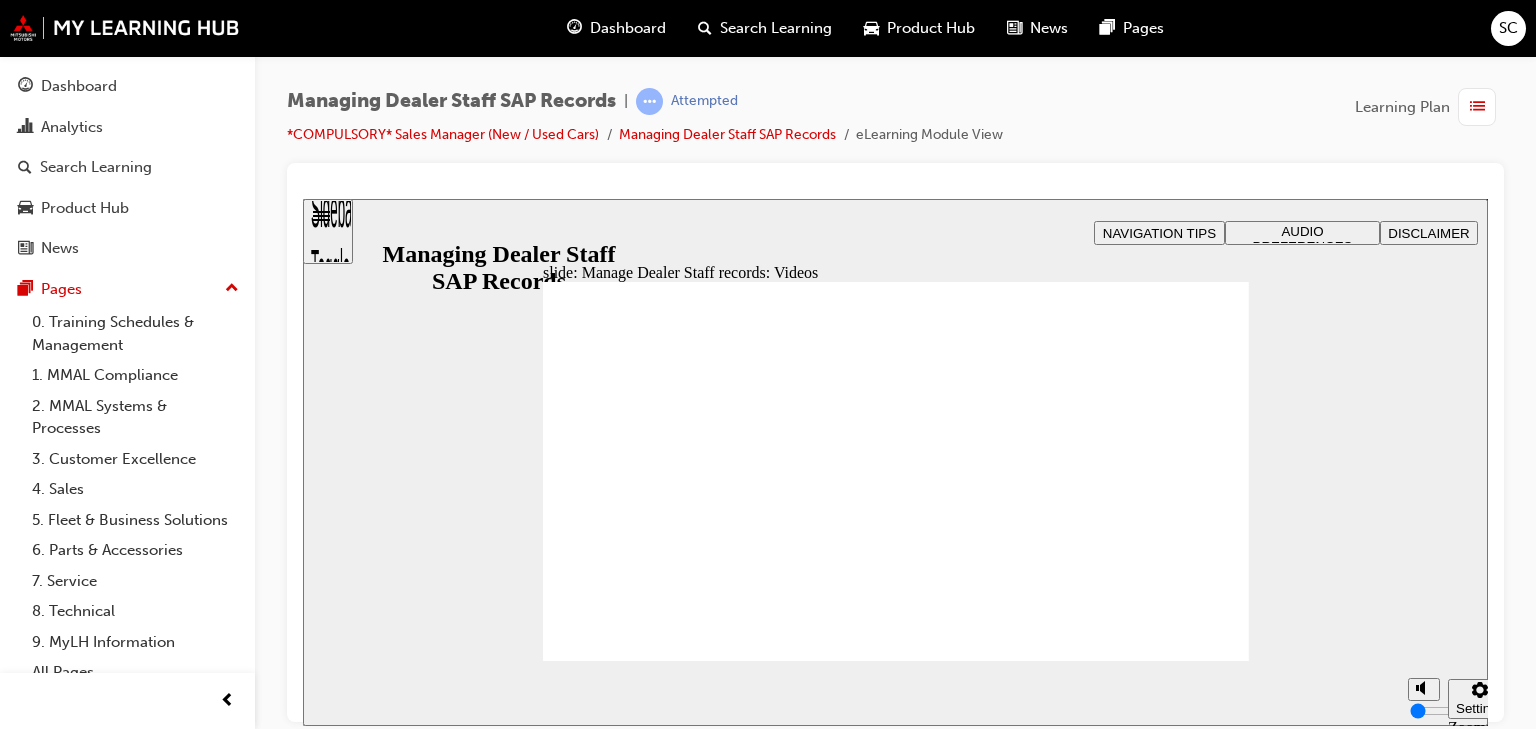 click 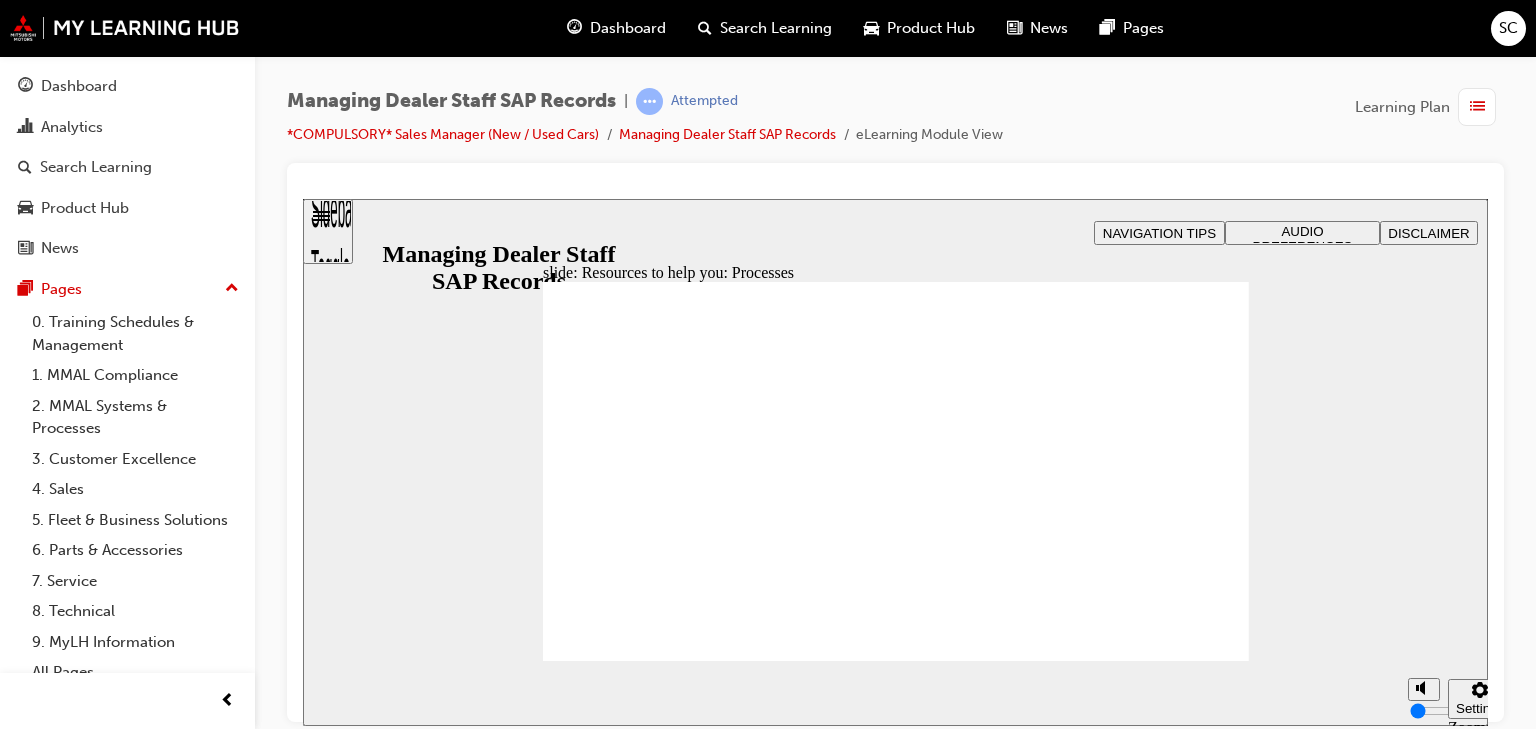 click 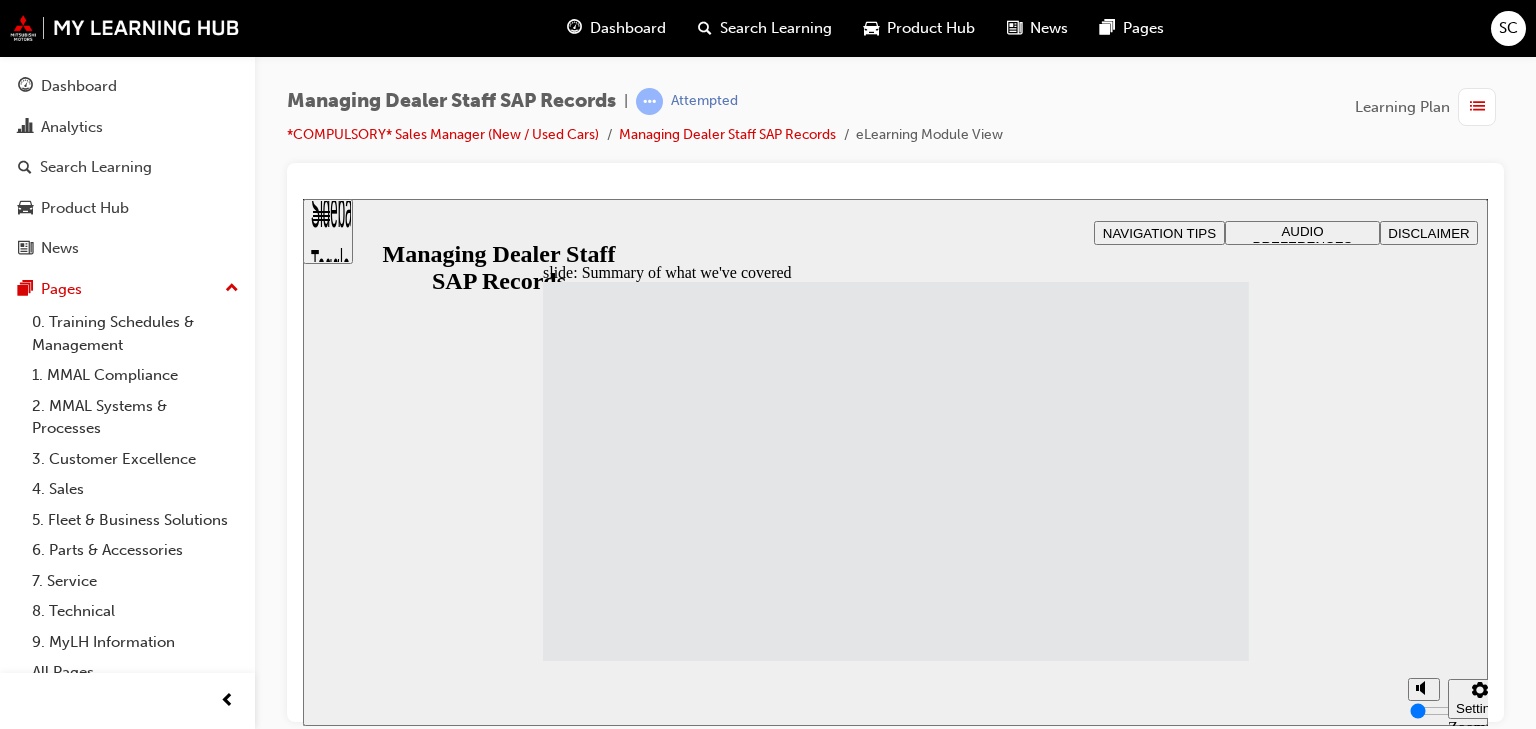 click 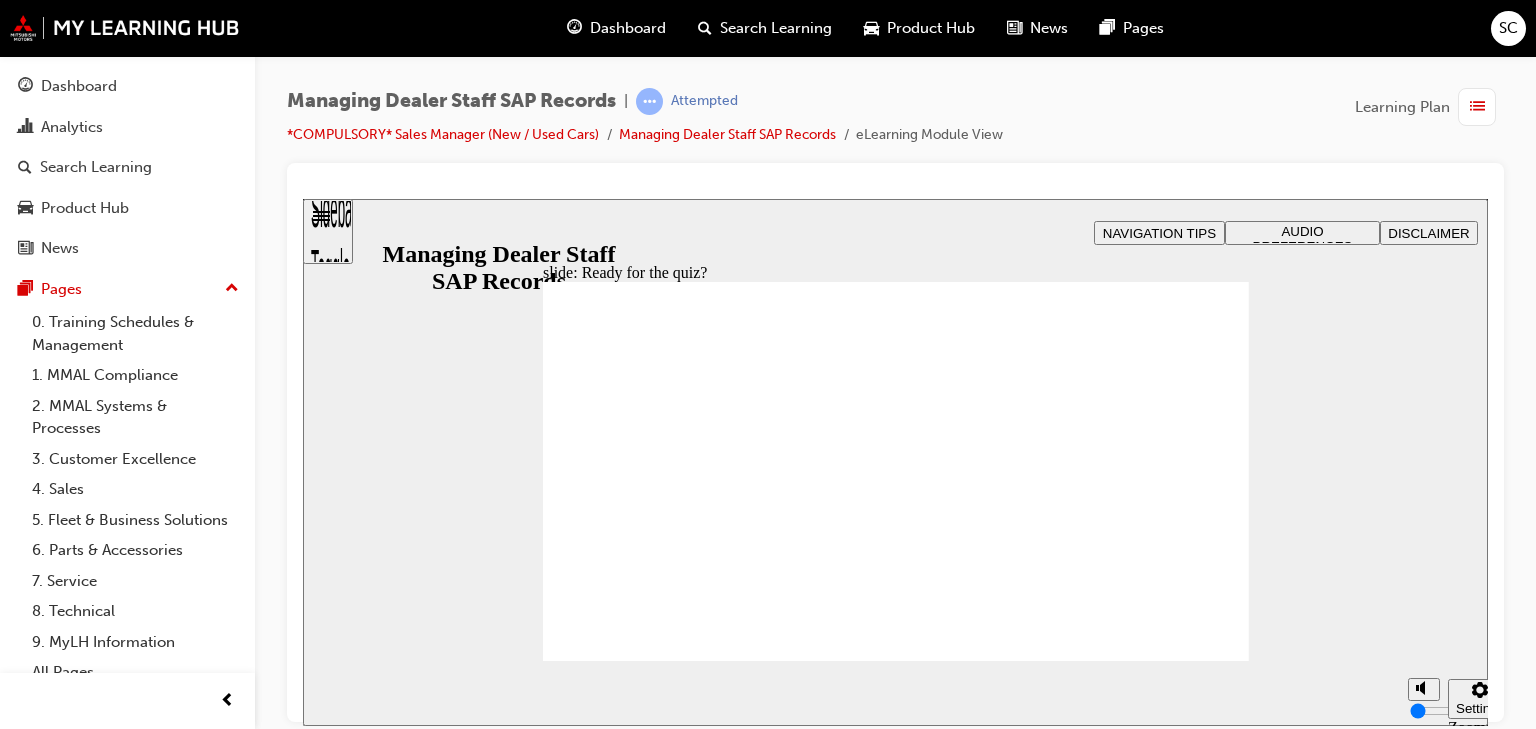 click 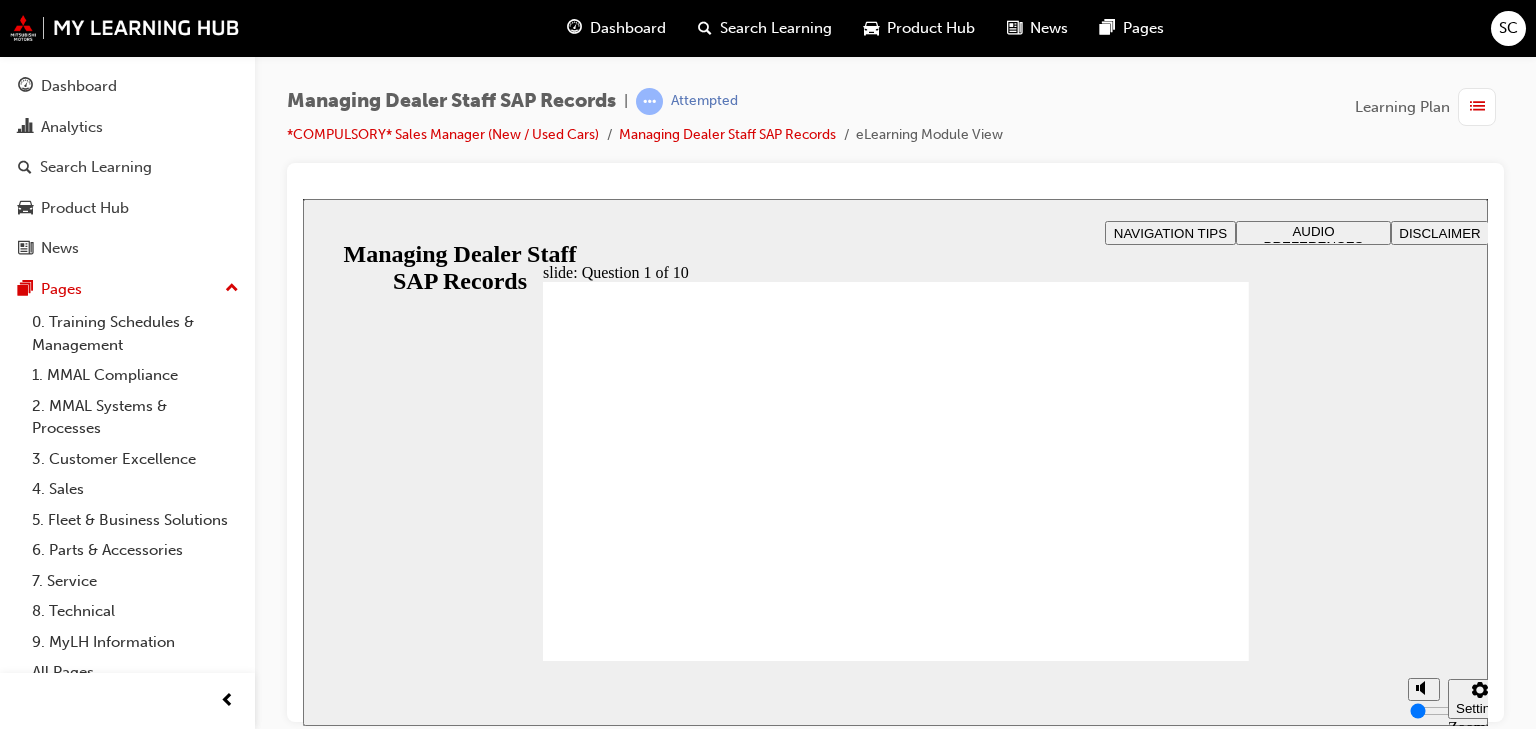 checkbox on "true" 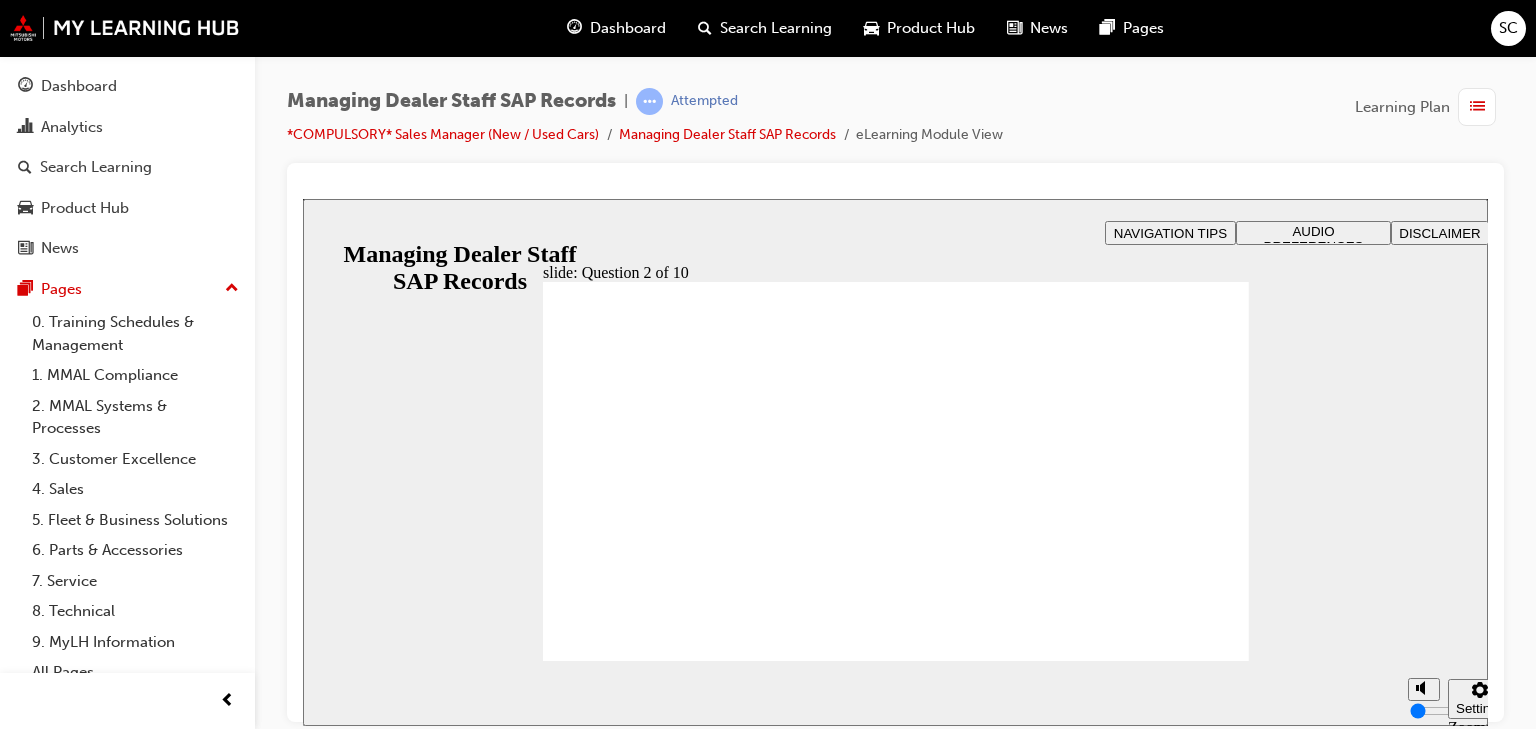 radio on "true" 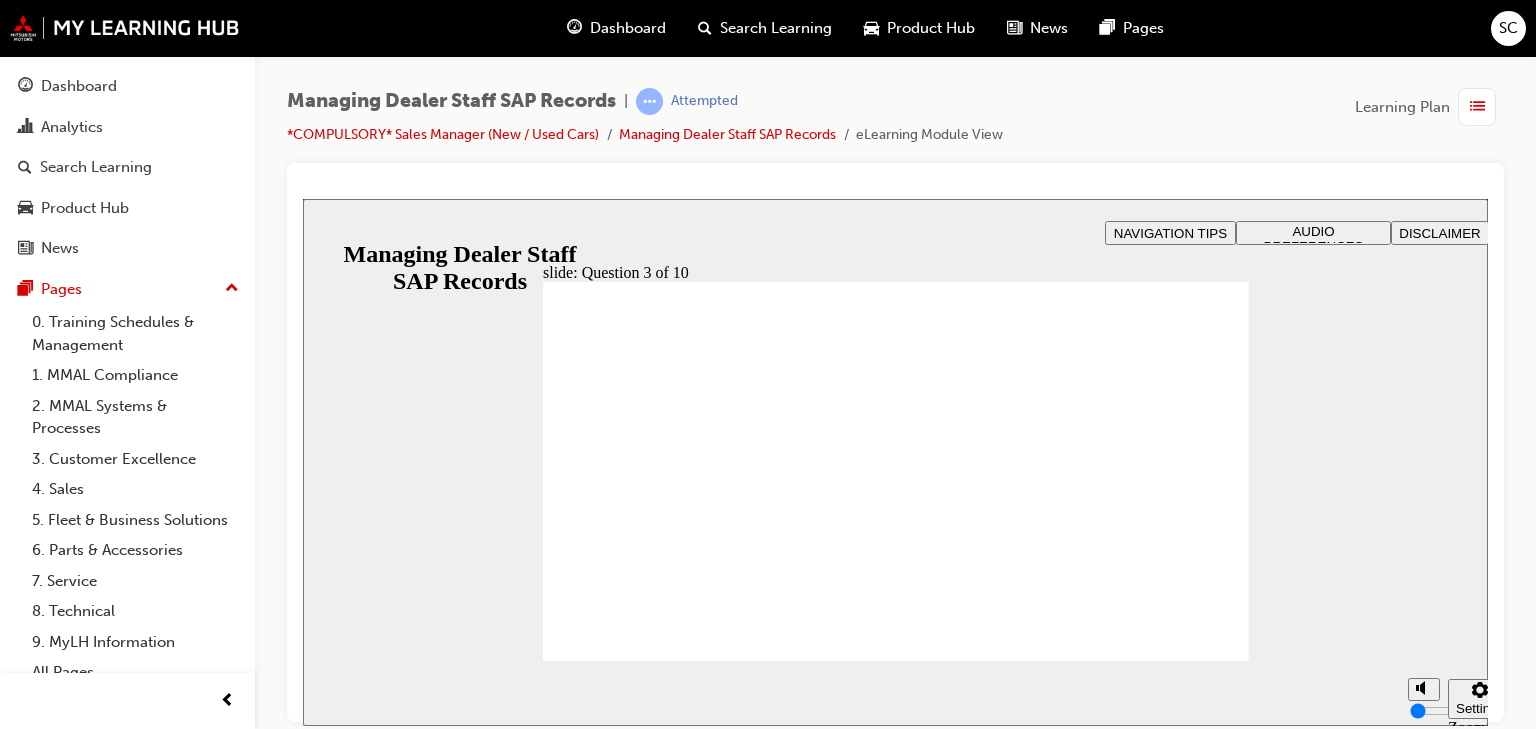 radio on "true" 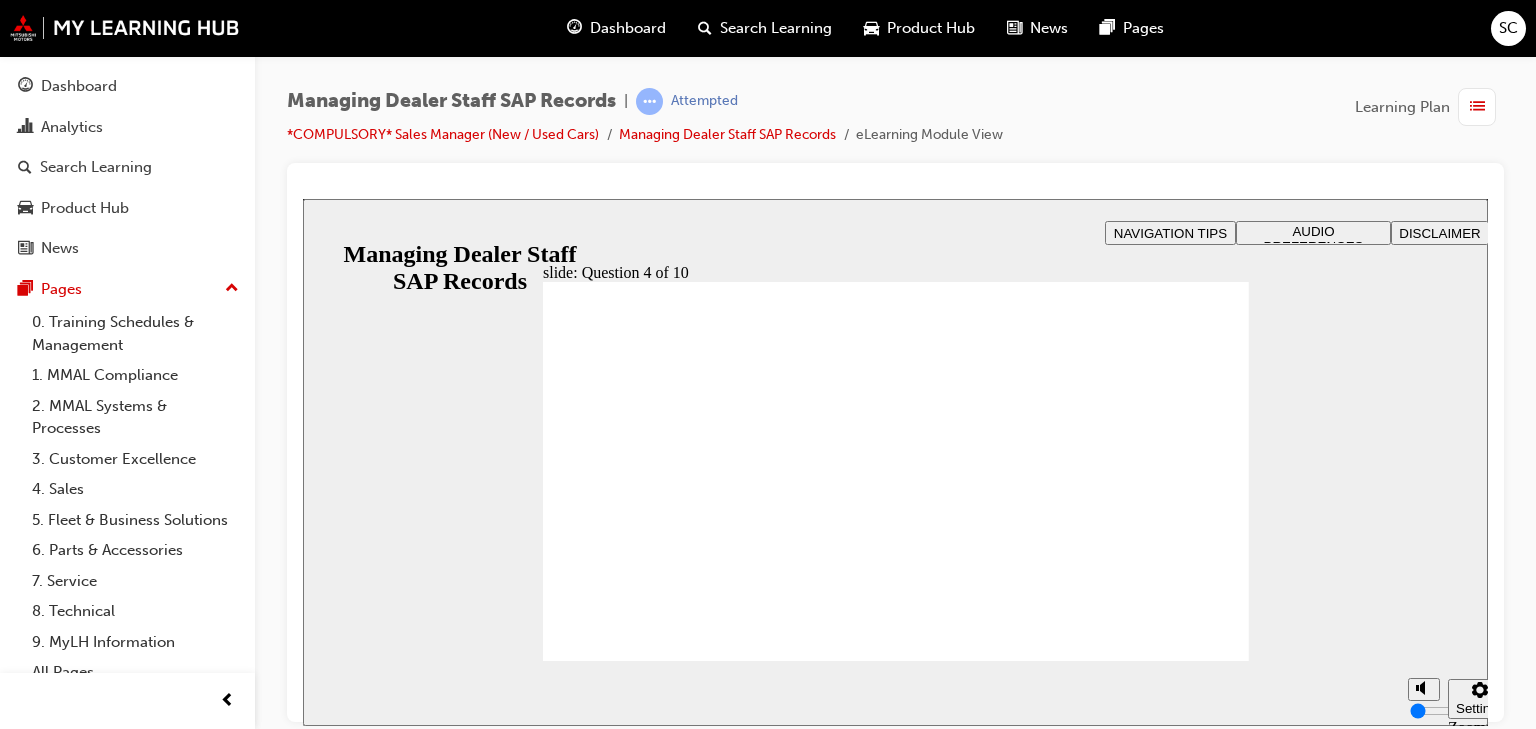 checkbox on "true" 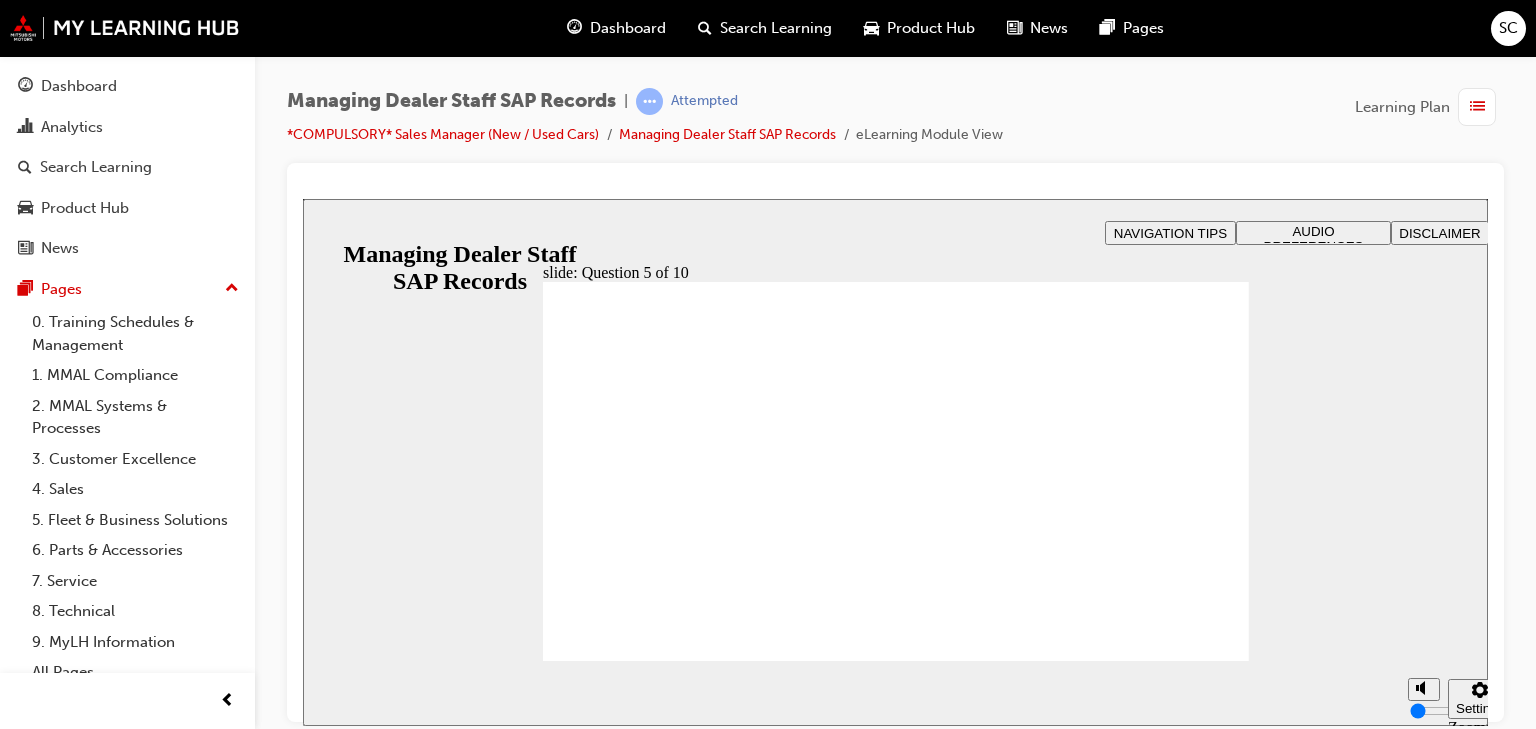 click 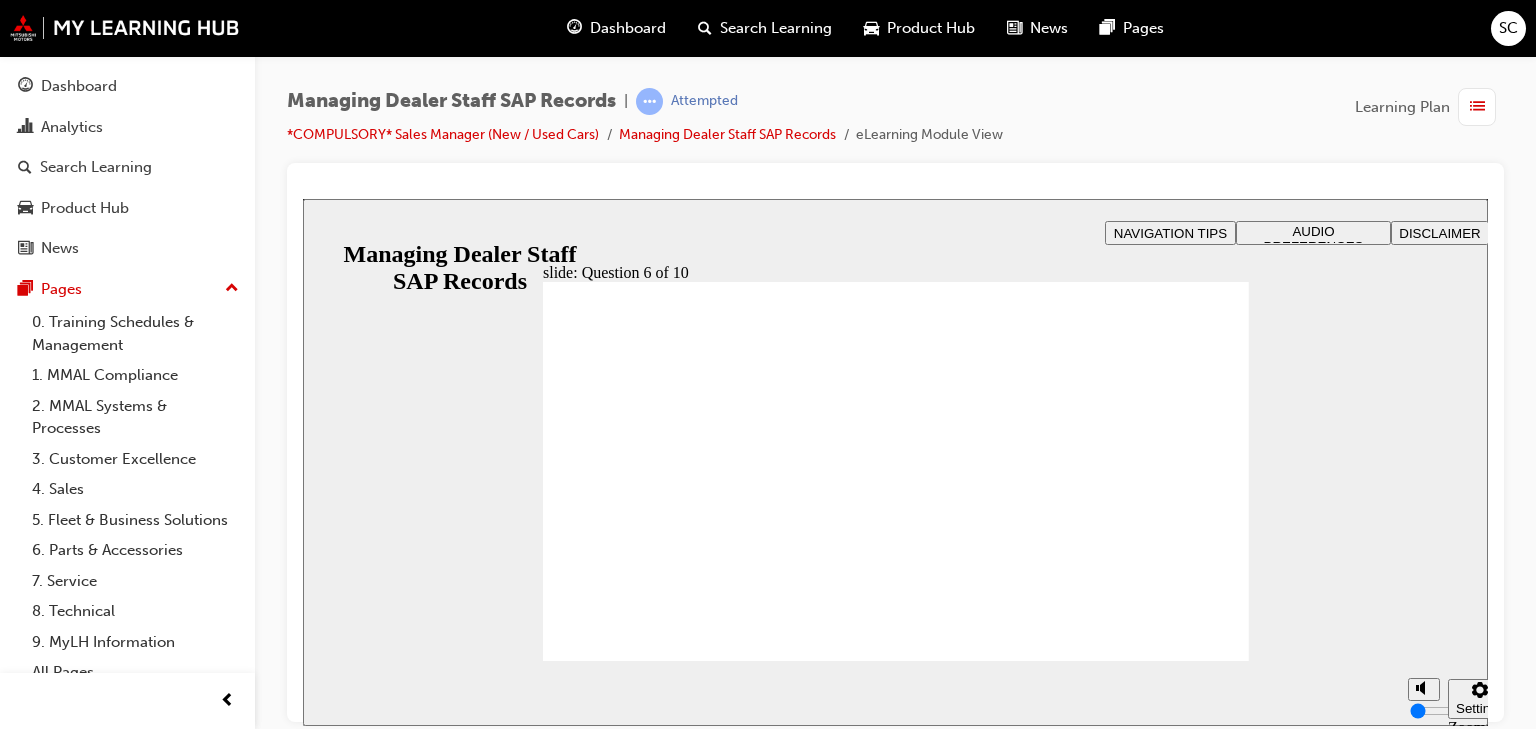 radio on "true" 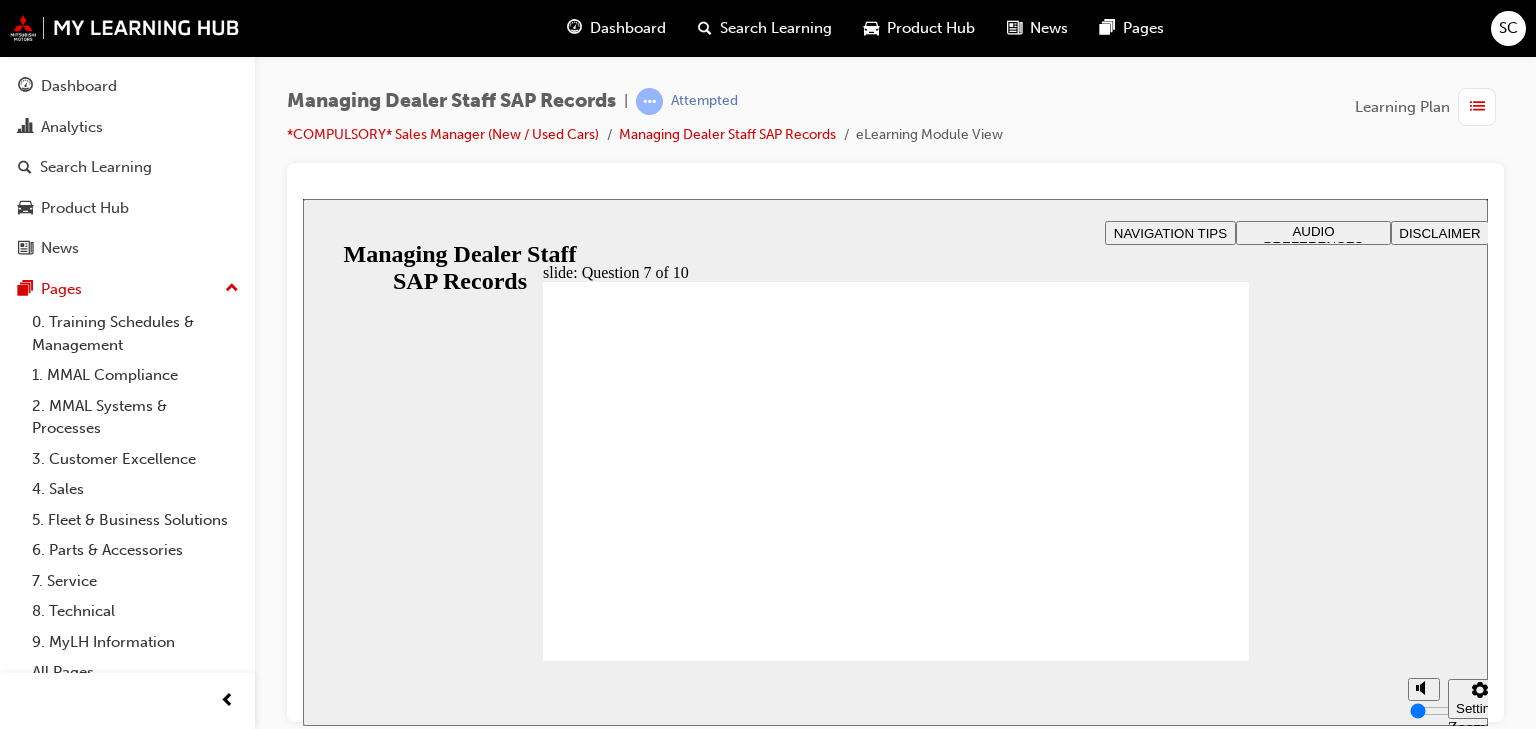 checkbox on "true" 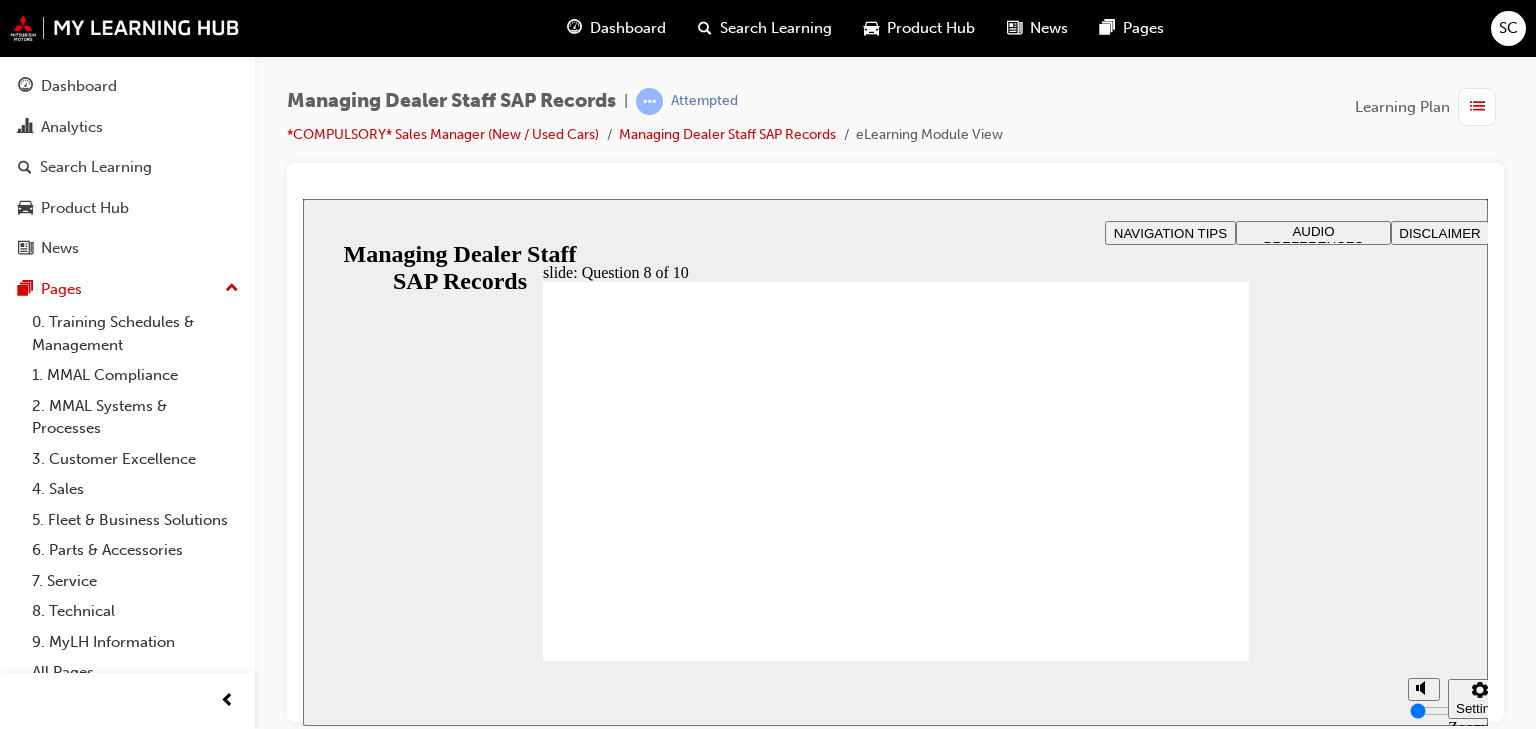 radio on "true" 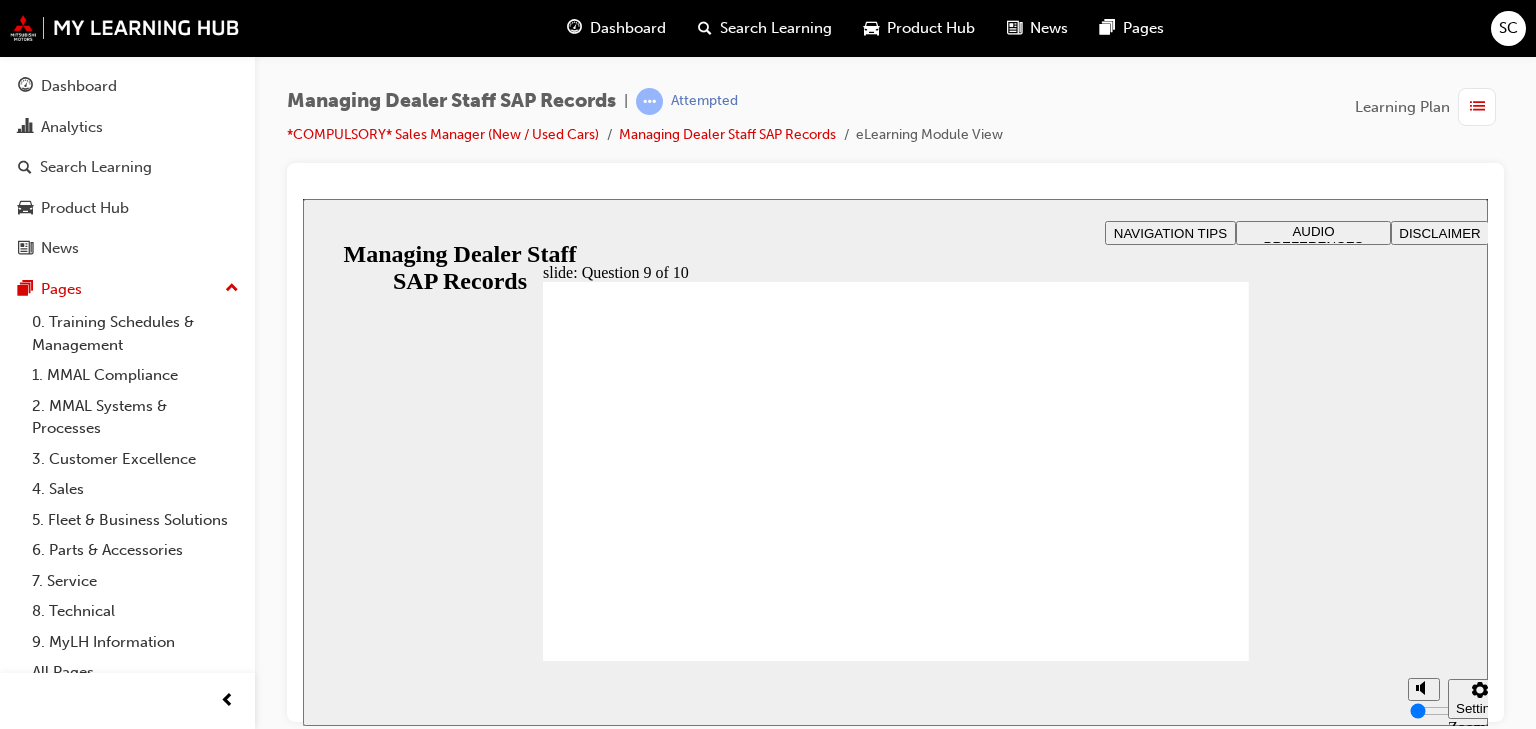 radio on "true" 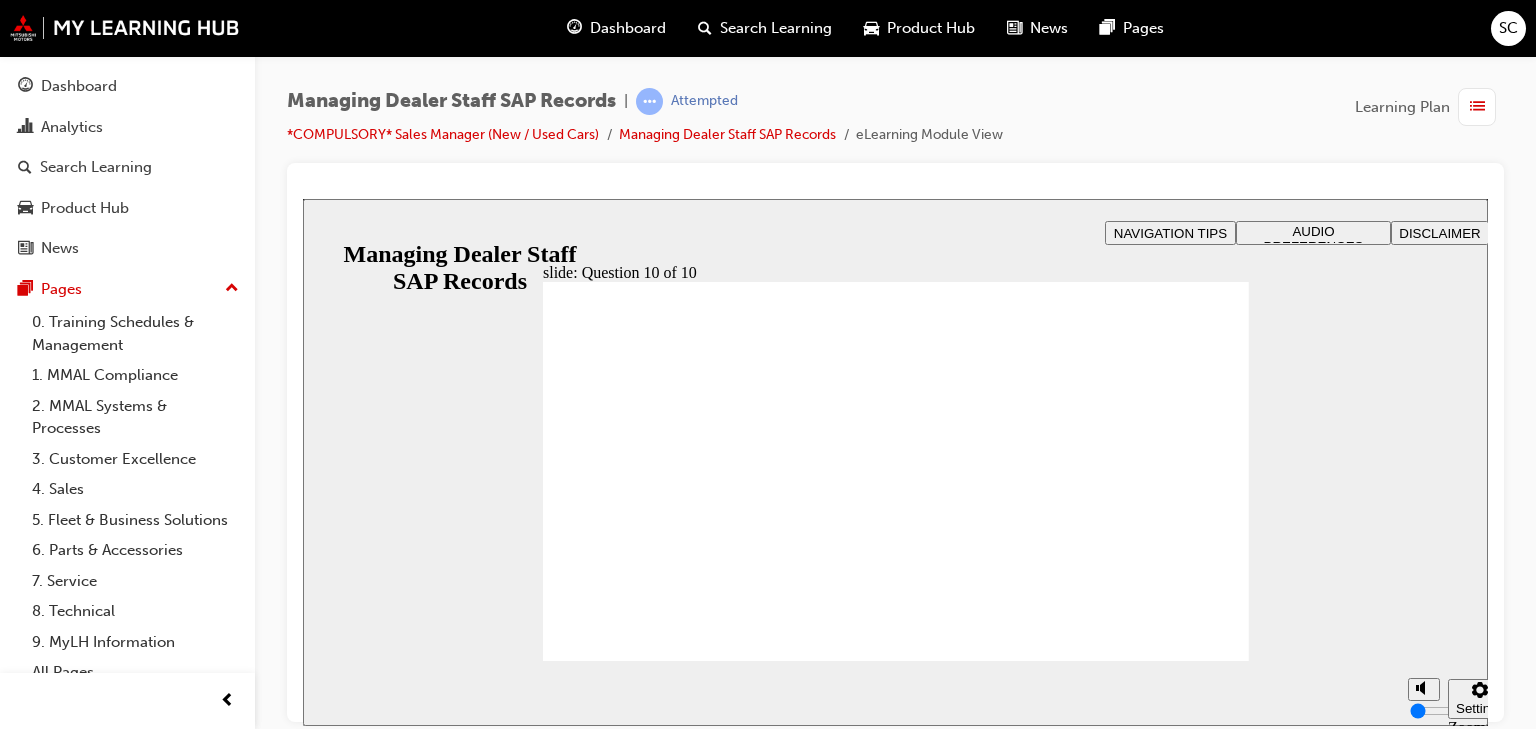 radio on "true" 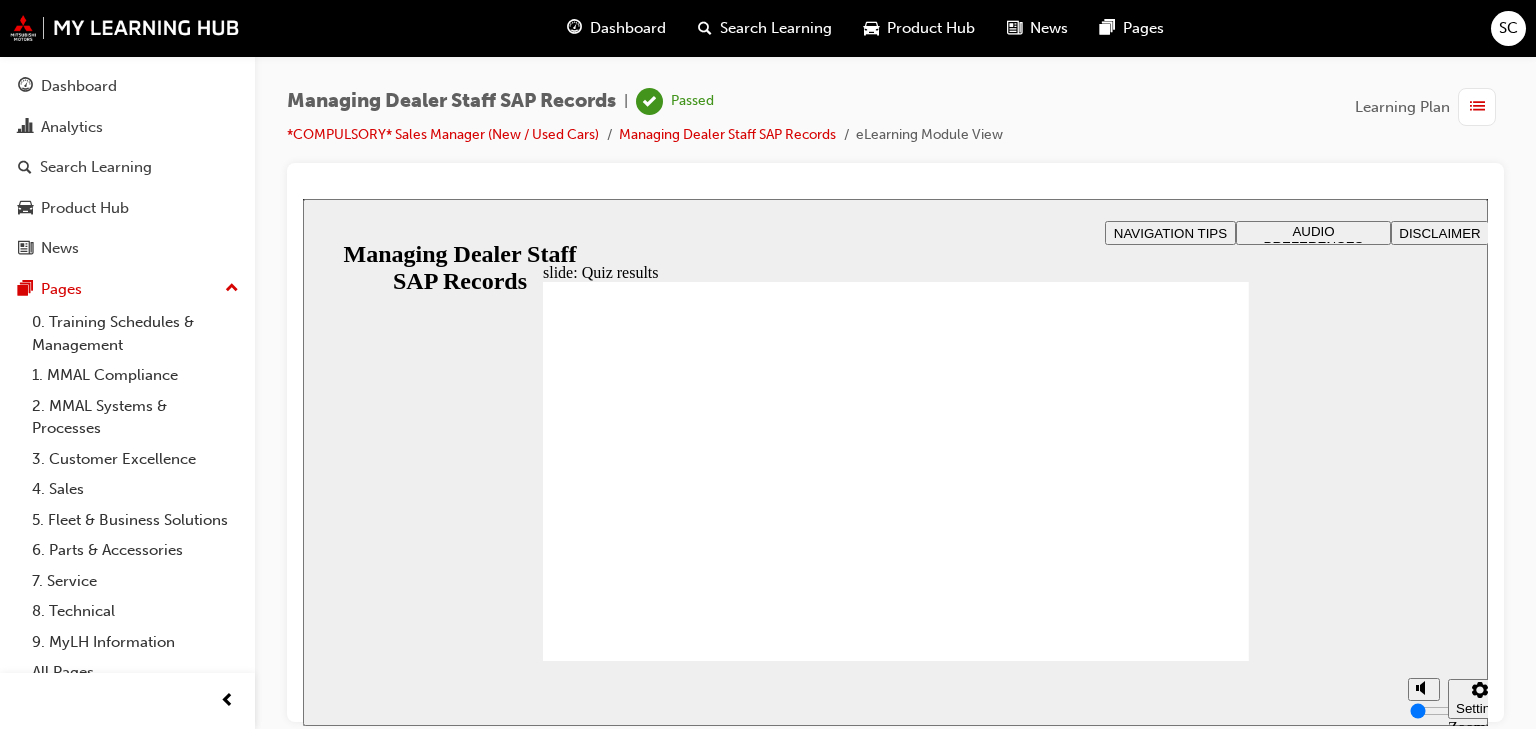 click 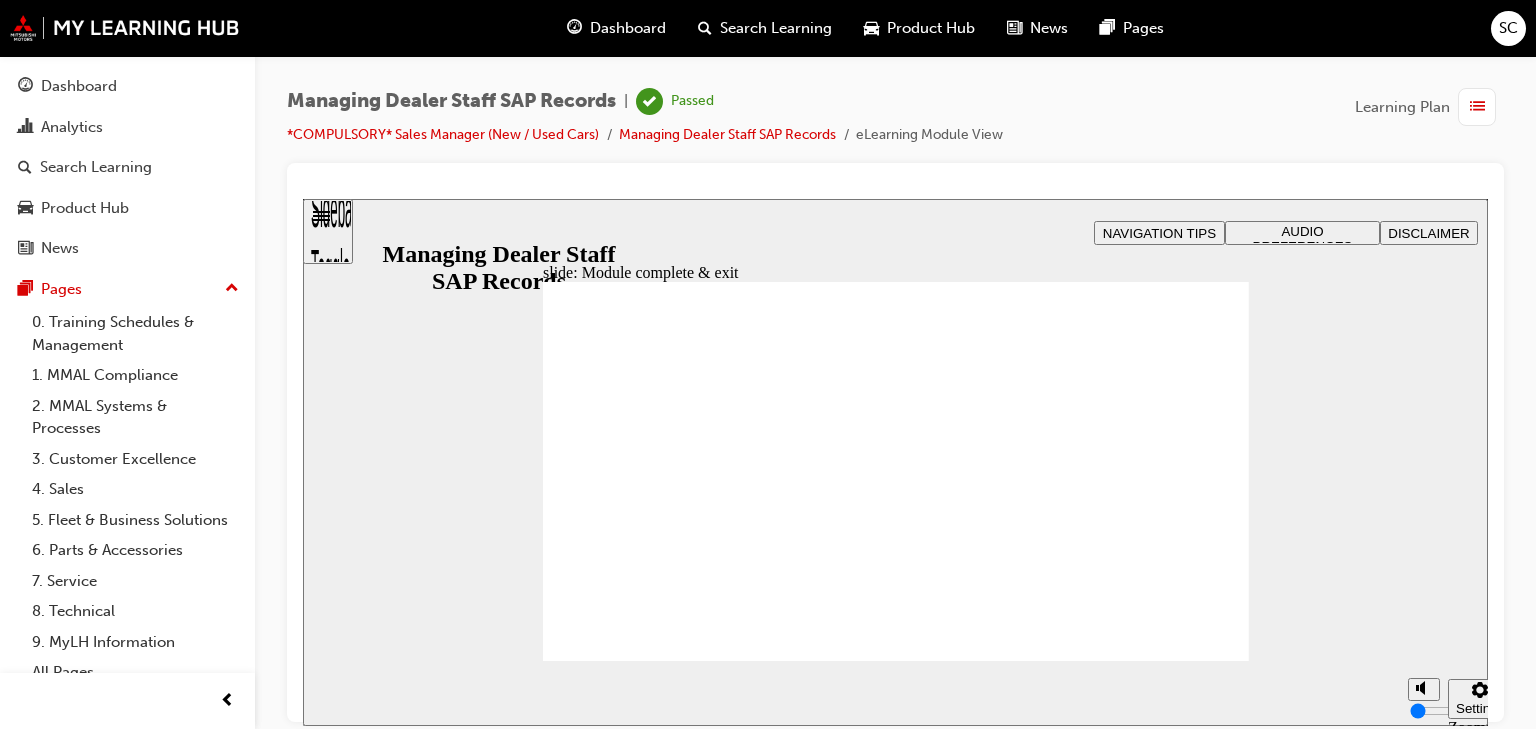 click 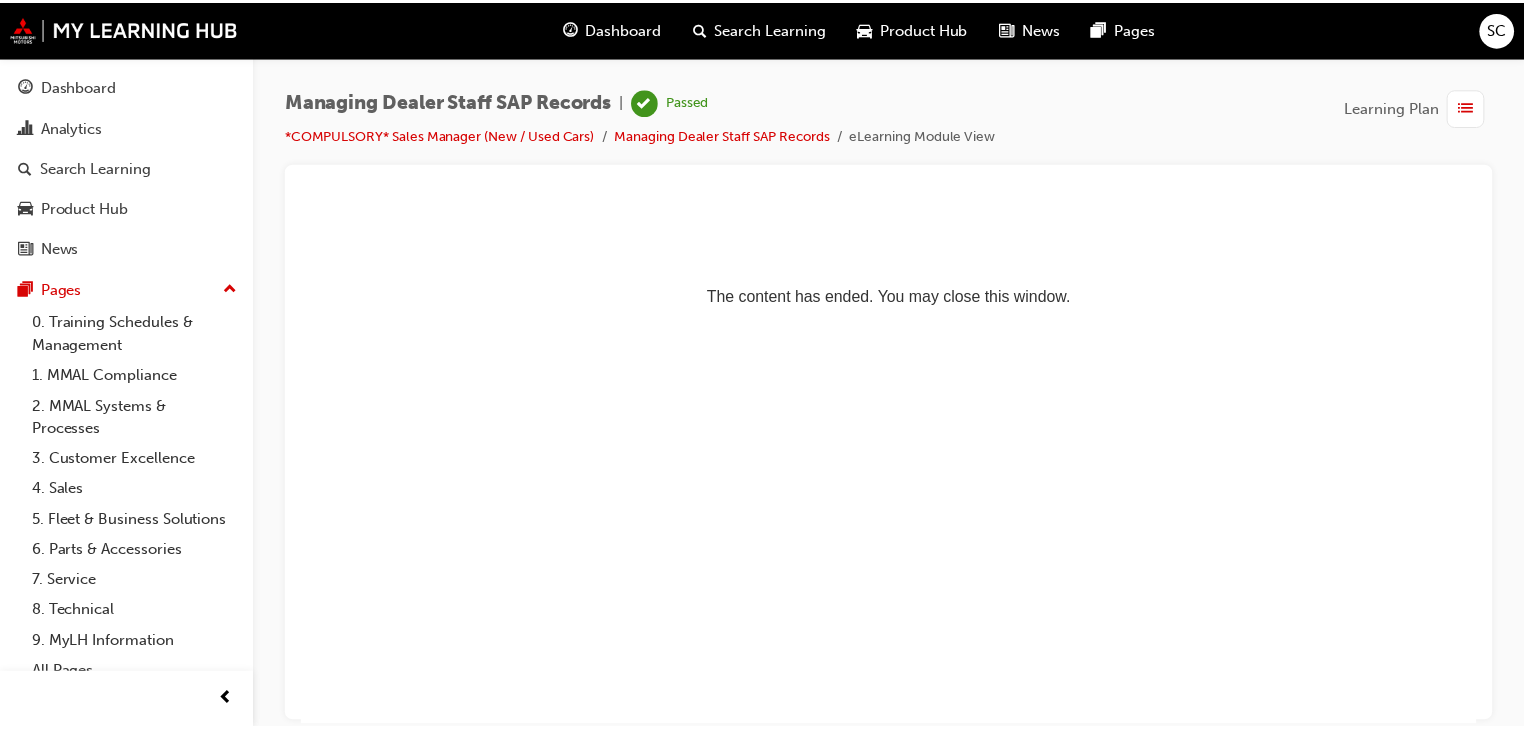 scroll, scrollTop: 0, scrollLeft: 0, axis: both 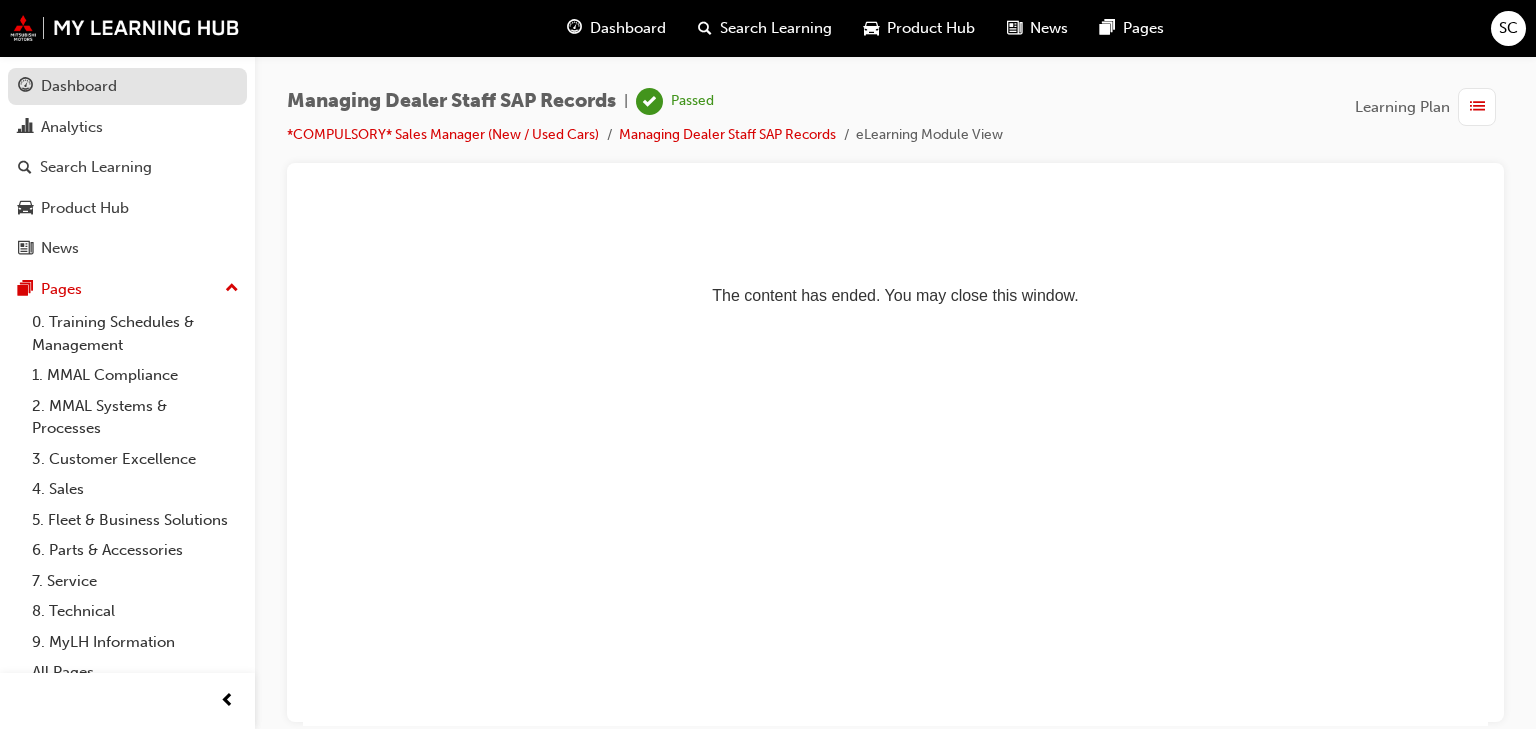 click on "Dashboard" at bounding box center (79, 86) 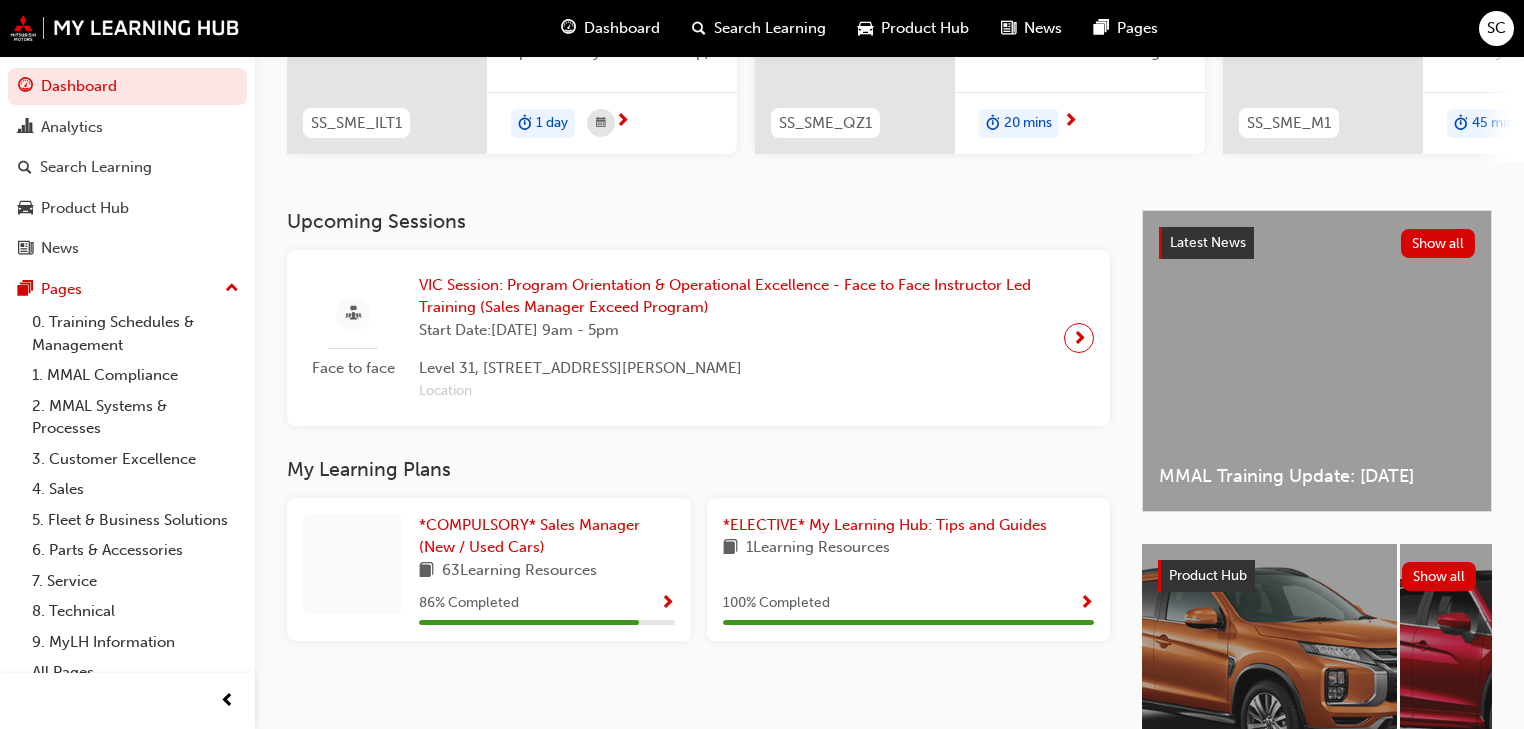 scroll, scrollTop: 320, scrollLeft: 0, axis: vertical 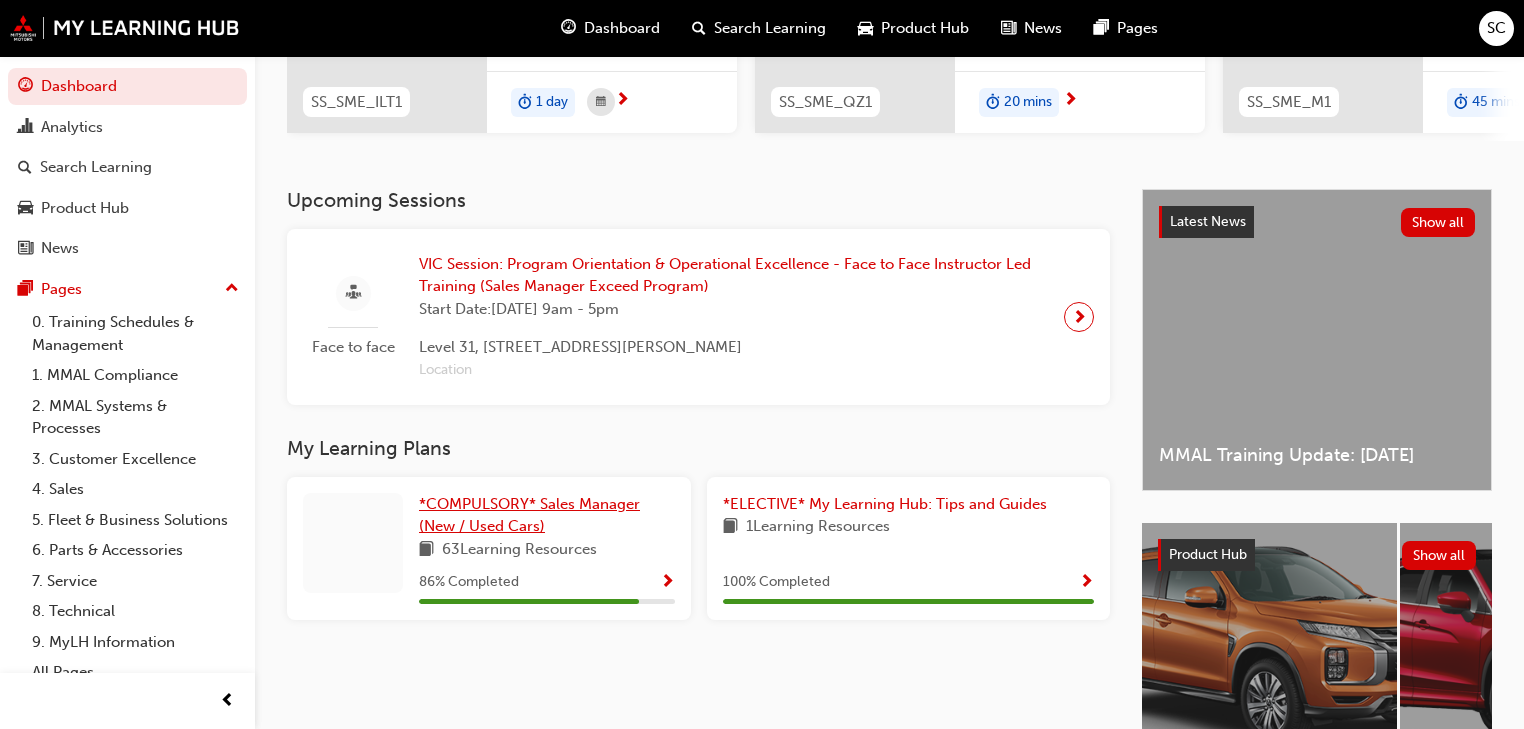 click on "*COMPULSORY* Sales Manager (New / Used Cars)" at bounding box center [529, 515] 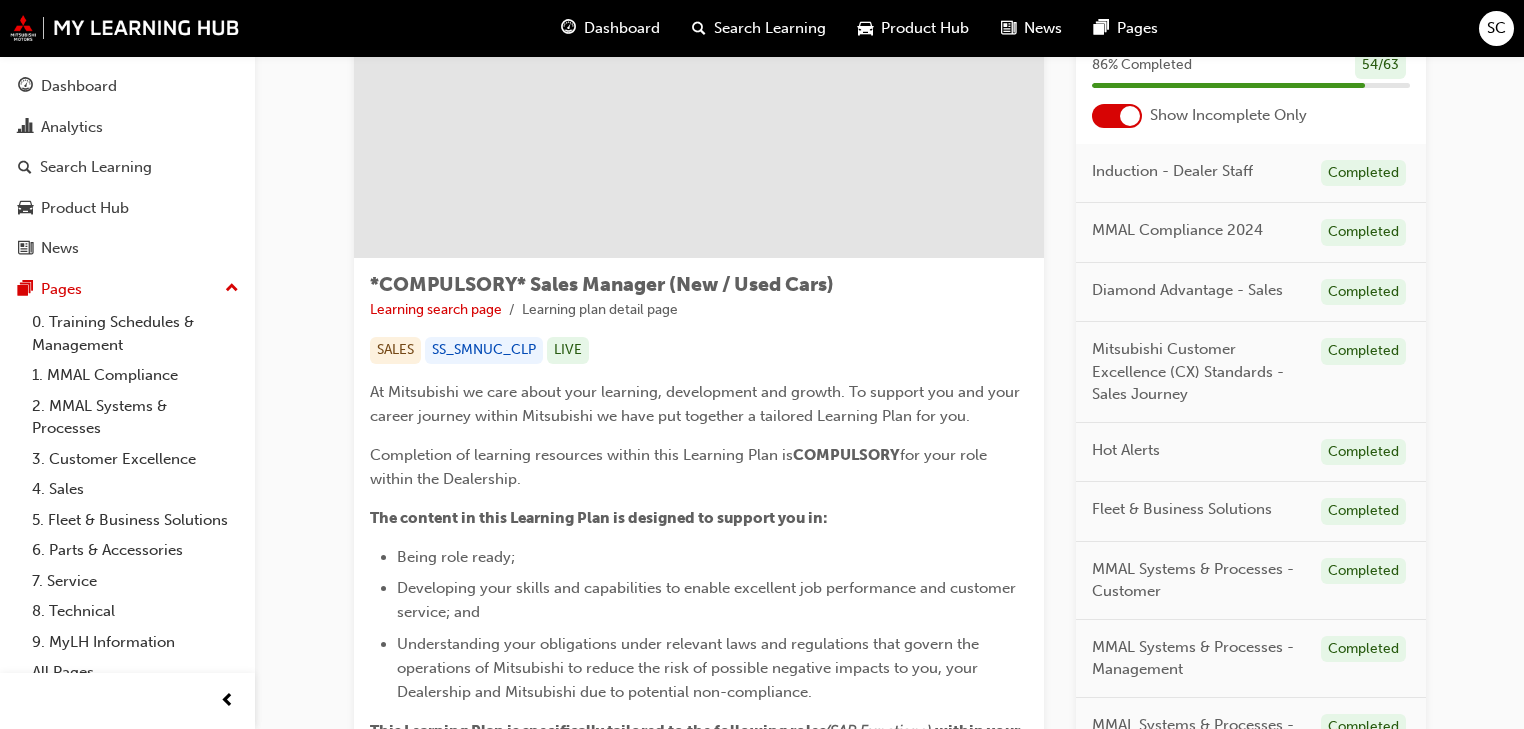 scroll, scrollTop: 0, scrollLeft: 0, axis: both 